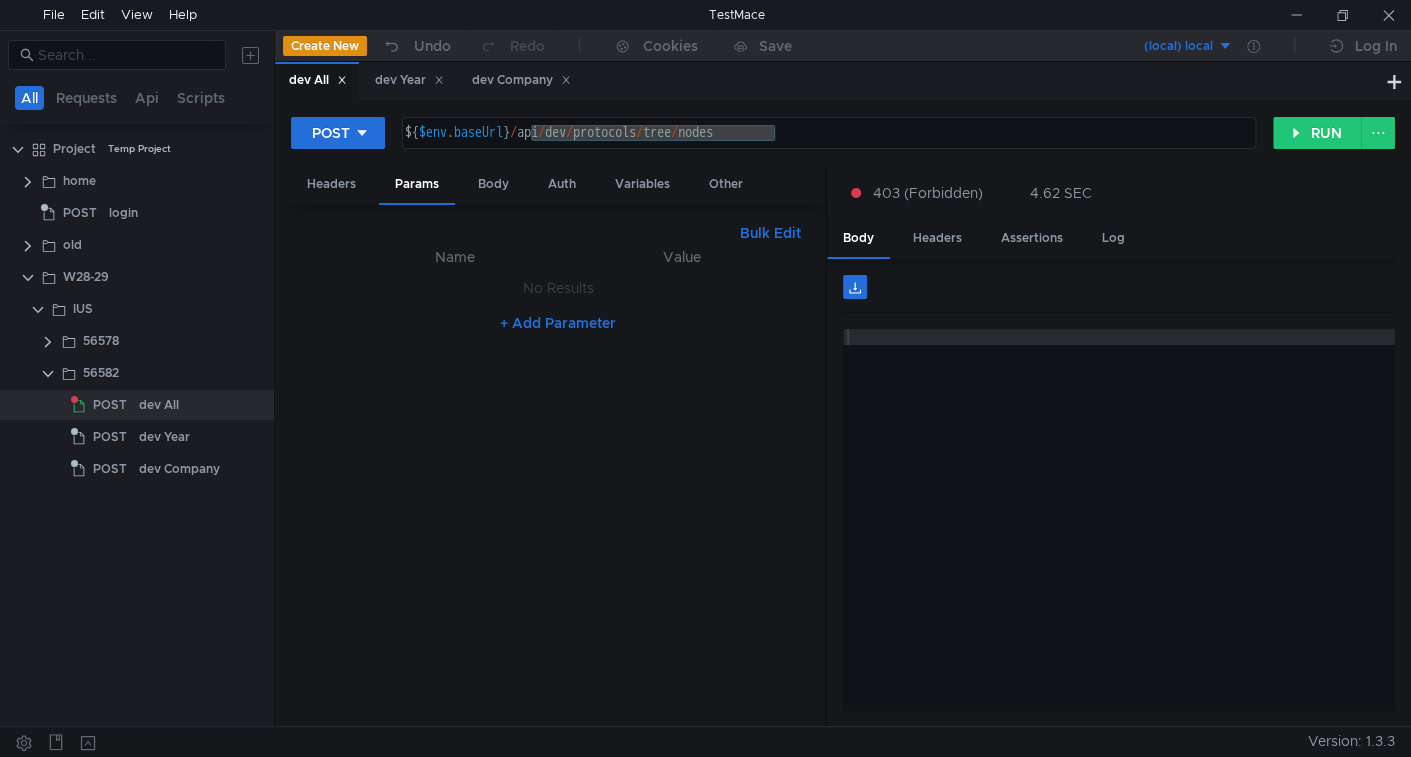scroll, scrollTop: 0, scrollLeft: 0, axis: both 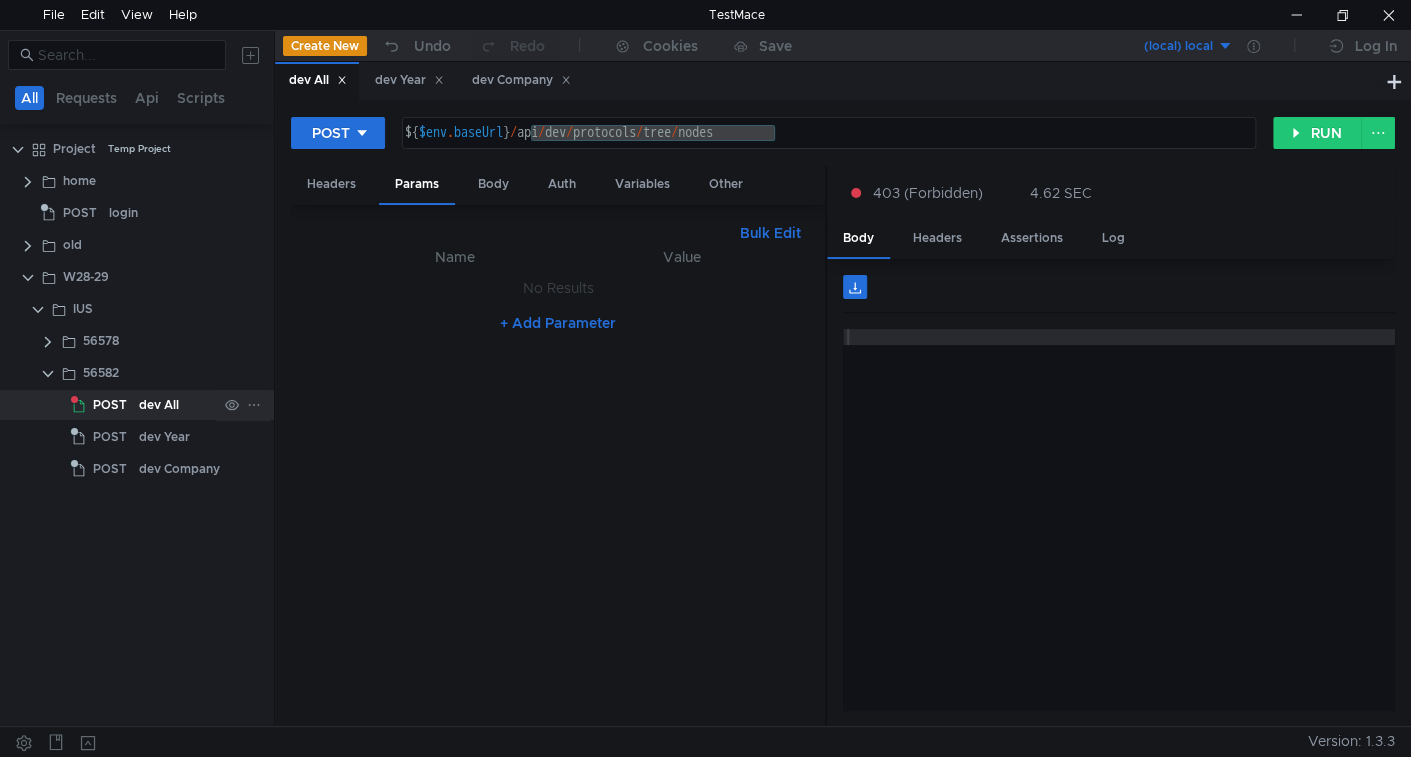 click on "dev All" at bounding box center [159, 405] 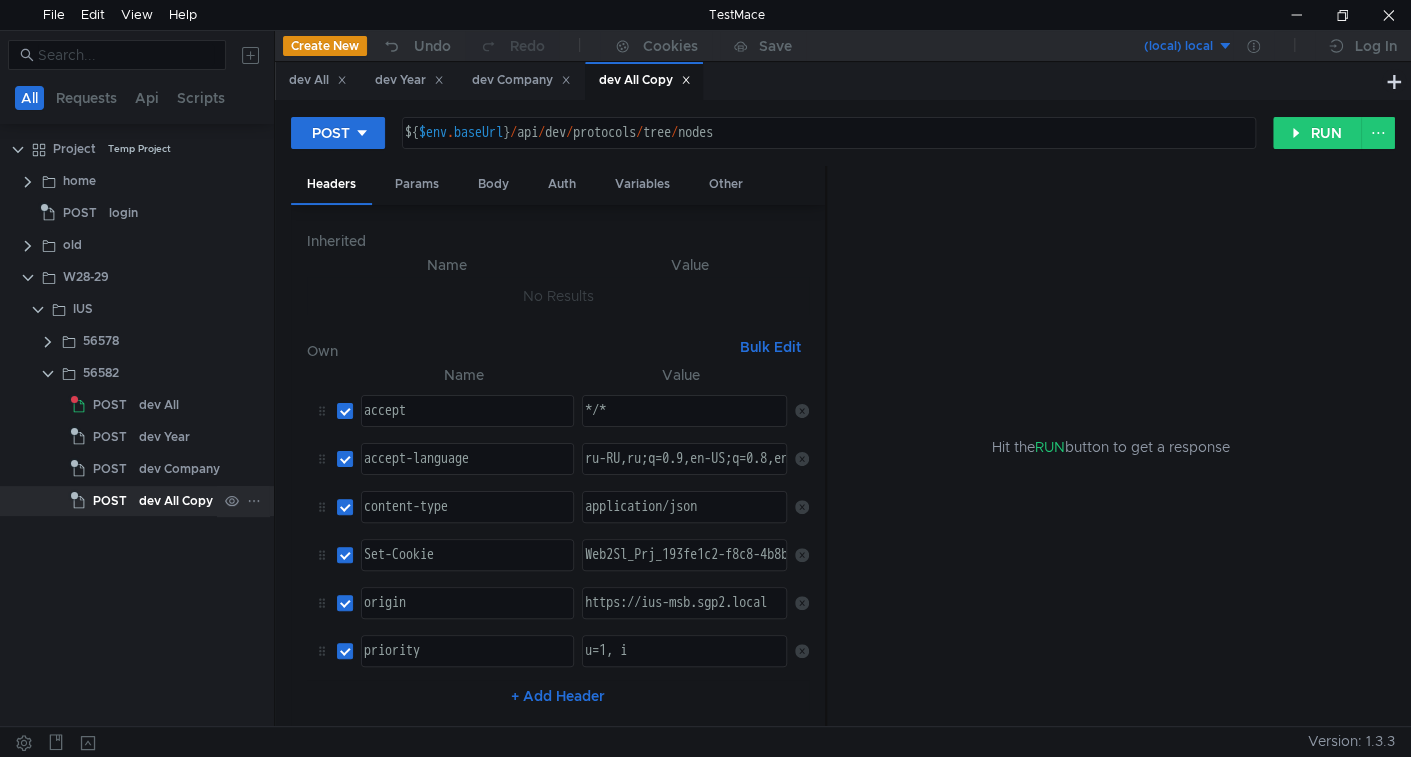click on "dev All Copy" at bounding box center (176, 501) 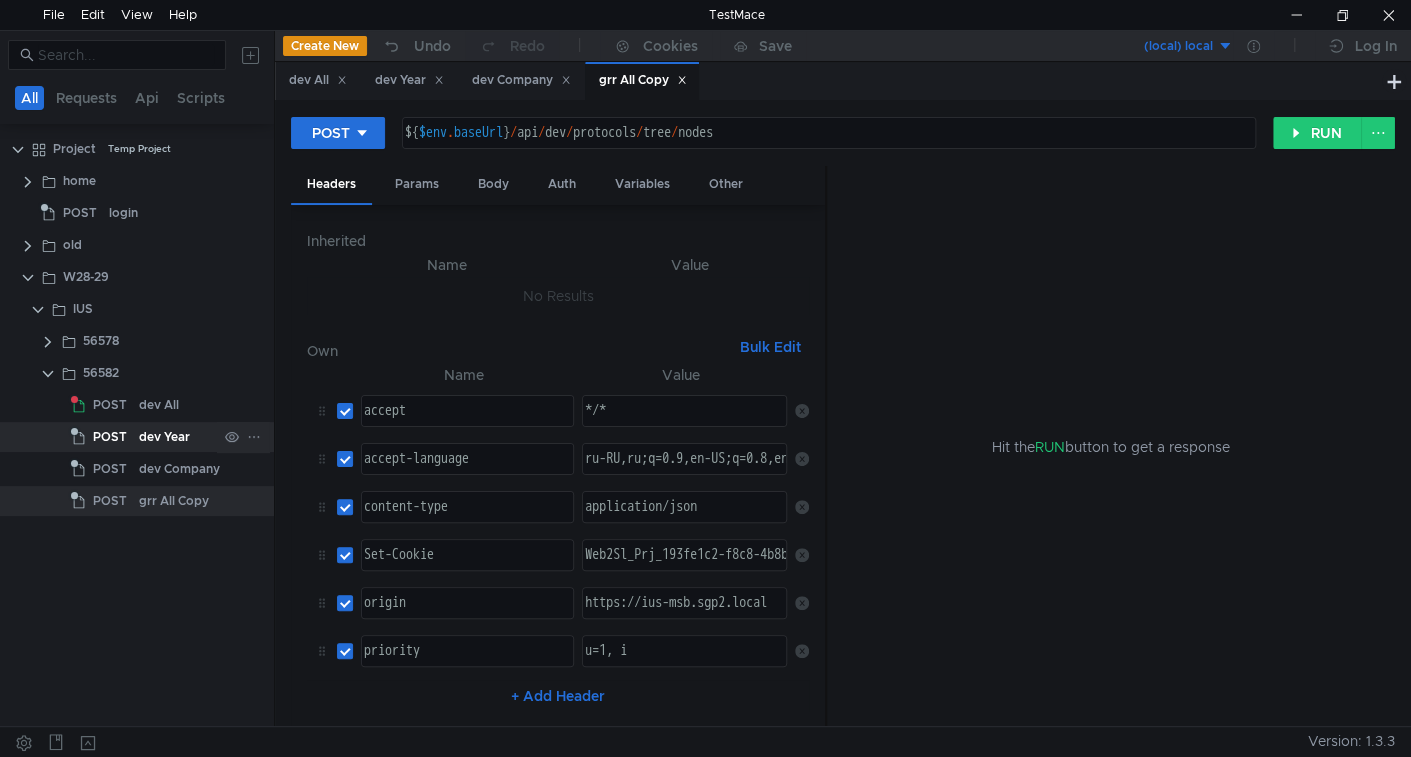 click on "dev Year" at bounding box center (159, 405) 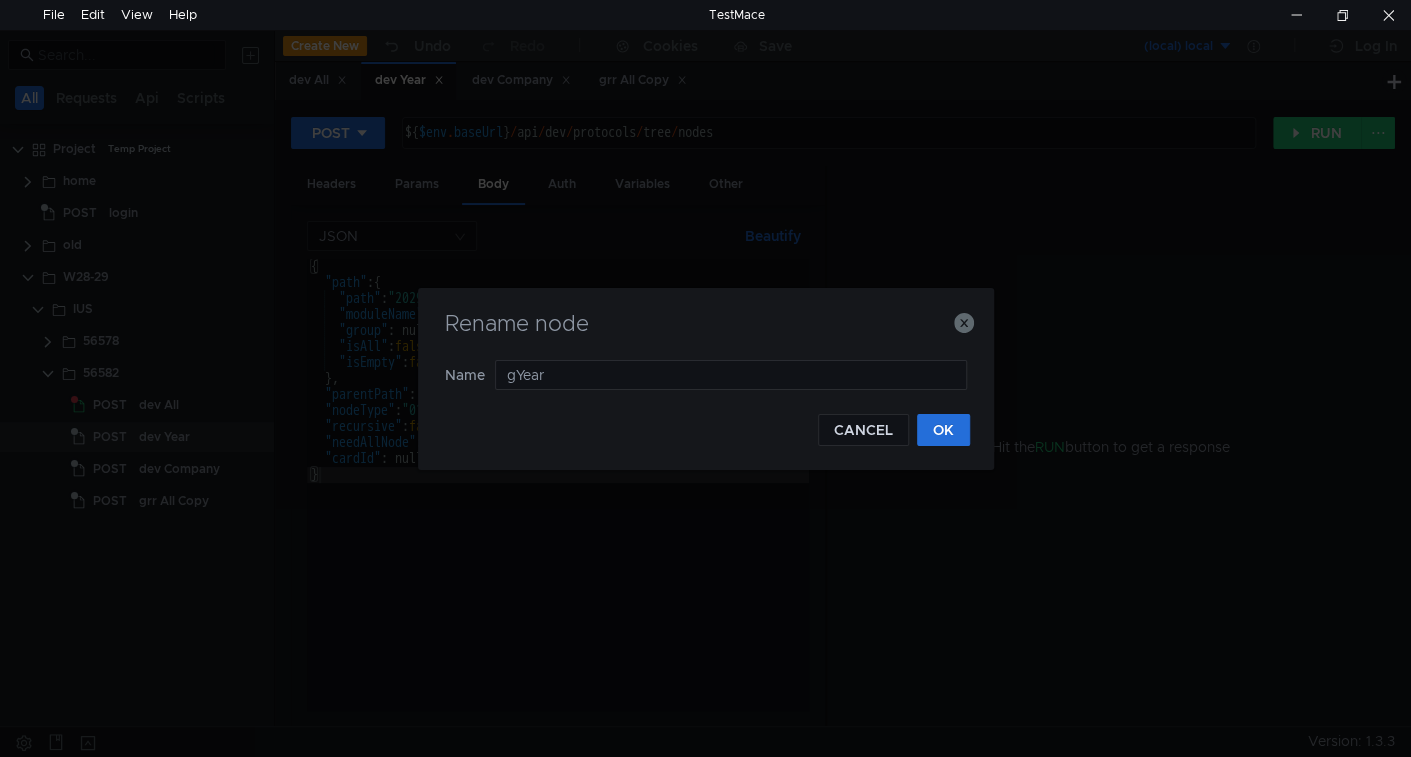 type on "grYear" 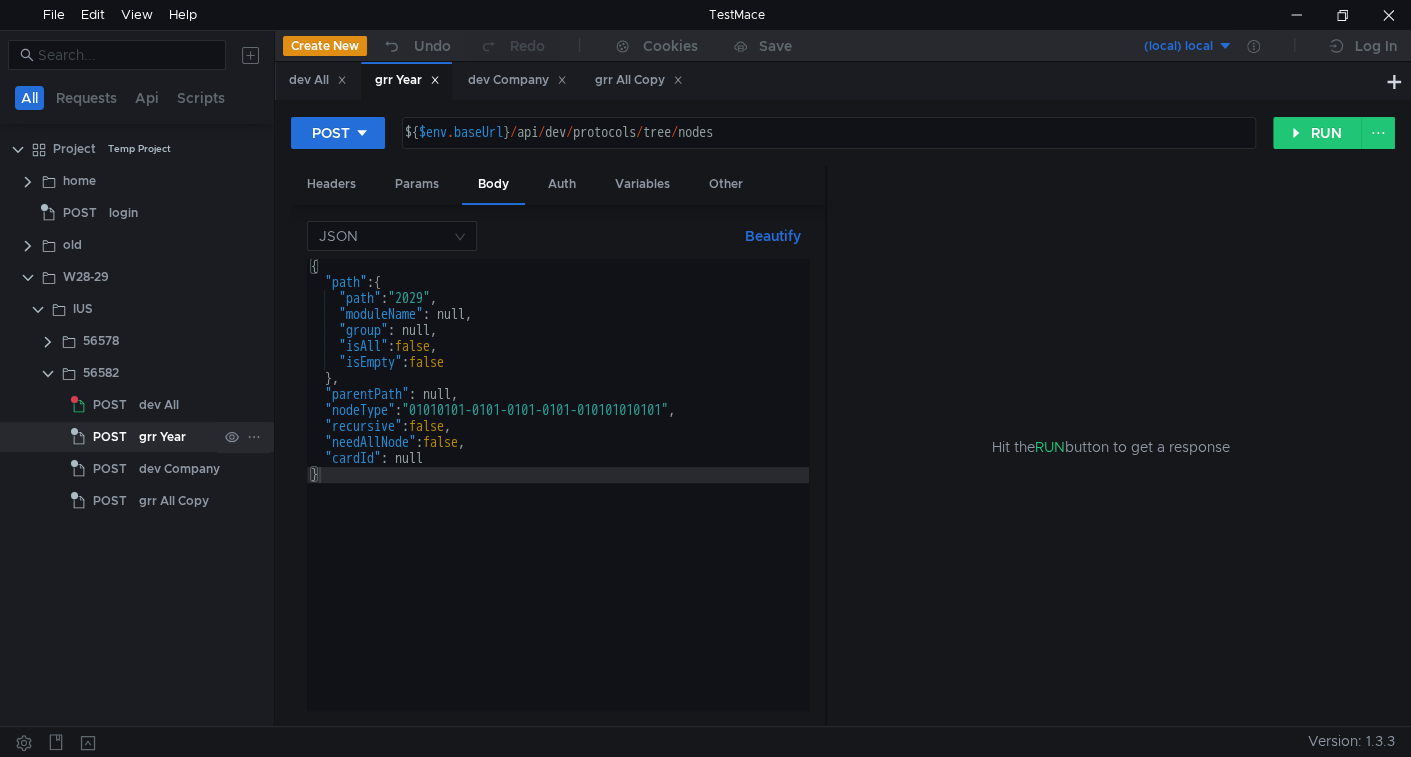 click on "grr Year" at bounding box center (178, 437) 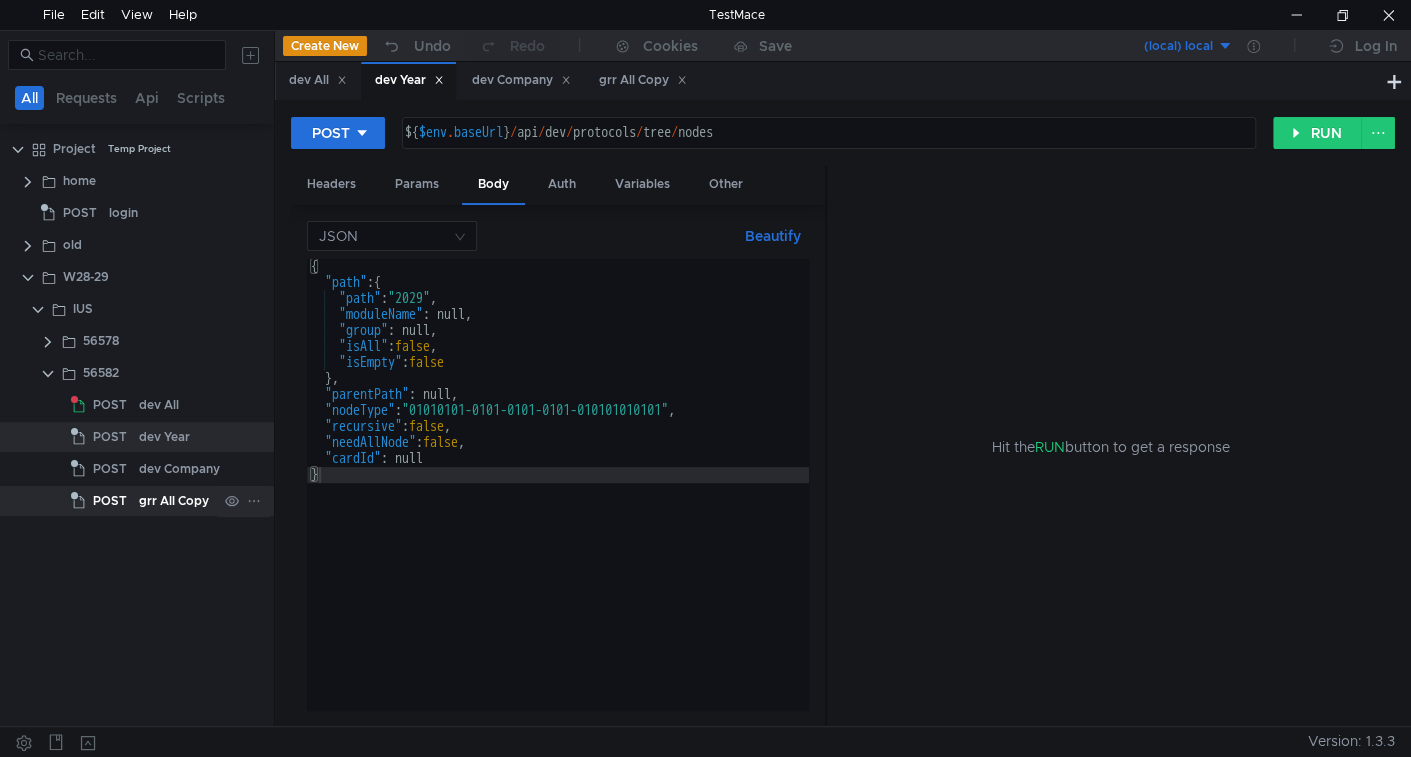 click on "grr All Copy" at bounding box center (159, 405) 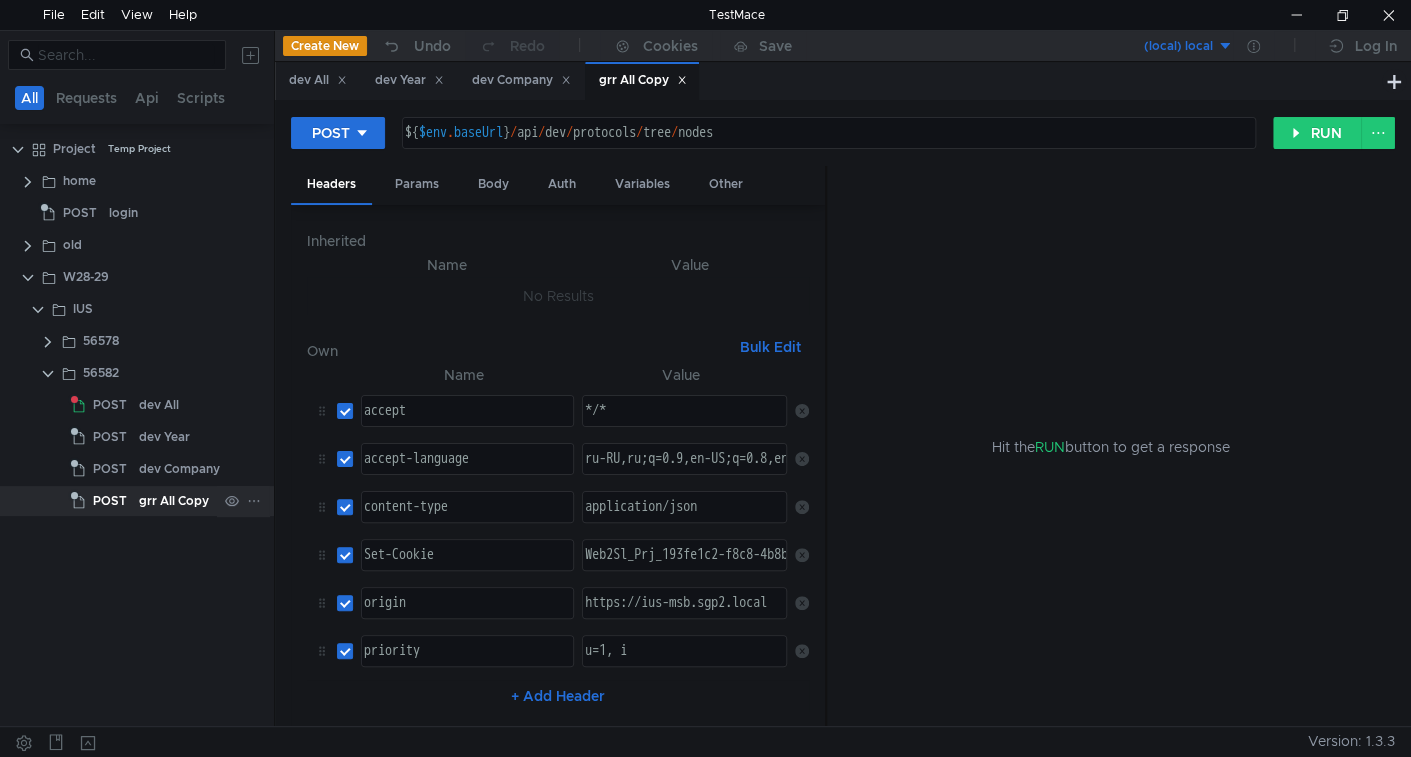 click on "grr All Copy" at bounding box center (174, 501) 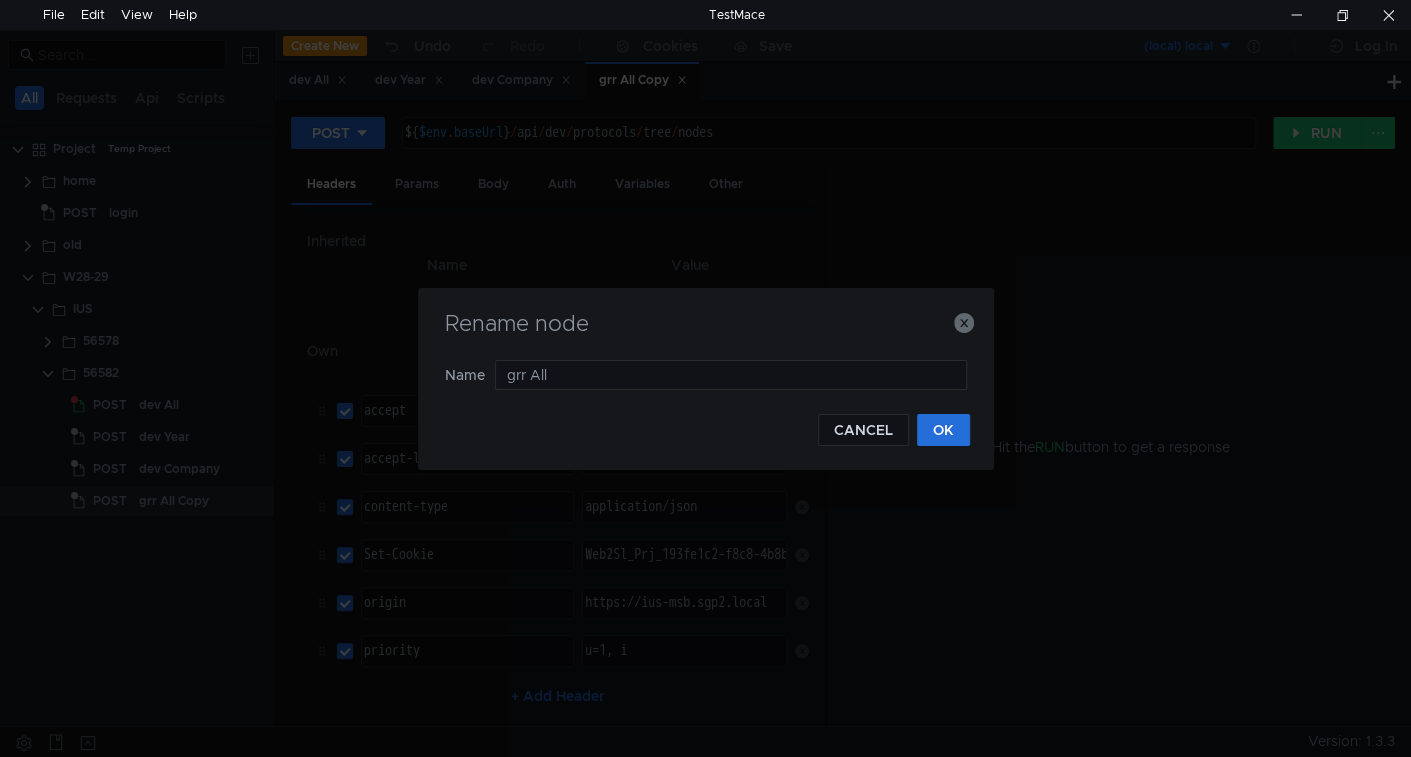 type on "grr All" 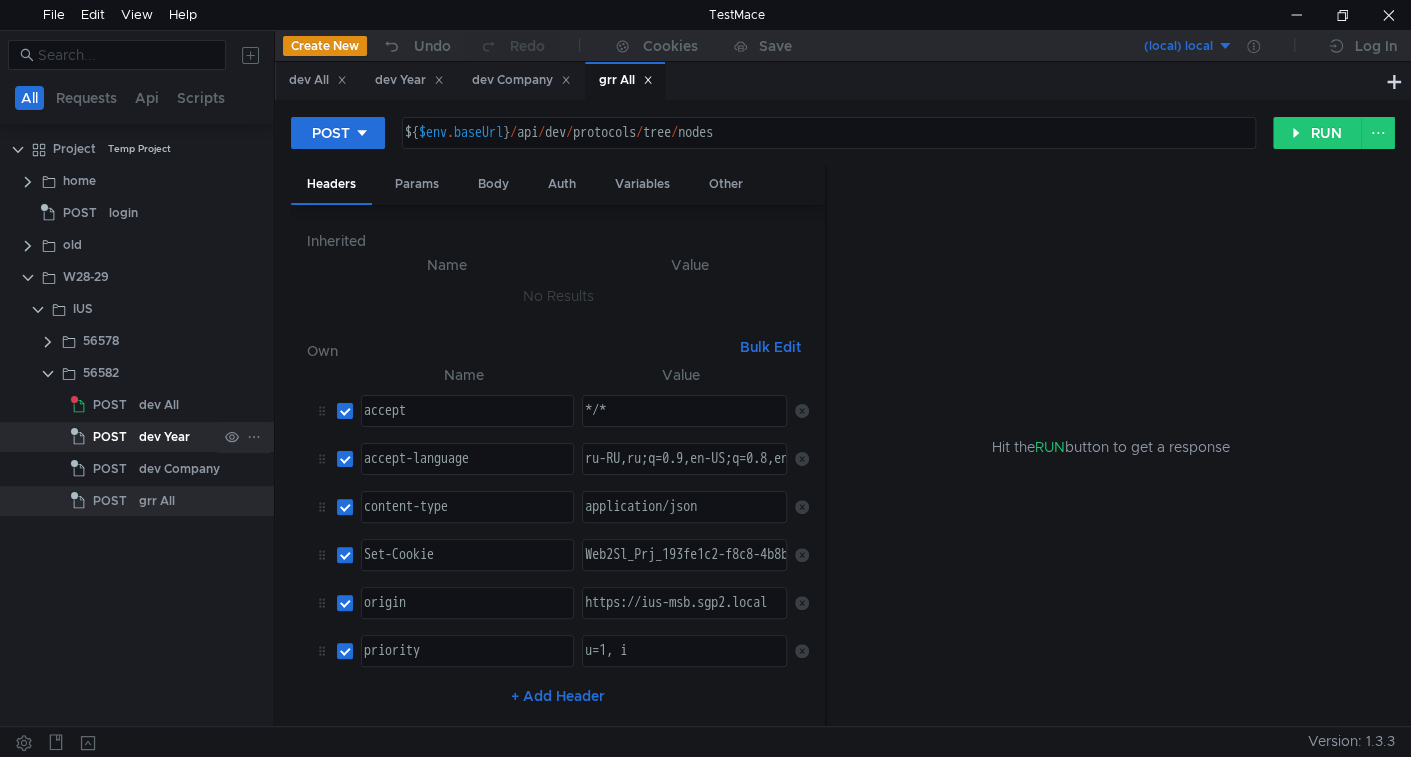click on "dev Year" at bounding box center [159, 405] 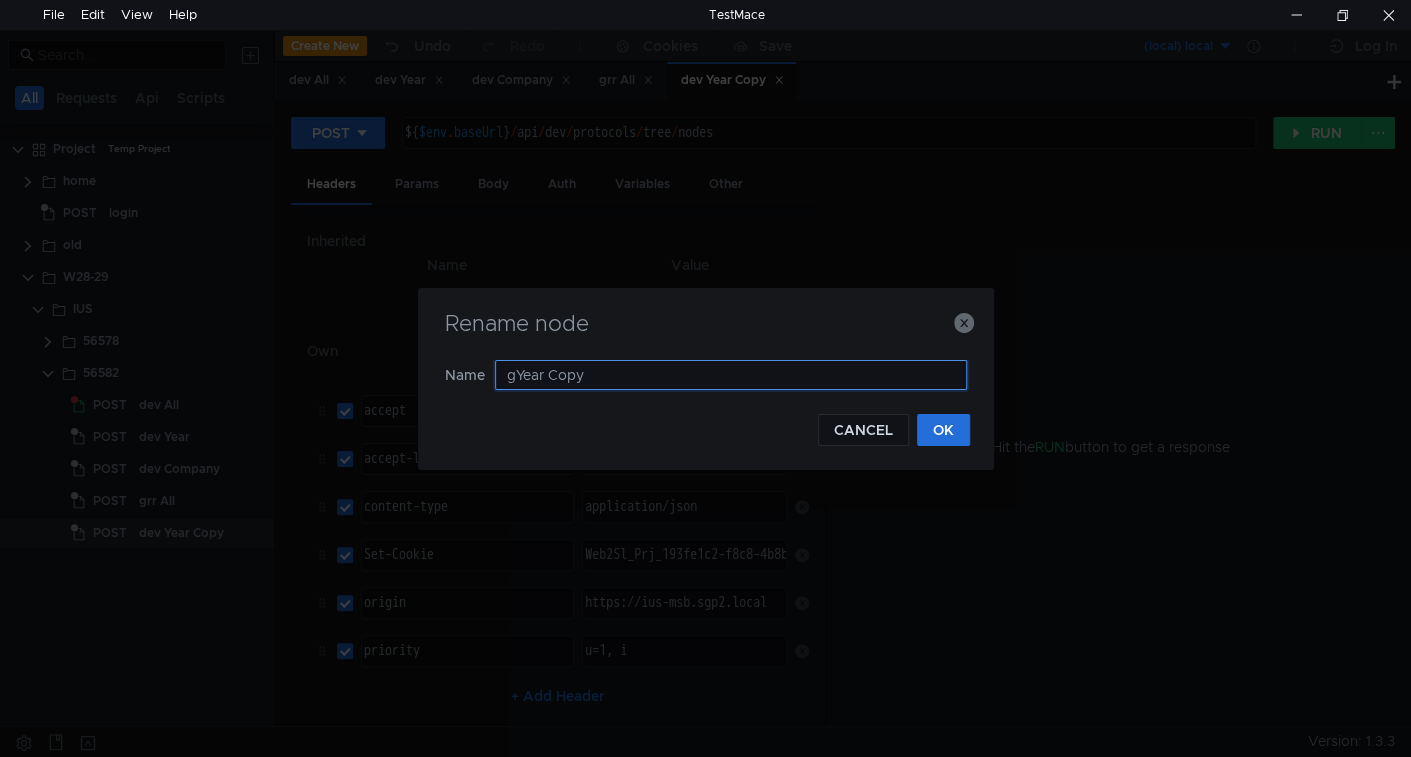 type on "grYear Copy" 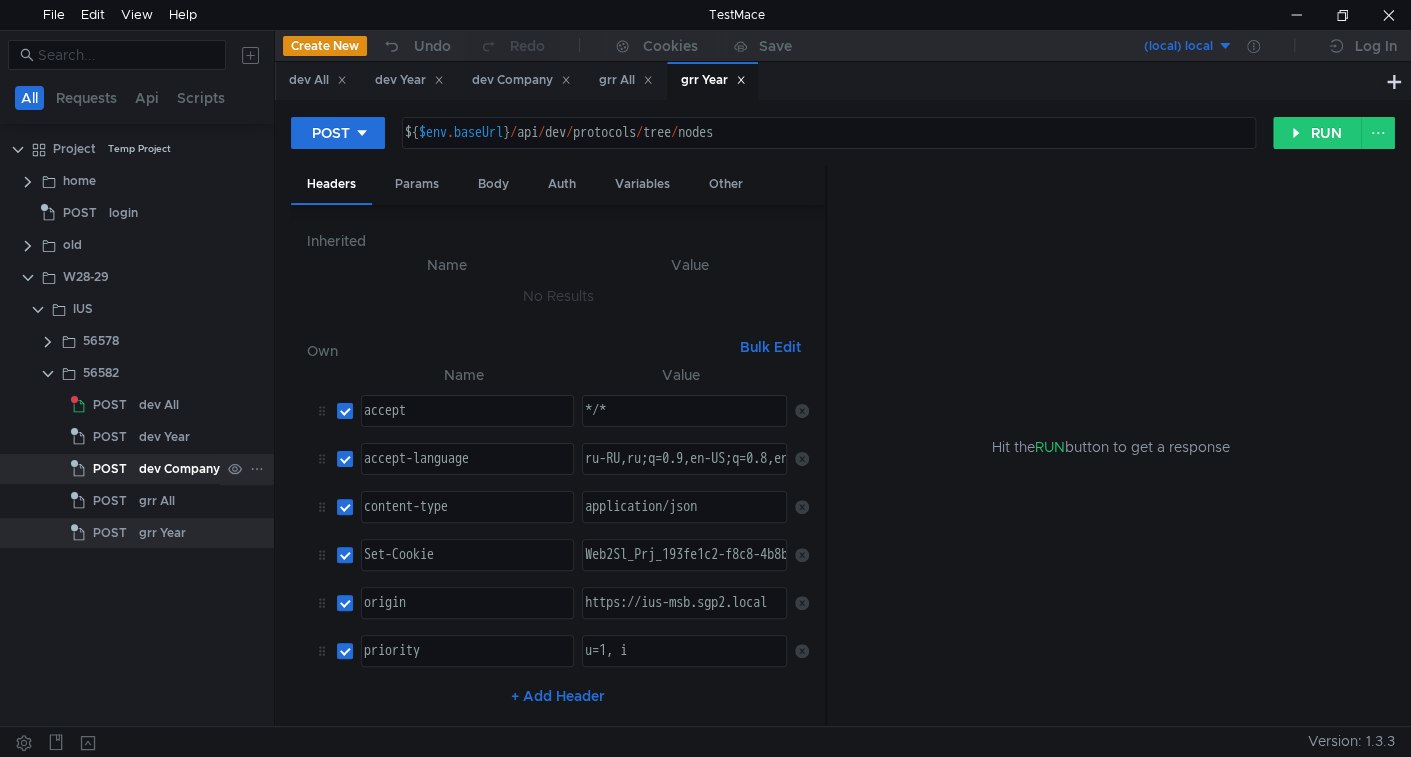 click on "dev Company" at bounding box center [159, 405] 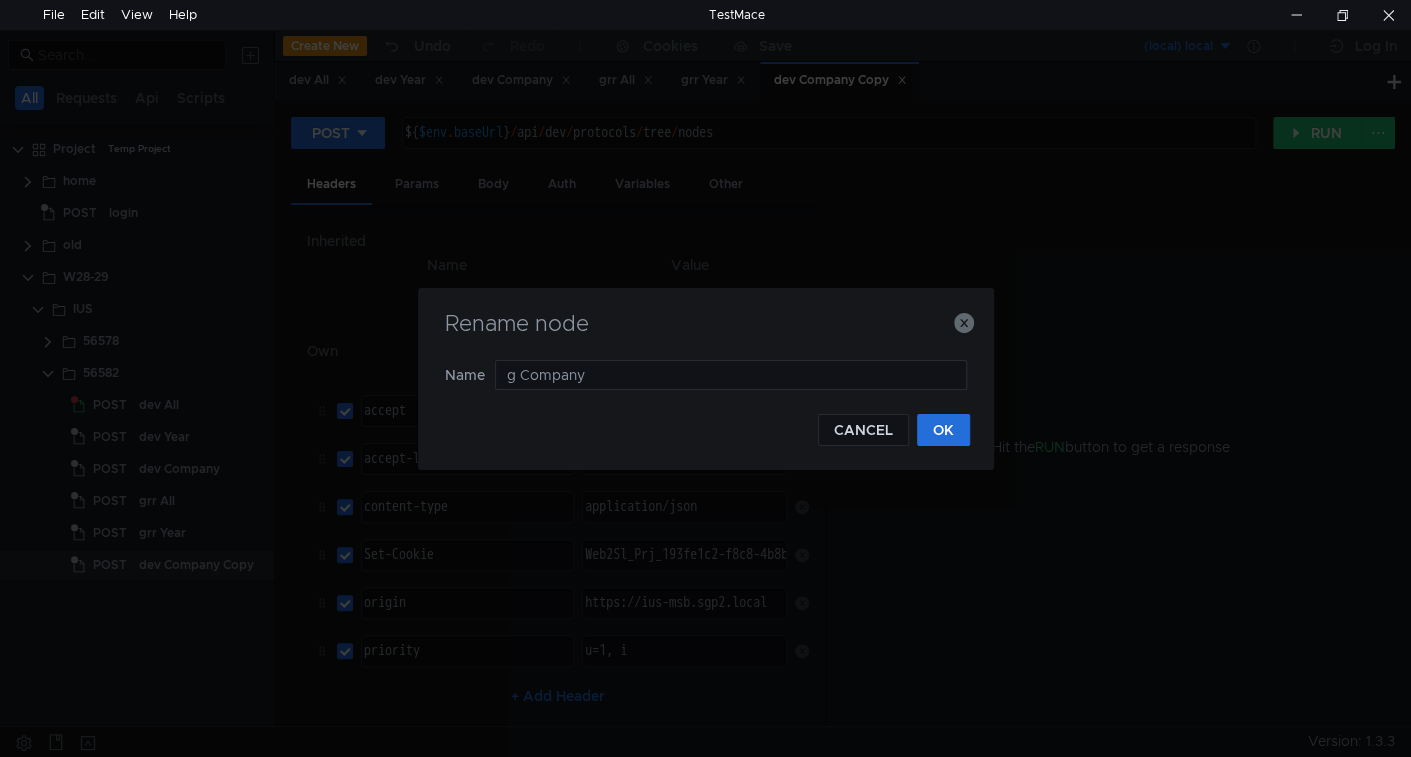 type on "gr Company" 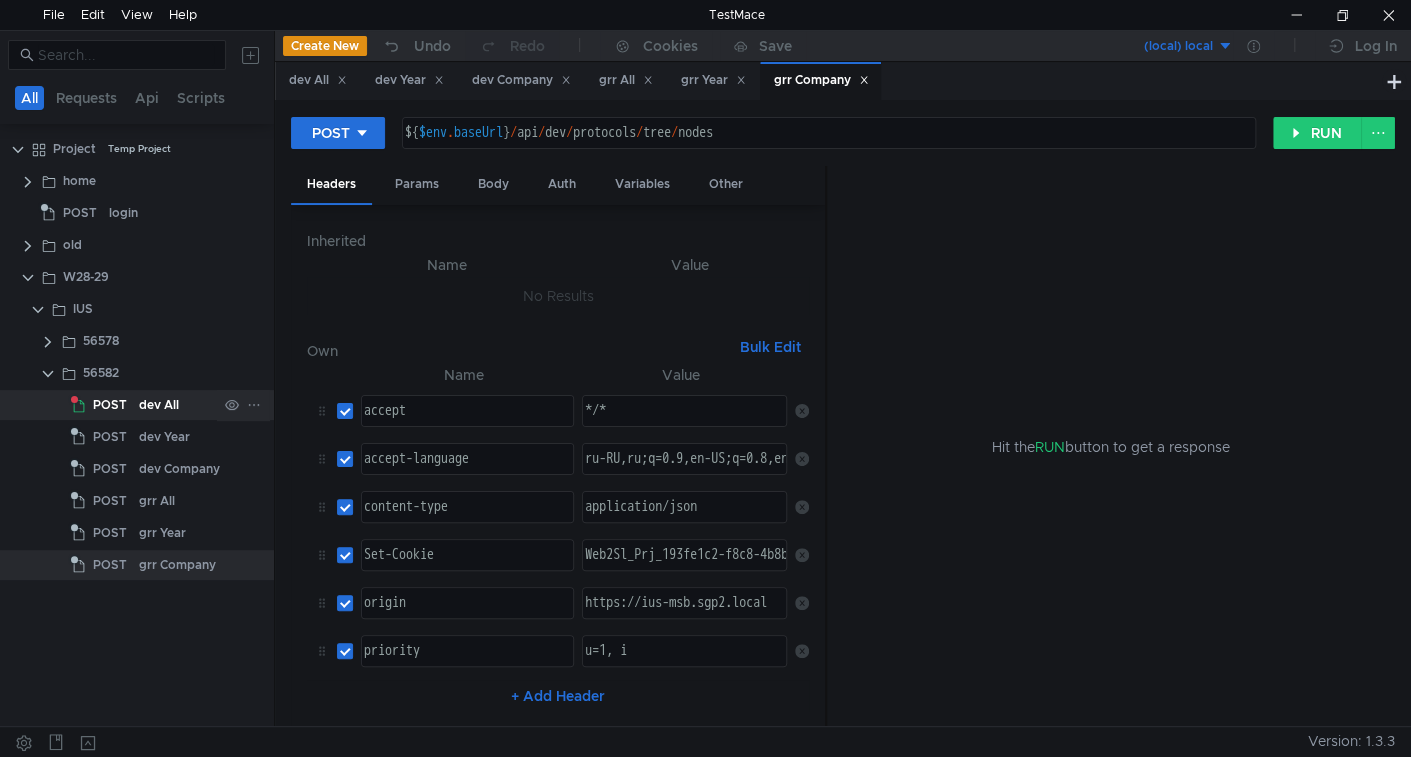 click on "dev All" at bounding box center (159, 405) 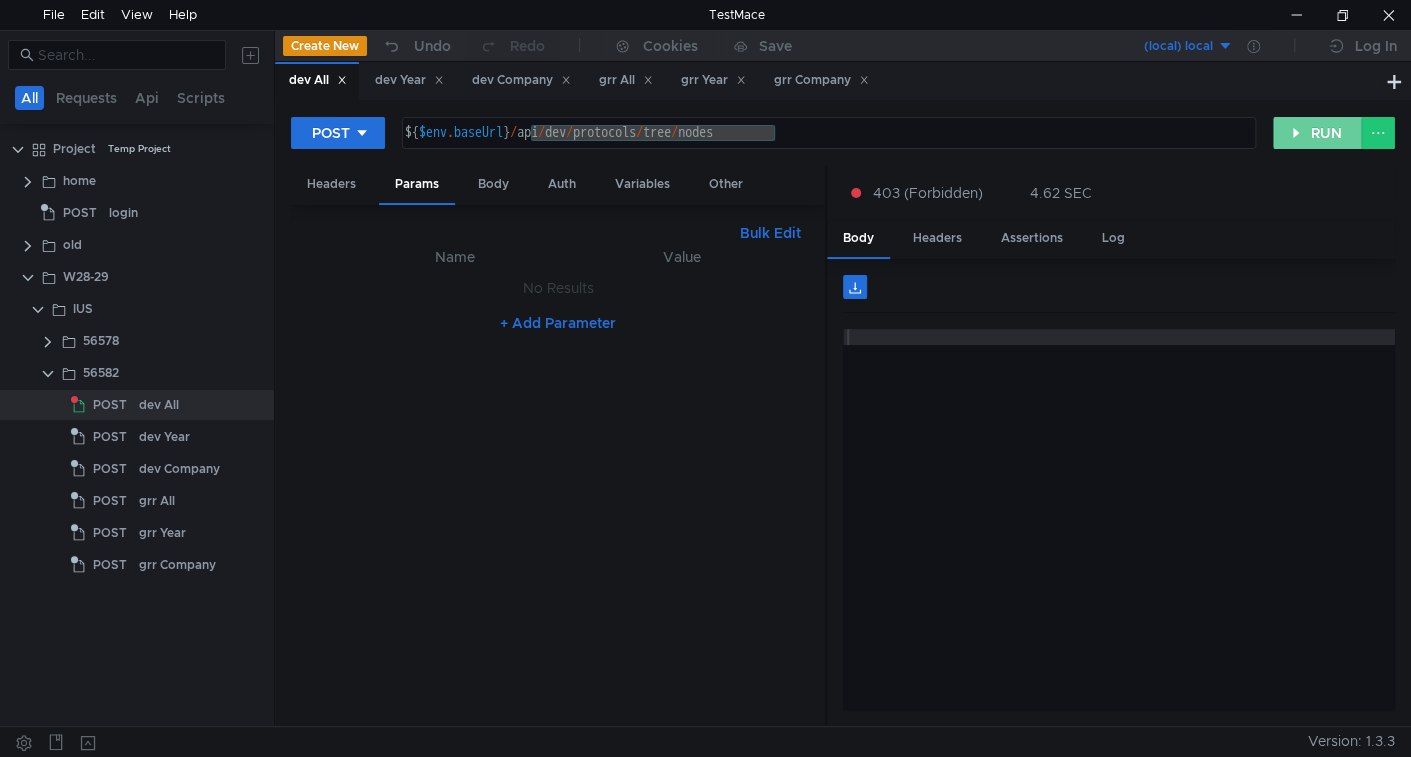 click on "RUN" at bounding box center (1317, 133) 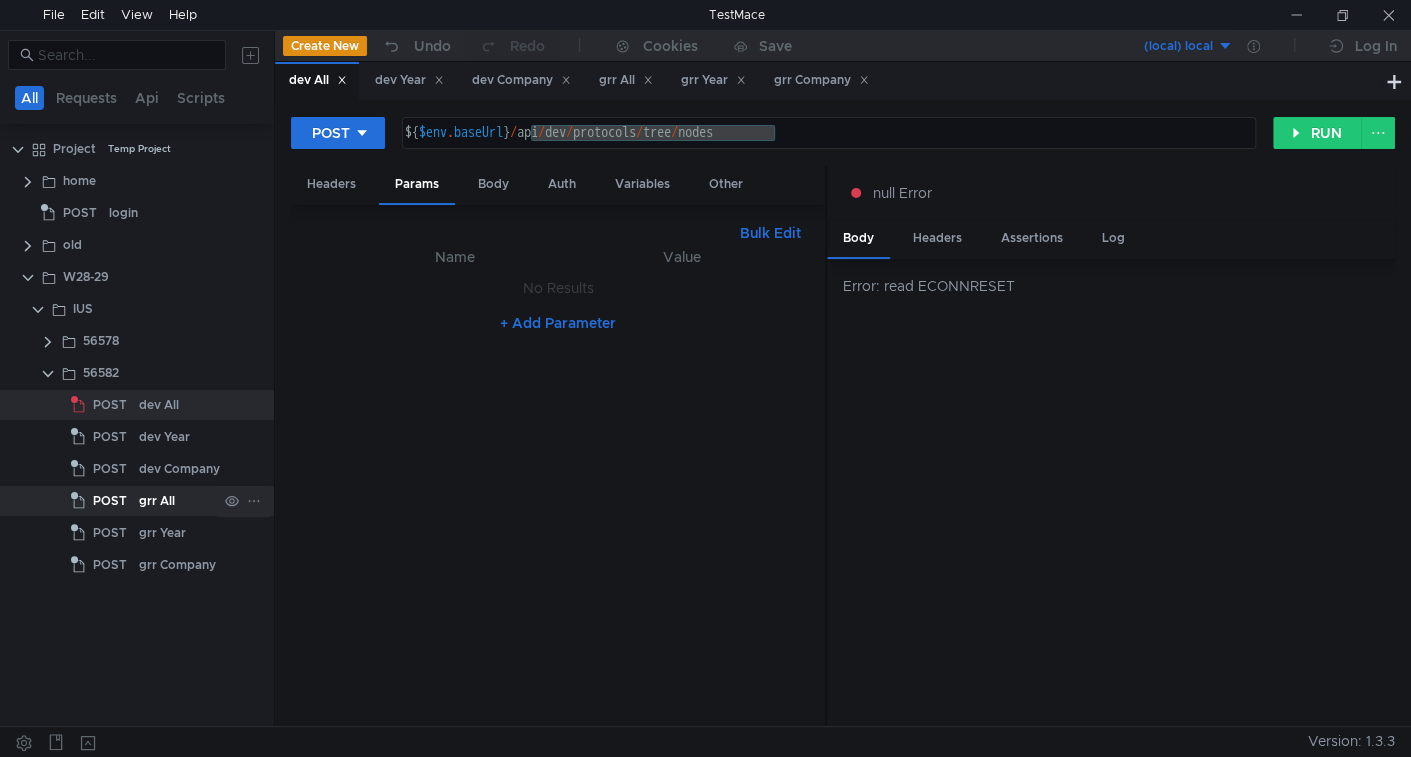 drag, startPoint x: 173, startPoint y: 509, endPoint x: 186, endPoint y: 507, distance: 13.152946 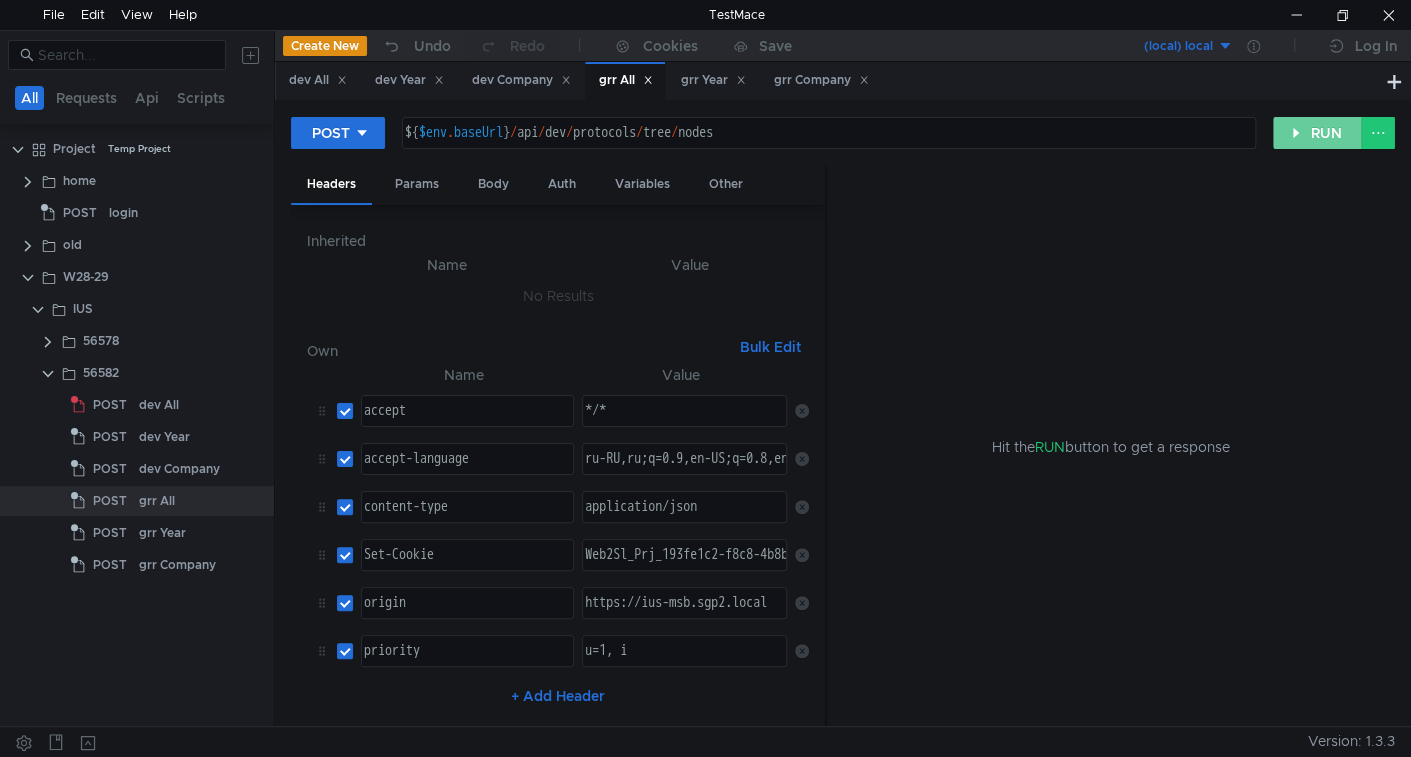 click on "RUN" at bounding box center (1317, 133) 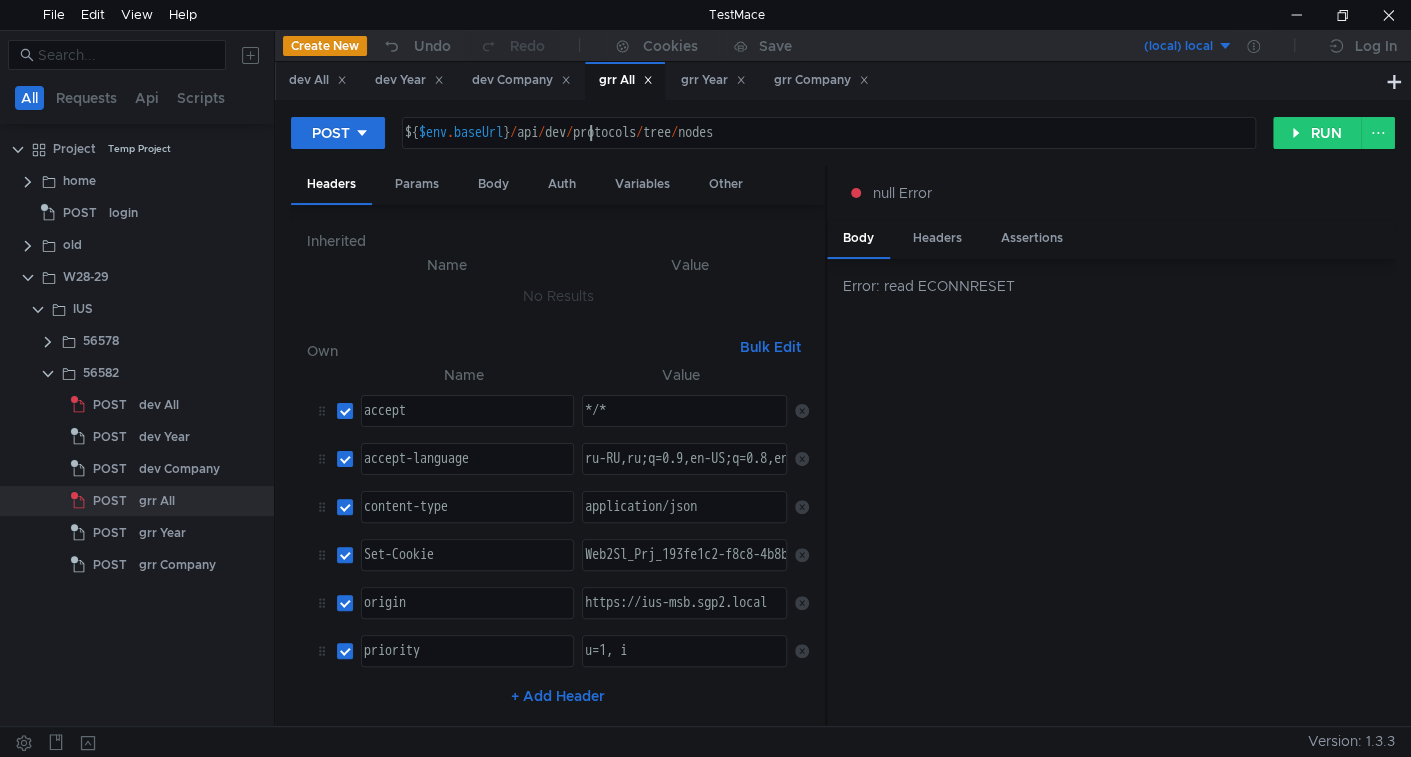 click on "${ $env . baseUrl } / api / dev / protocols / tree / nodes" at bounding box center [827, 149] 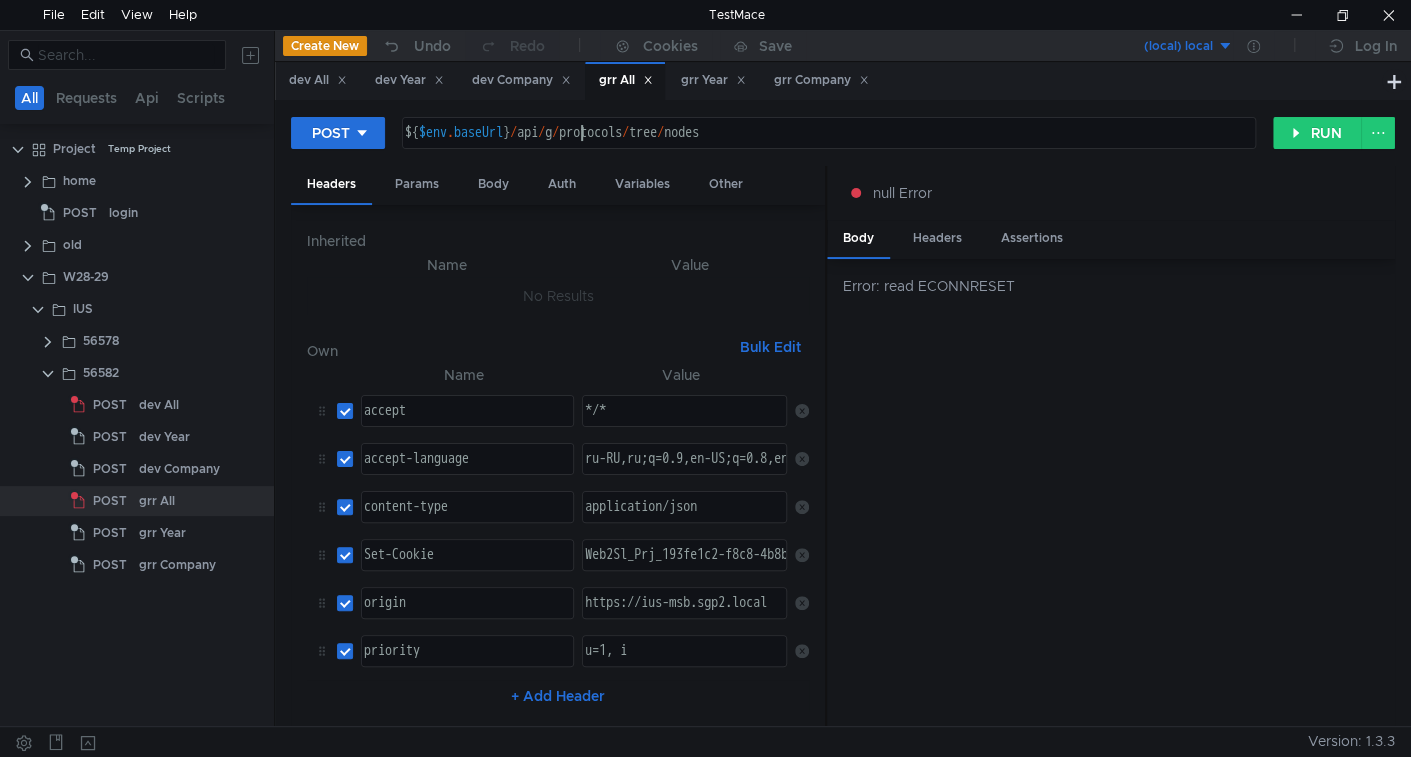 type on "${$env.baseUrl}/api/grr/protocols/tree/nodes" 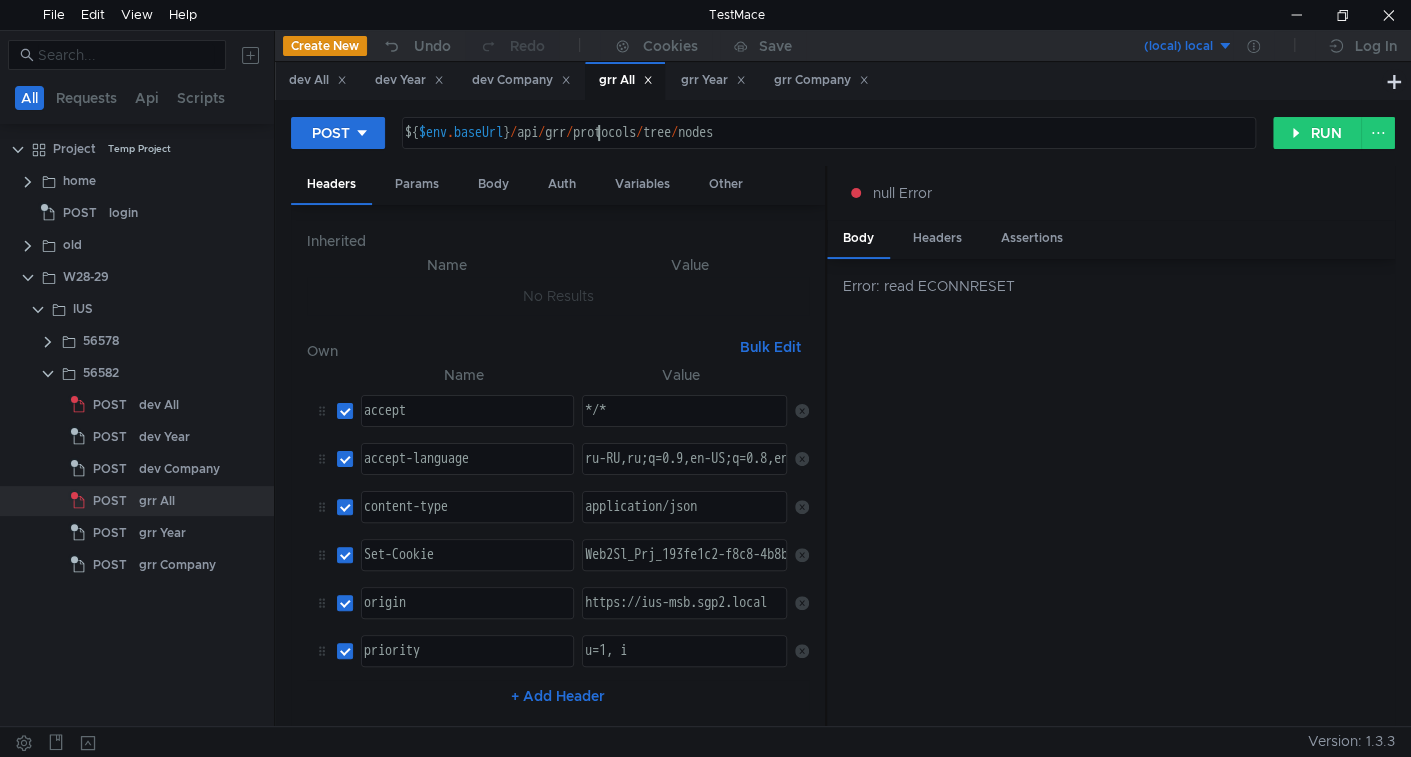 scroll, scrollTop: 0, scrollLeft: 13, axis: horizontal 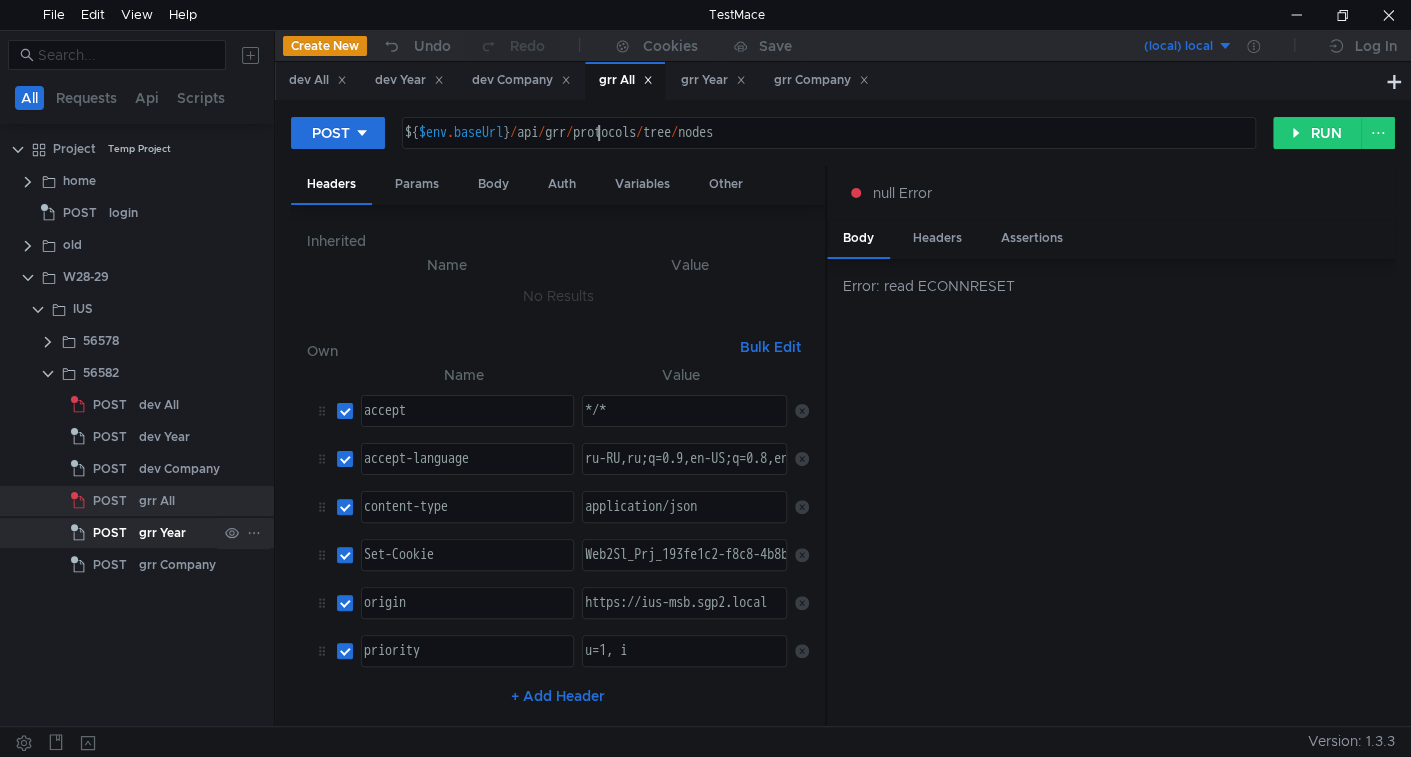 click on "grr Year" at bounding box center [159, 405] 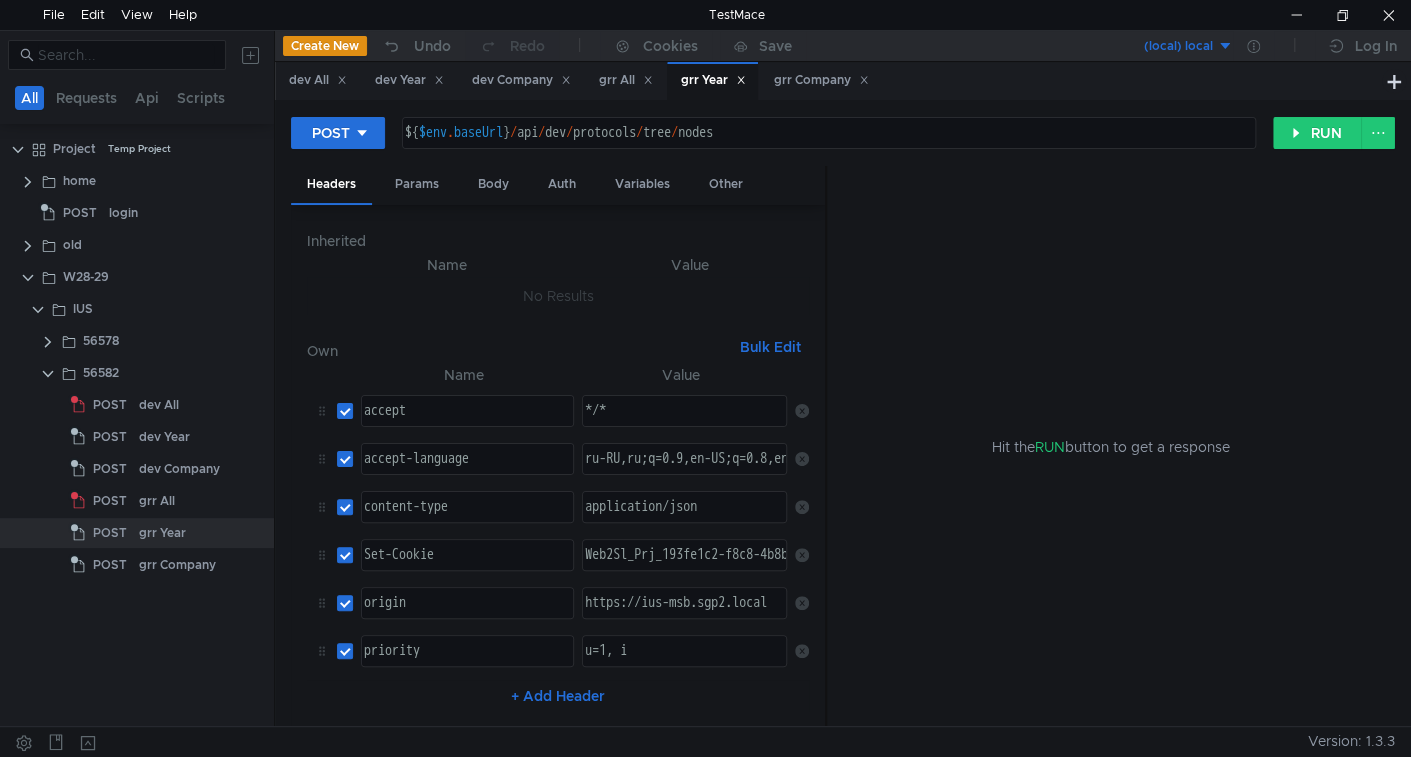 click on "${ $env . baseUrl } / api / dev / protocols / tree / nodes" at bounding box center (827, 149) 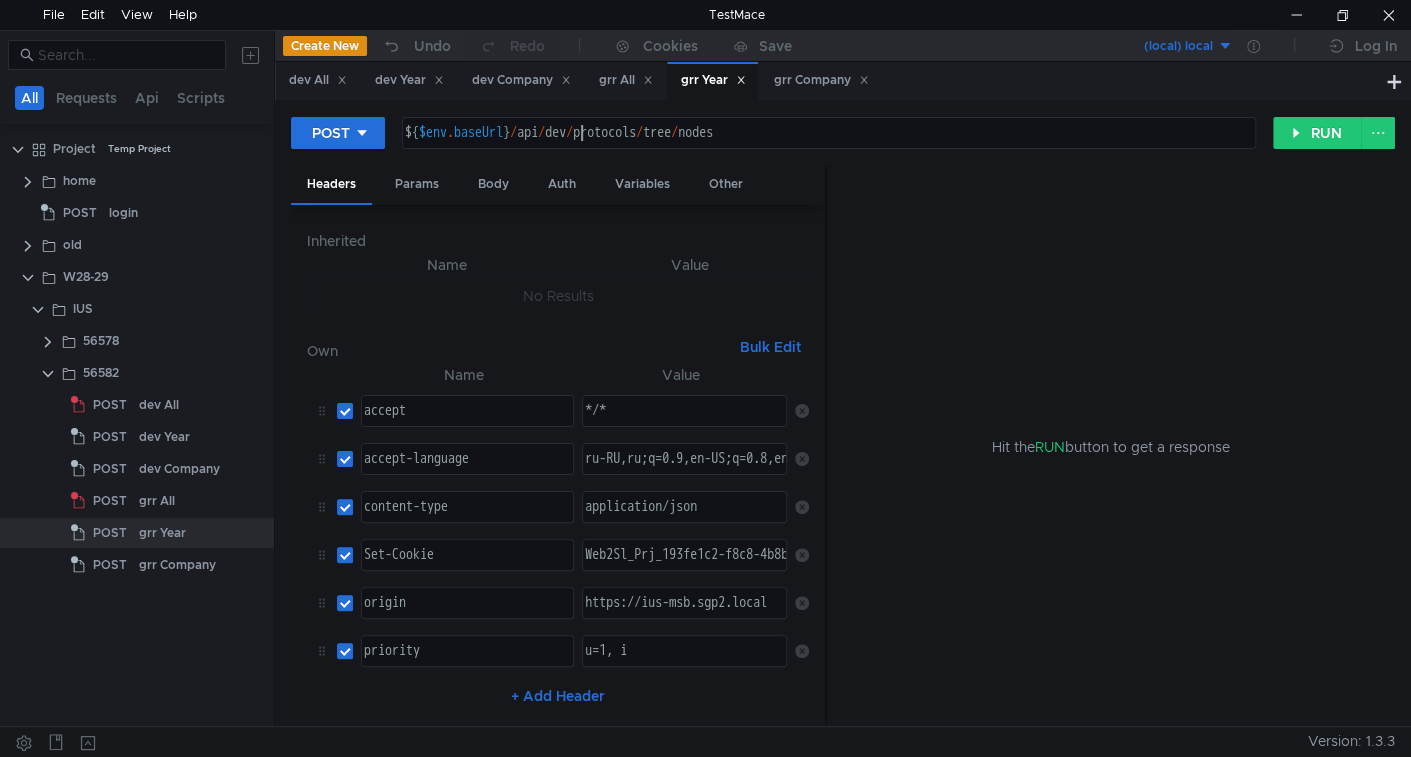 click on "${ $env . baseUrl } / api / dev / protocols / tree / nodes" at bounding box center [827, 149] 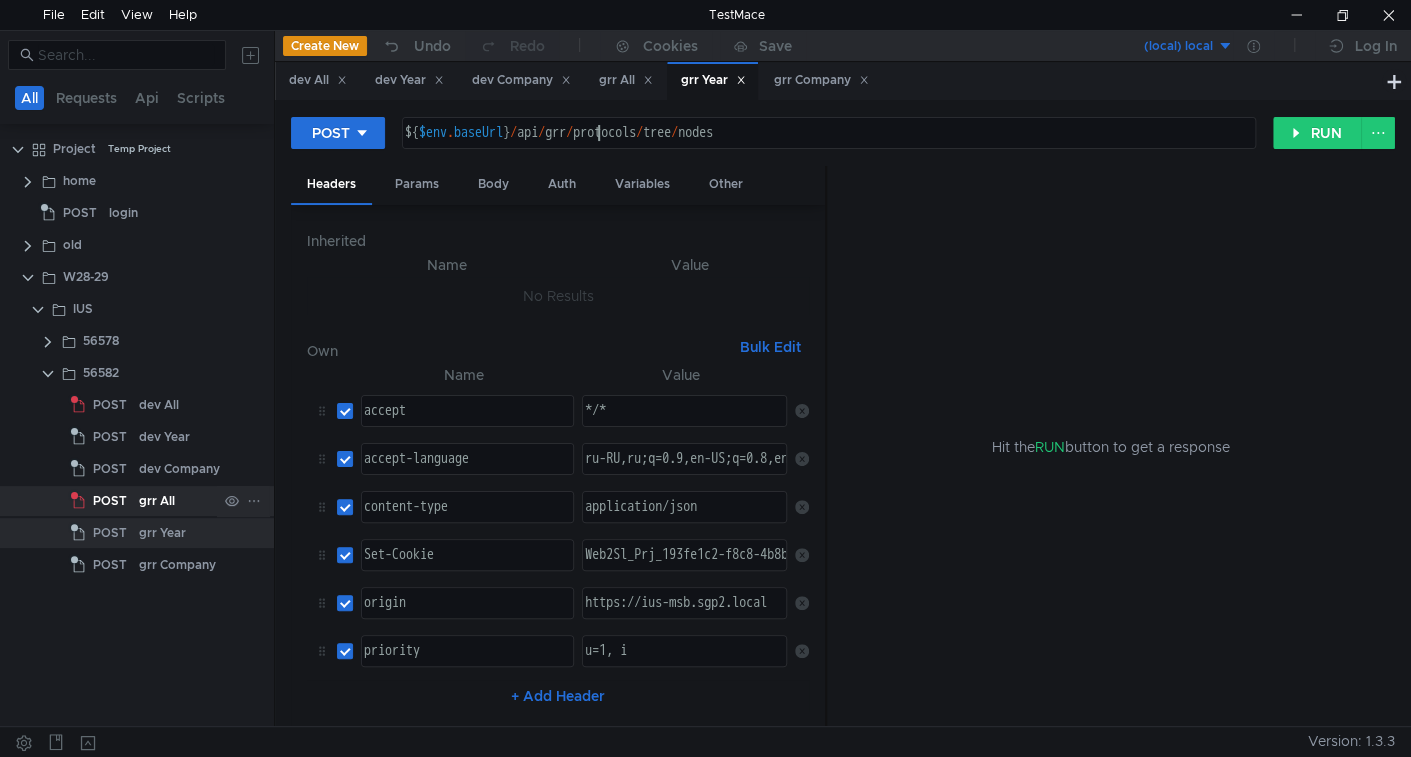 scroll, scrollTop: 0, scrollLeft: 13, axis: horizontal 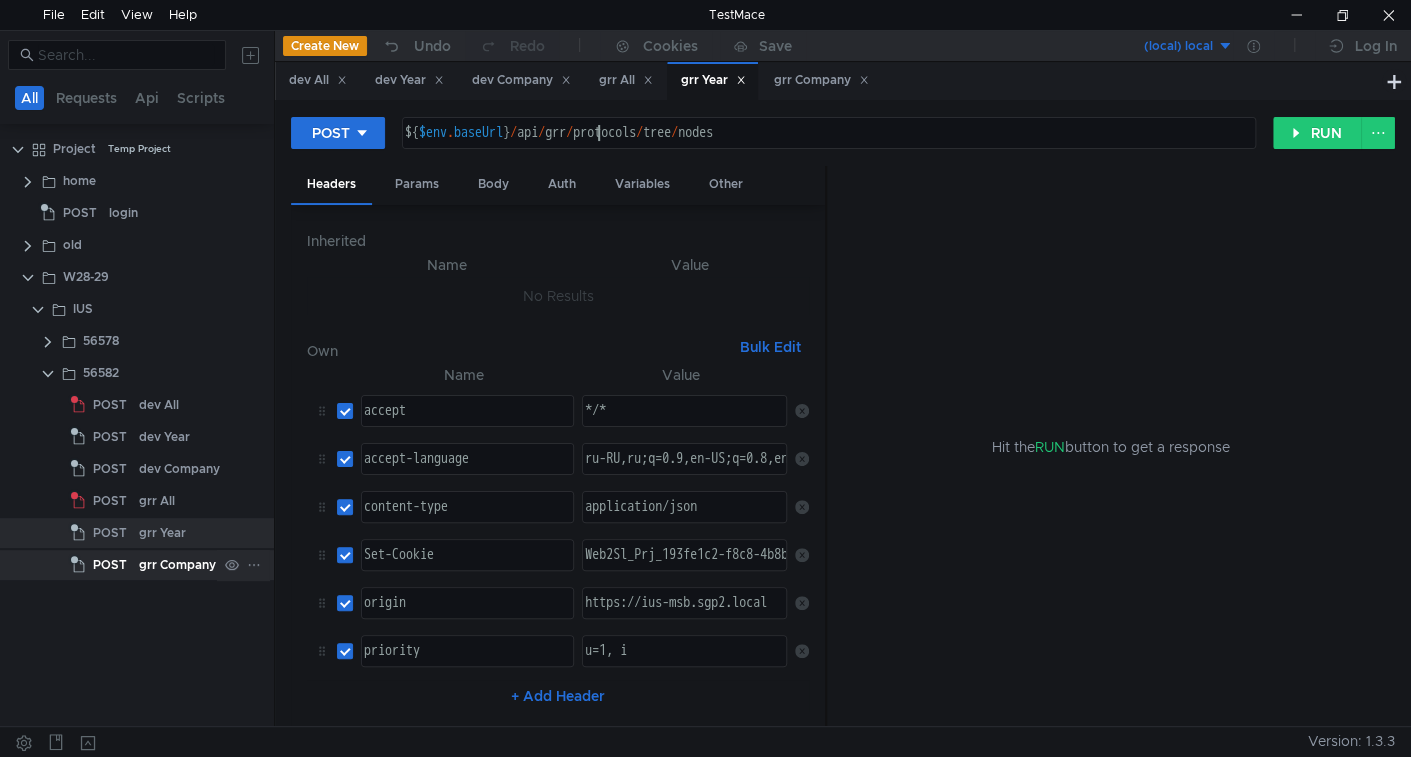 type on "${$env.baseUrl}/api/grr/protocols/tree/nodes" 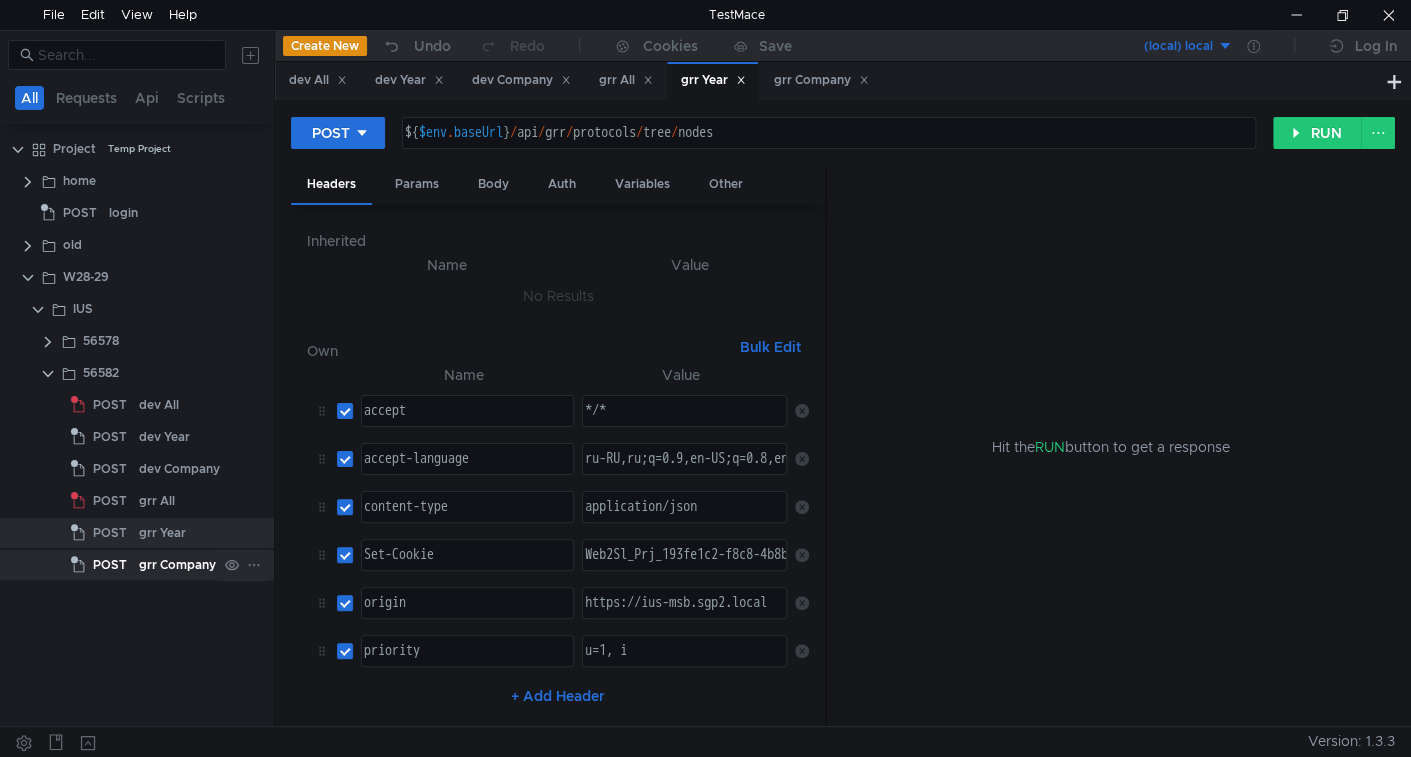 click on "grr Company" at bounding box center [159, 405] 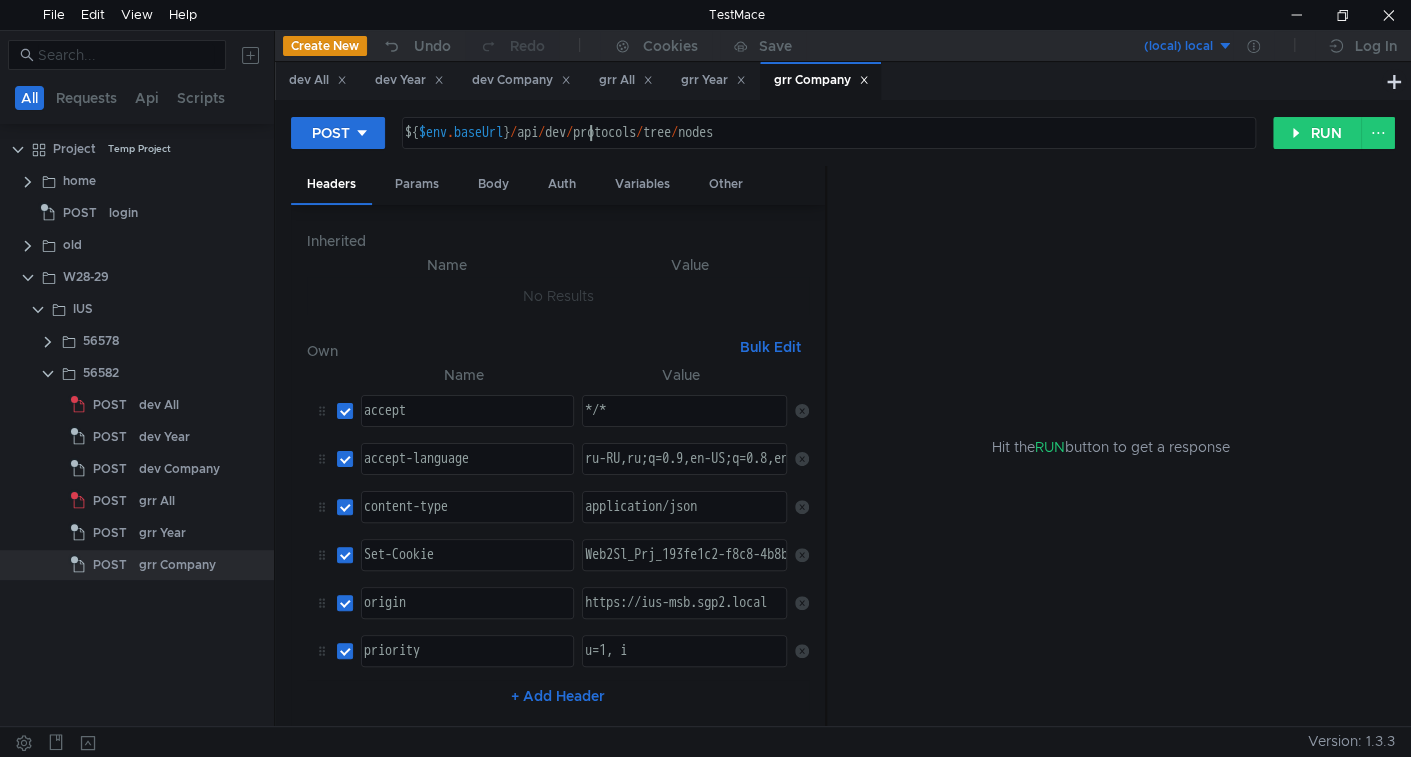 click on "${ $env . baseUrl } / api / dev / protocols / tree / nodes" at bounding box center (827, 149) 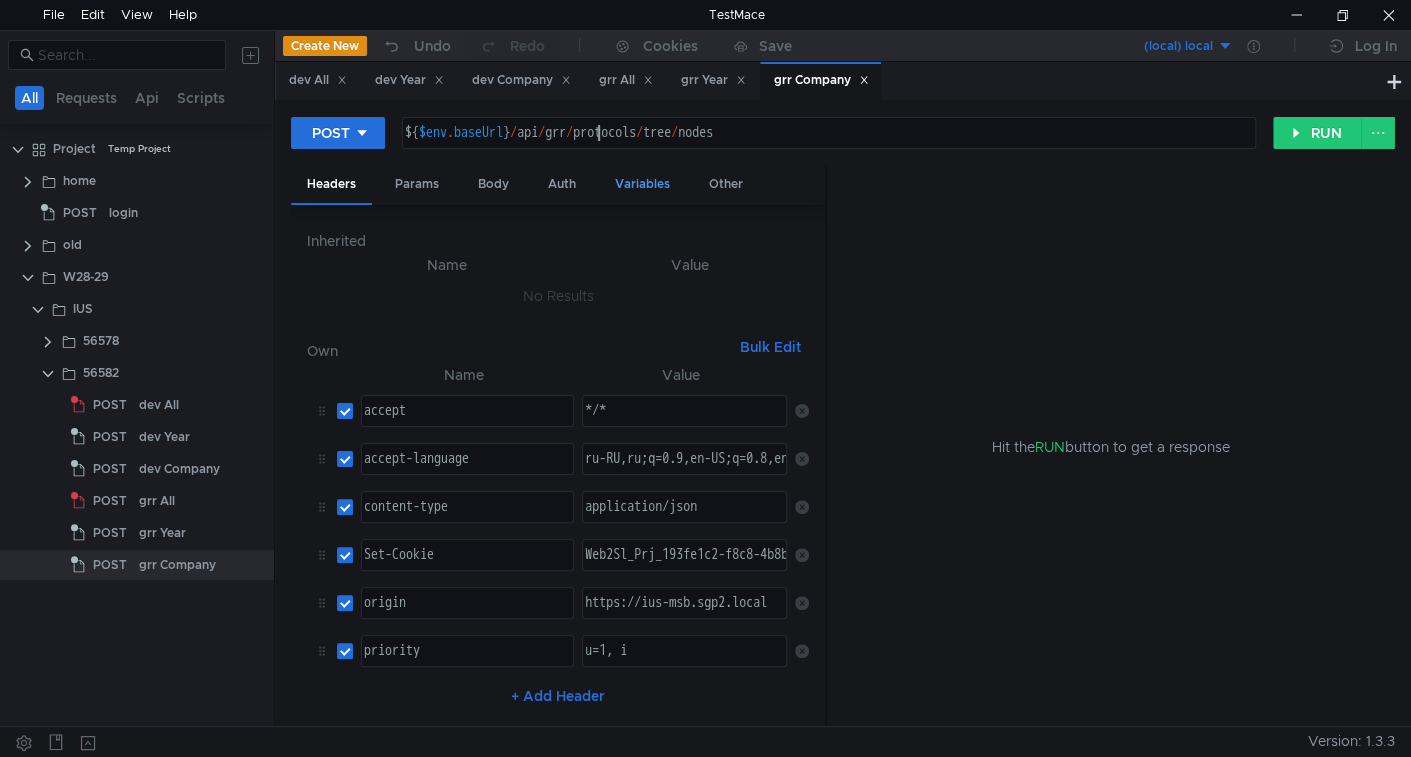 scroll, scrollTop: 0, scrollLeft: 13, axis: horizontal 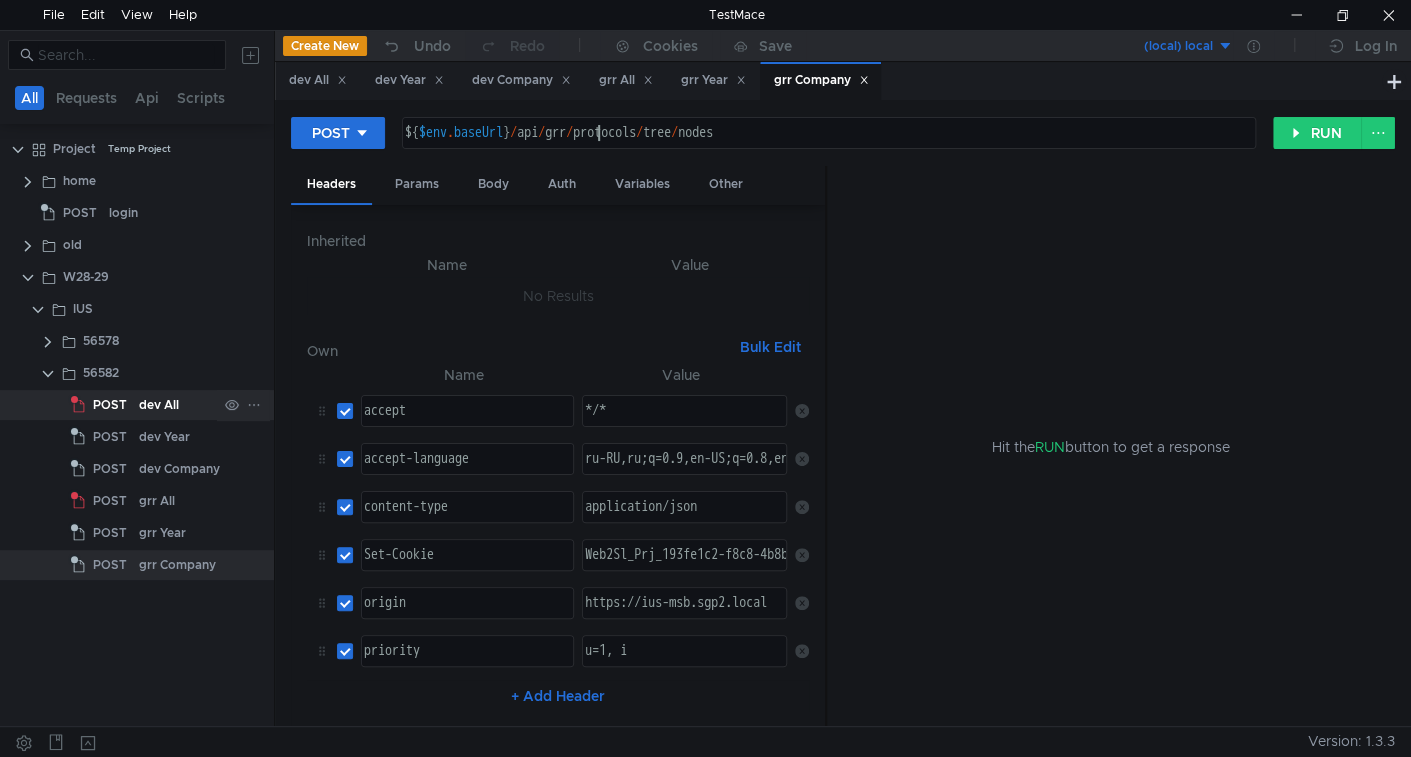 type on "${$env.baseUrl}/api/grr/protocols/tree/nodes" 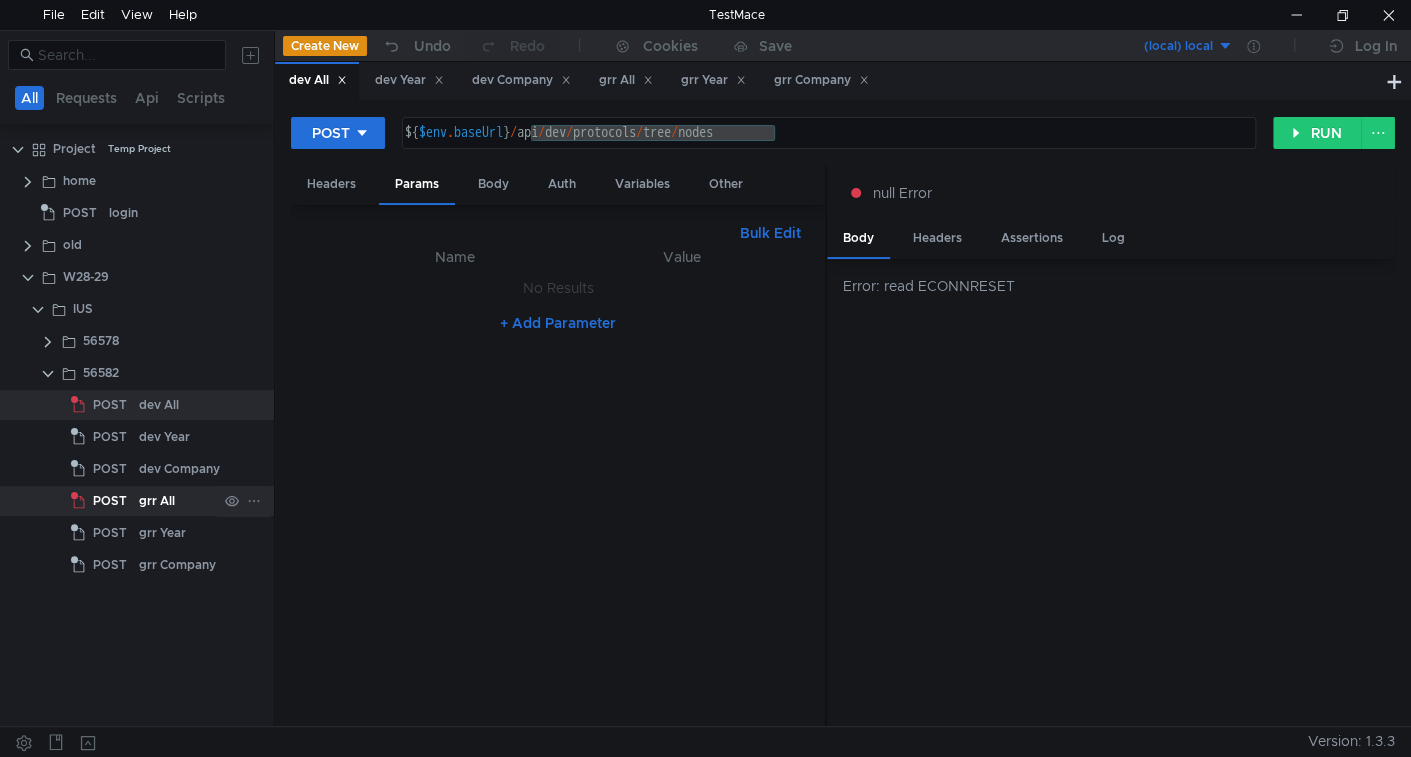 click on "grr All" at bounding box center (178, 405) 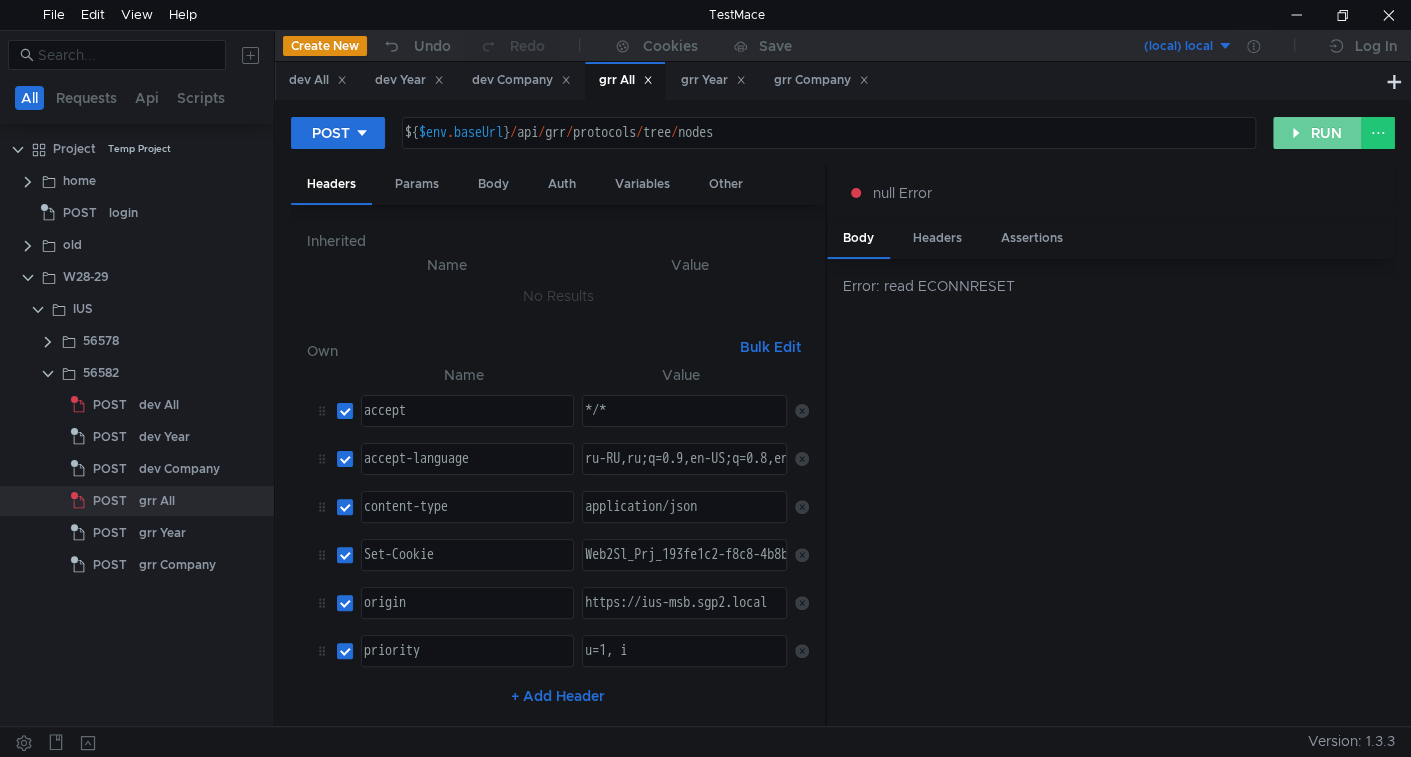 click on "RUN" at bounding box center (1317, 133) 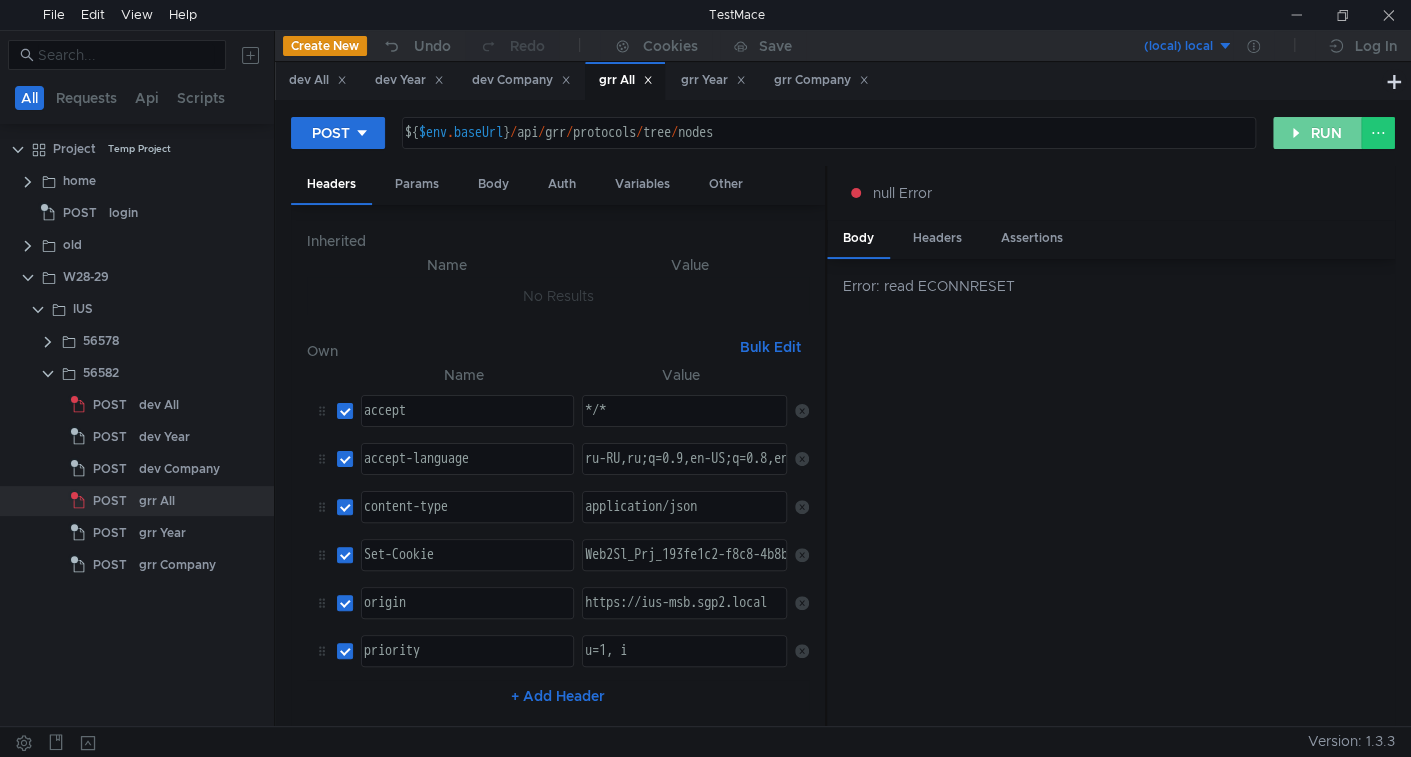 click on "RUN" at bounding box center (1317, 133) 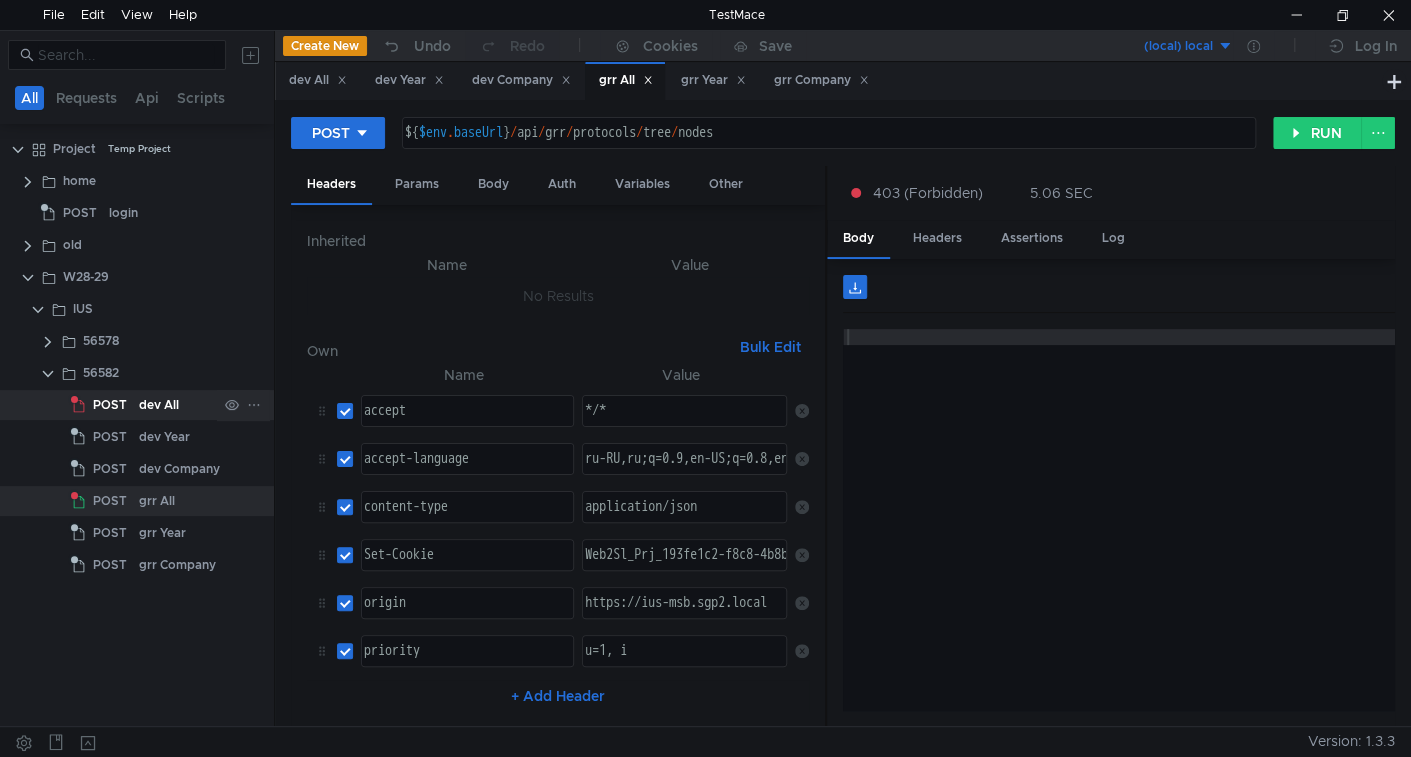 click on "dev All" at bounding box center (159, 405) 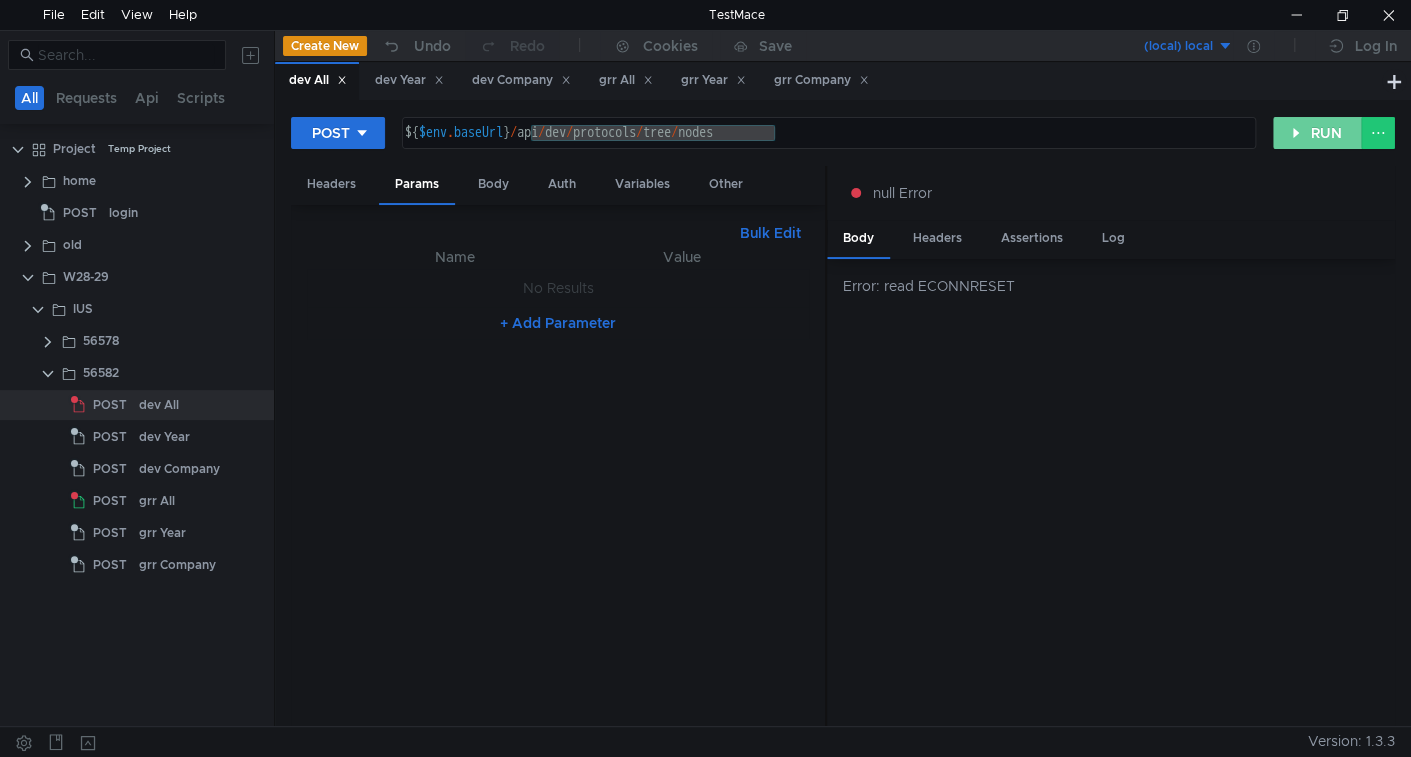 click on "RUN" at bounding box center (1317, 133) 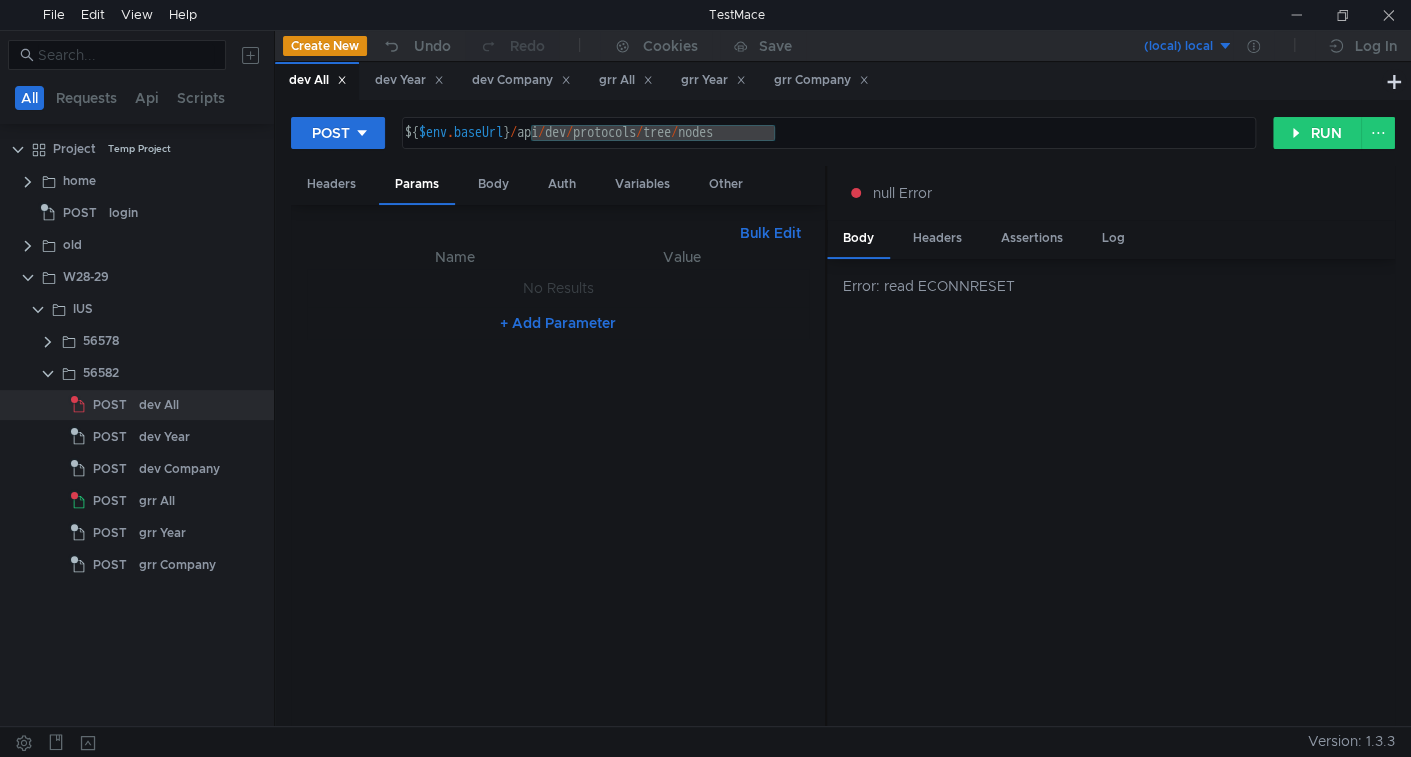 click on "Name Value  No Results
+ Add Parameter" at bounding box center [558, 478] 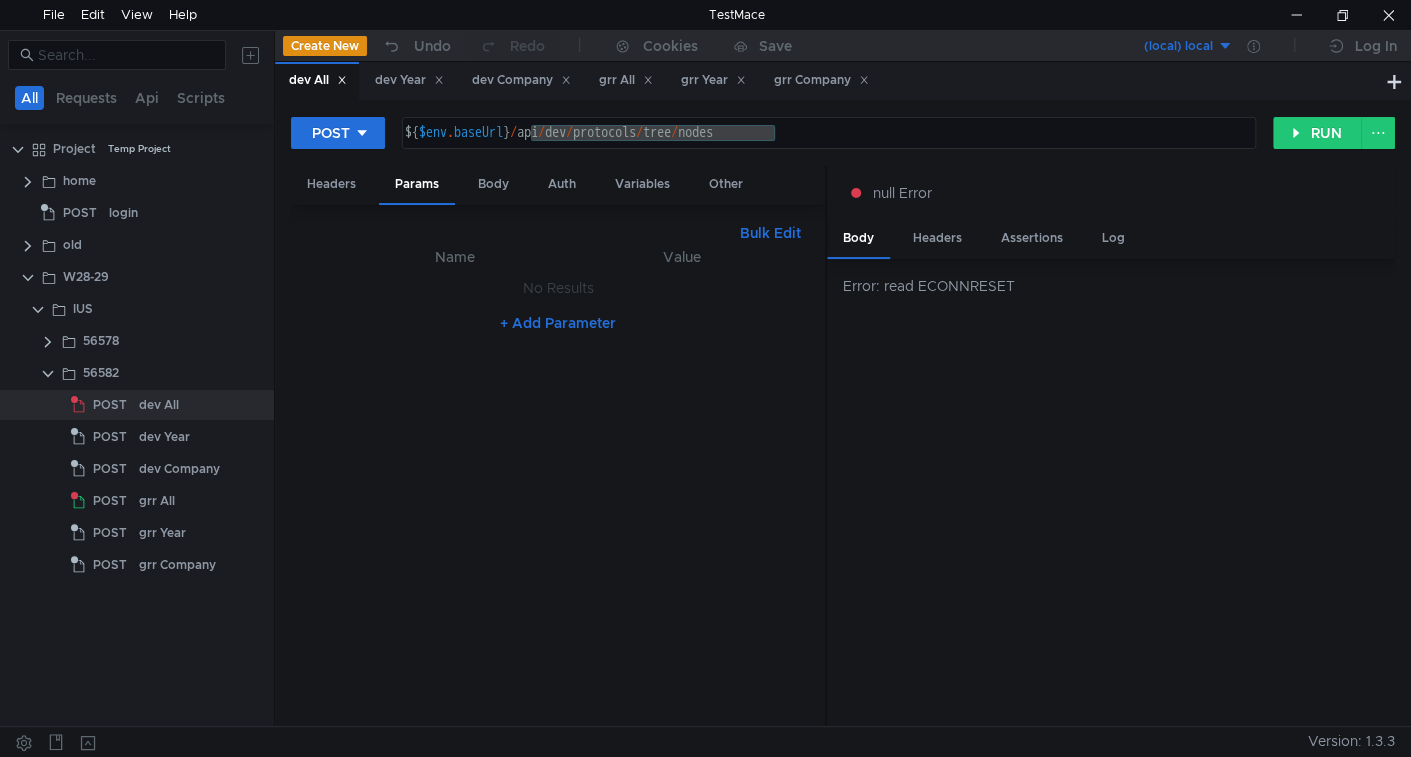click on "${ $env . baseUrl } / api / dev / protocols / tree / nodes" at bounding box center (829, 133) 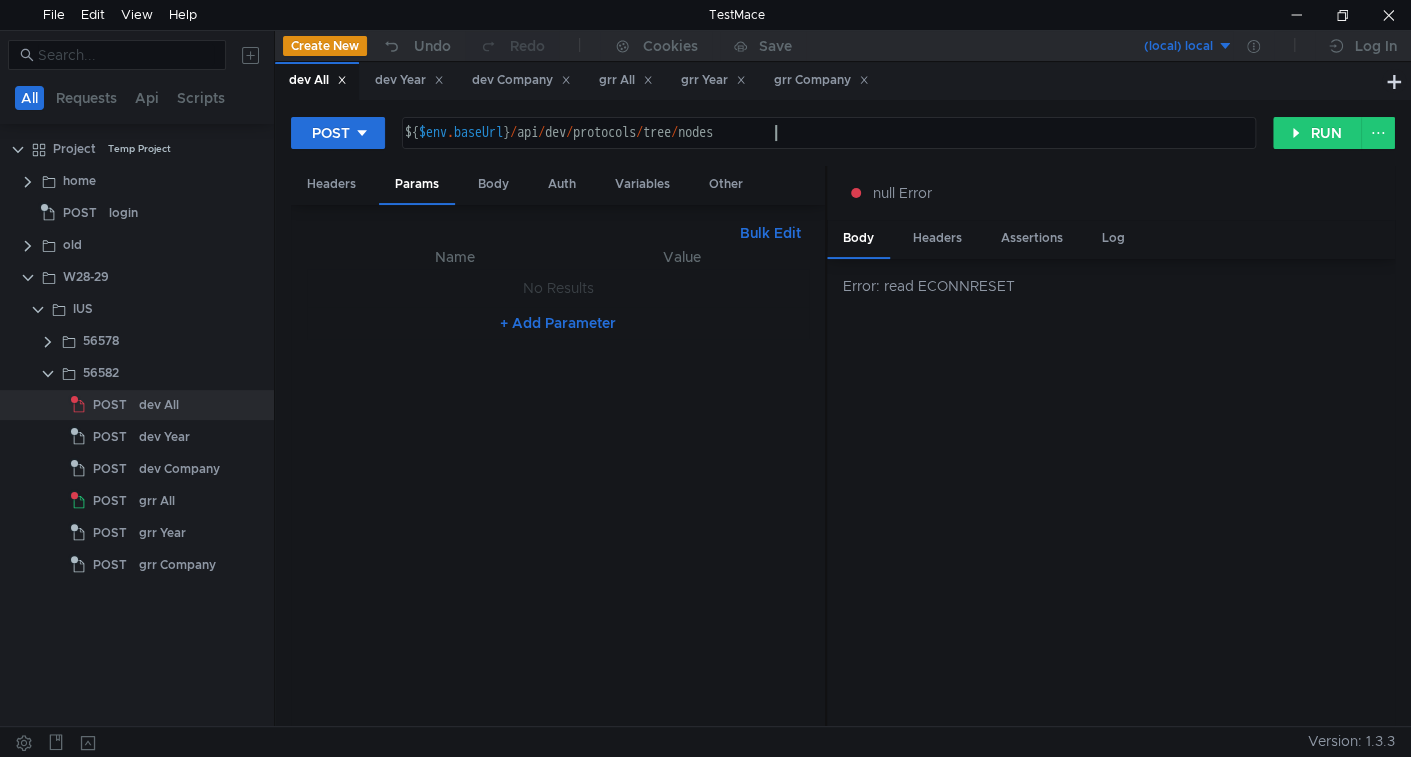 click on "Name Value  No Results
+ Add Parameter" at bounding box center [558, 478] 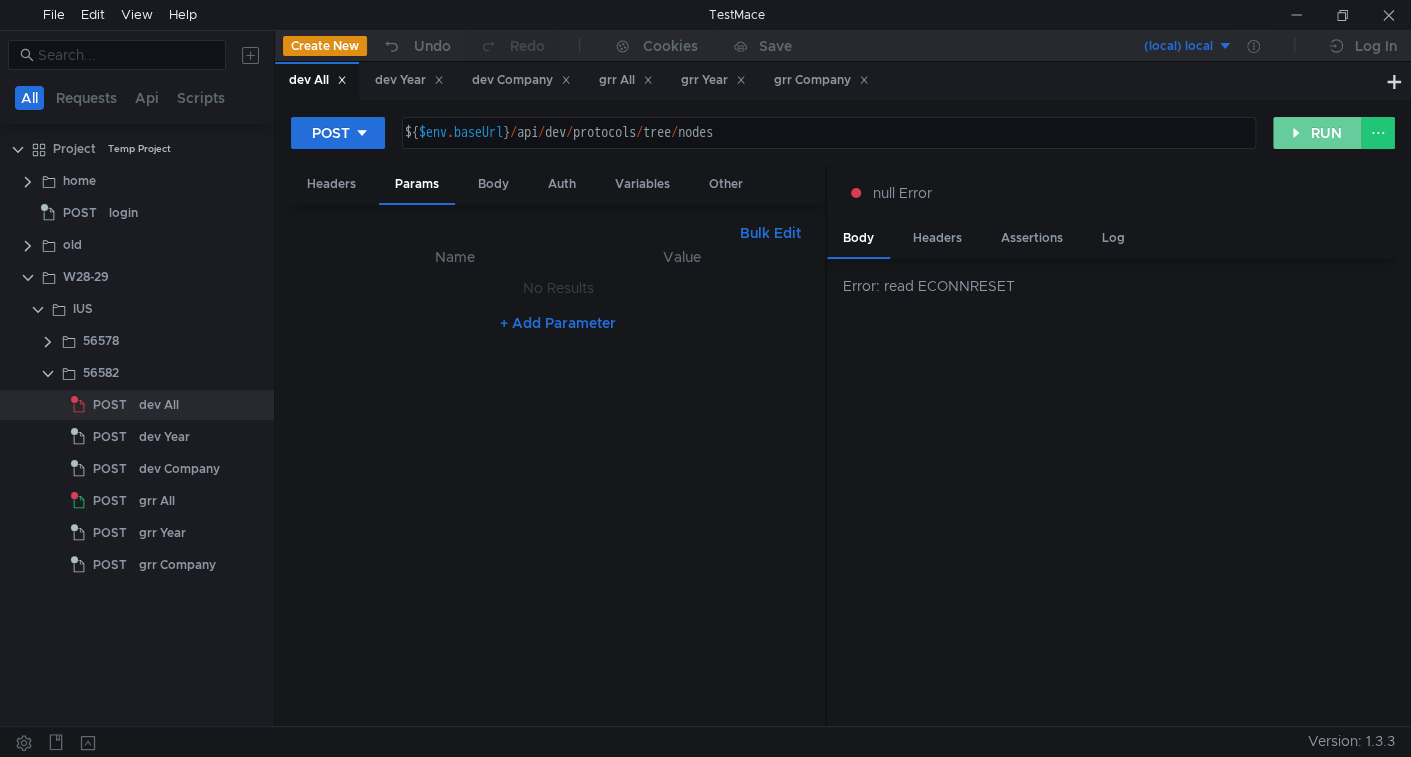 click on "RUN" at bounding box center [1317, 133] 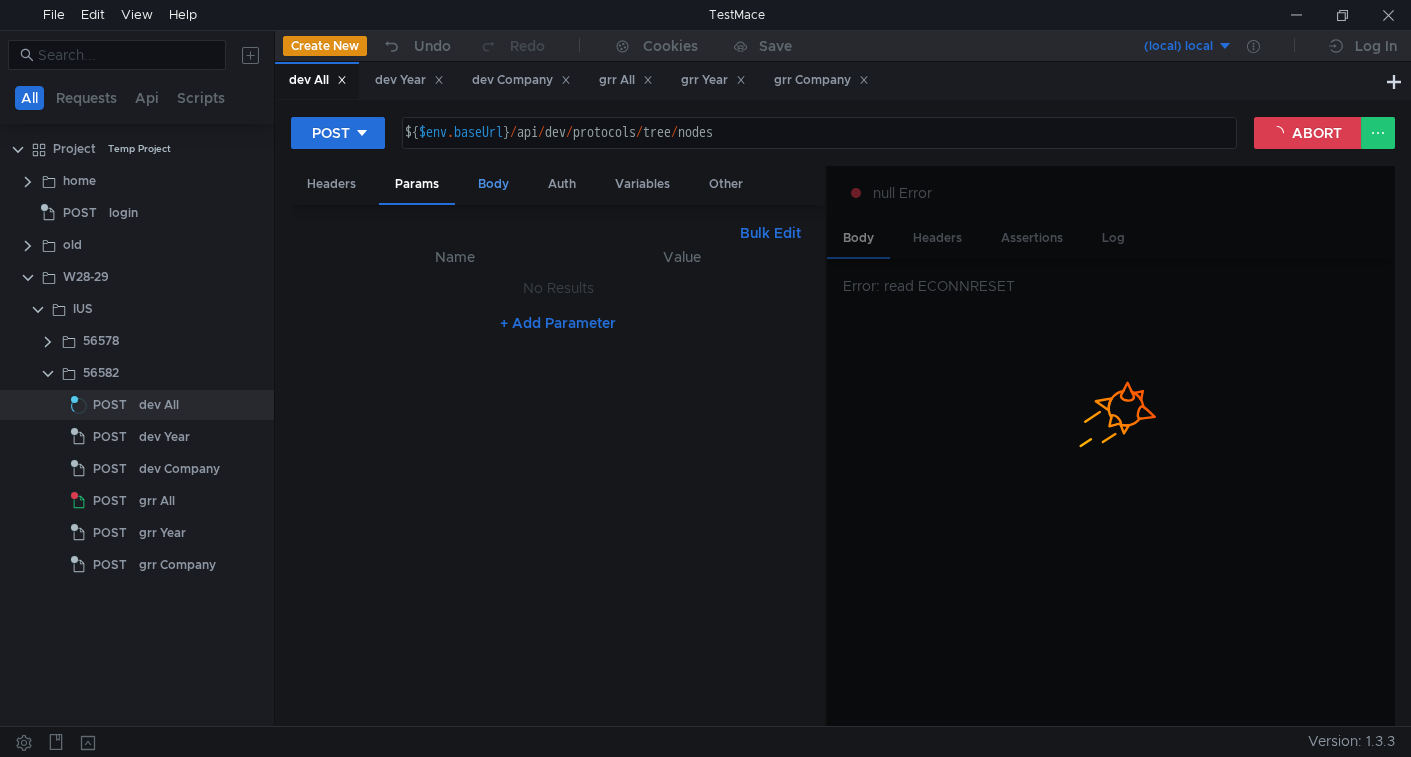 click on "Body" at bounding box center (493, 184) 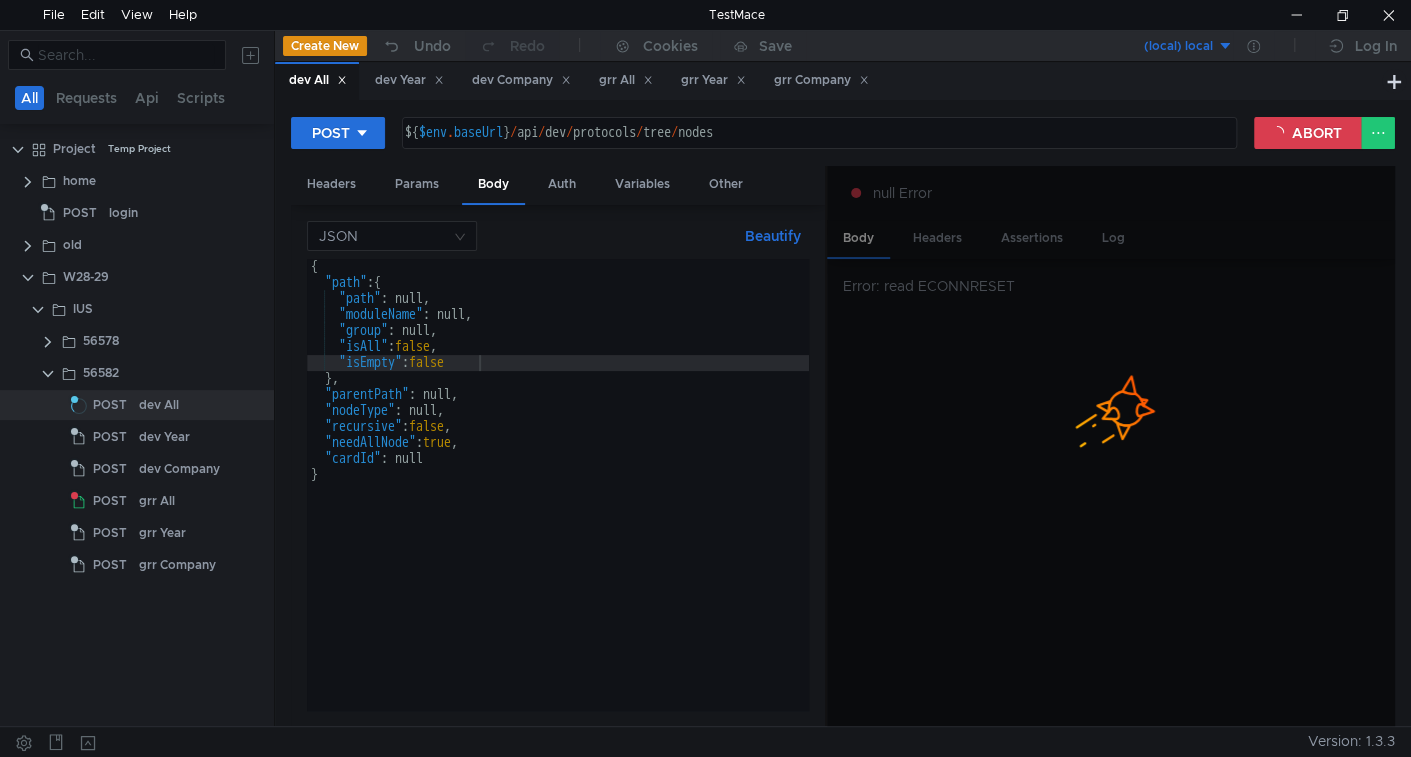 scroll, scrollTop: 0, scrollLeft: 0, axis: both 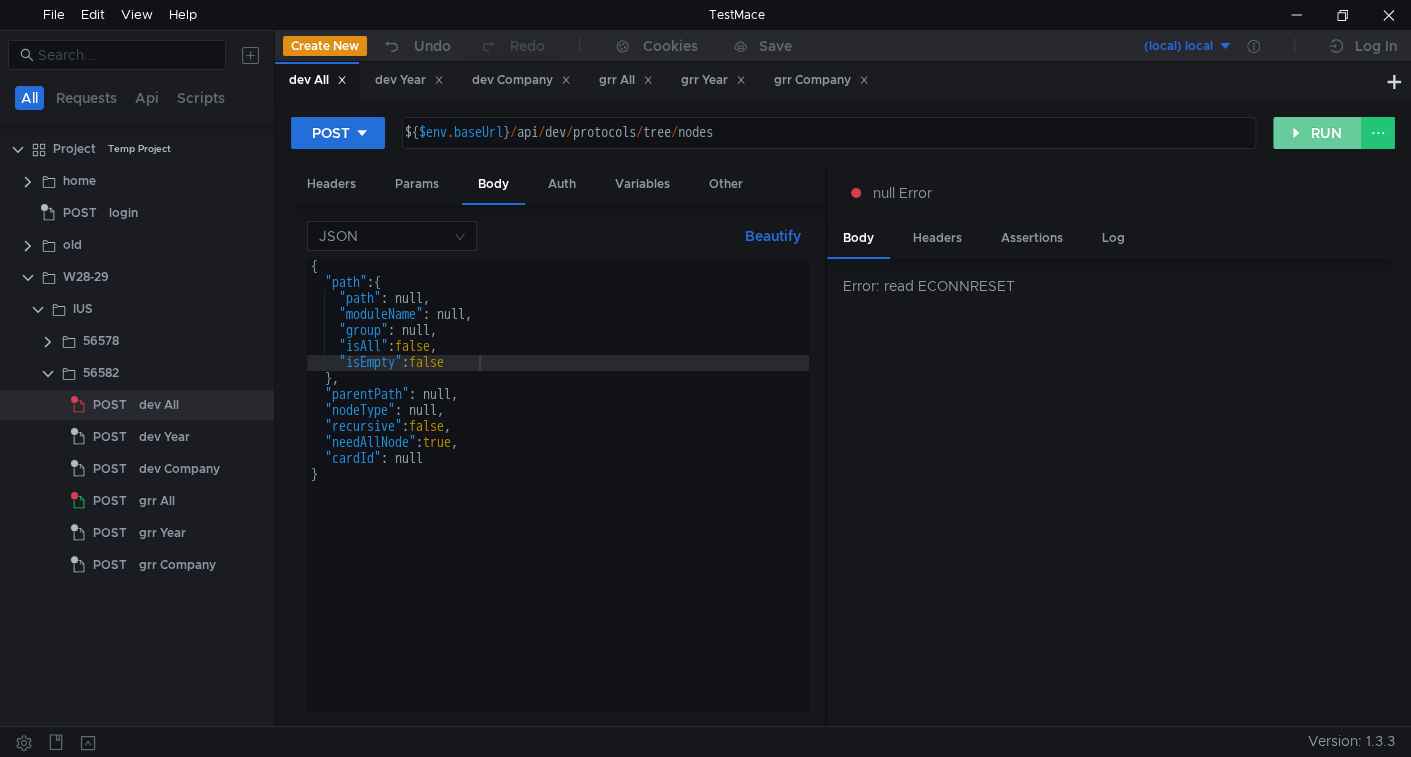 click on "RUN" at bounding box center (1317, 133) 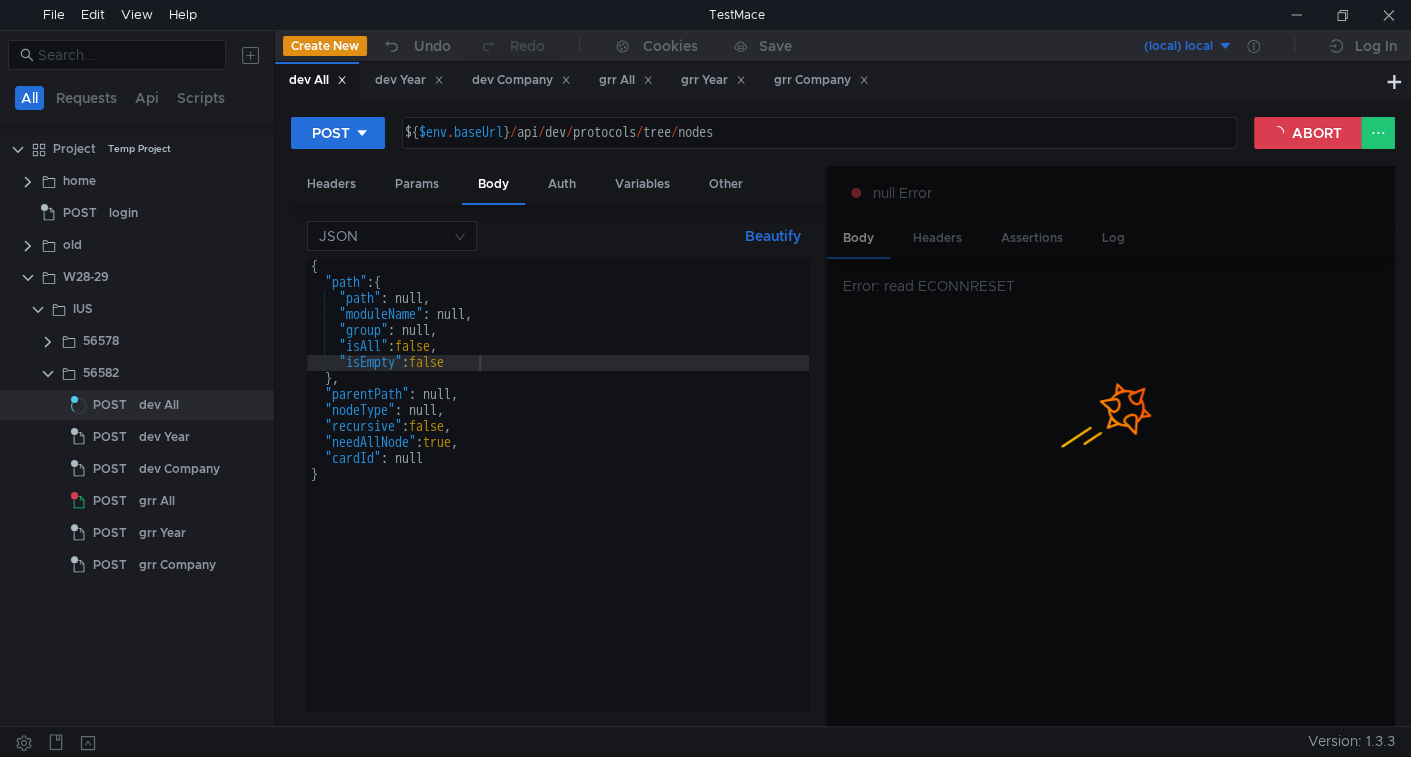scroll, scrollTop: 0, scrollLeft: 0, axis: both 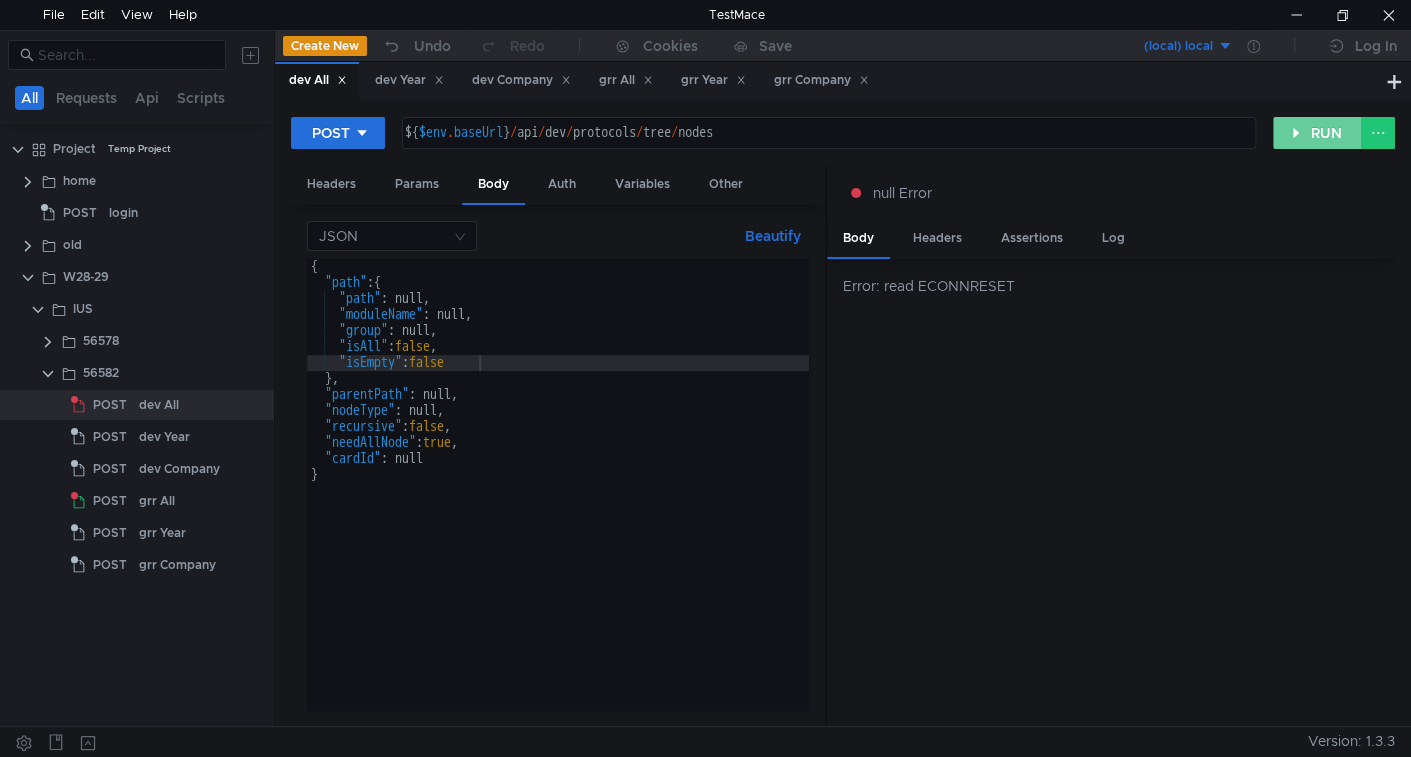click on "RUN" at bounding box center [1317, 133] 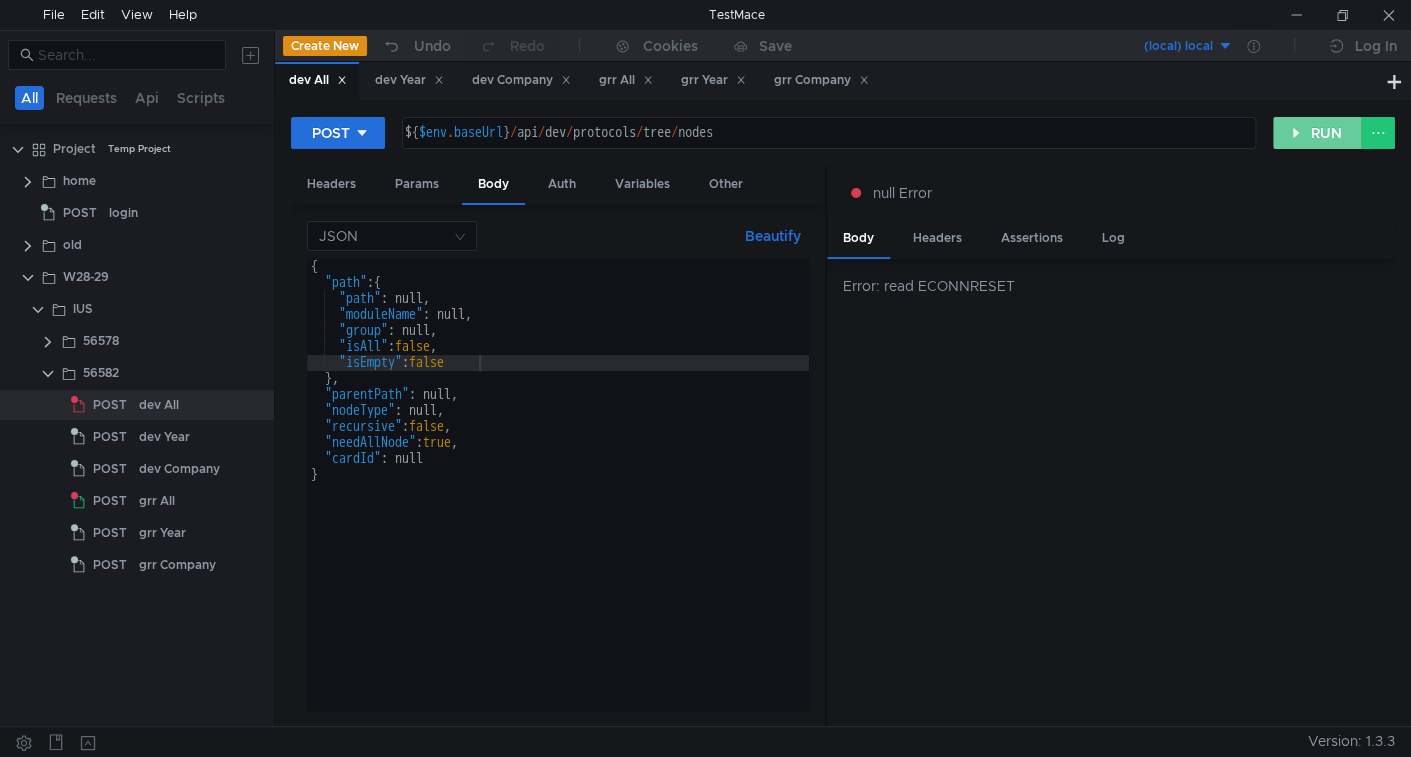 click on "RUN" at bounding box center [1317, 133] 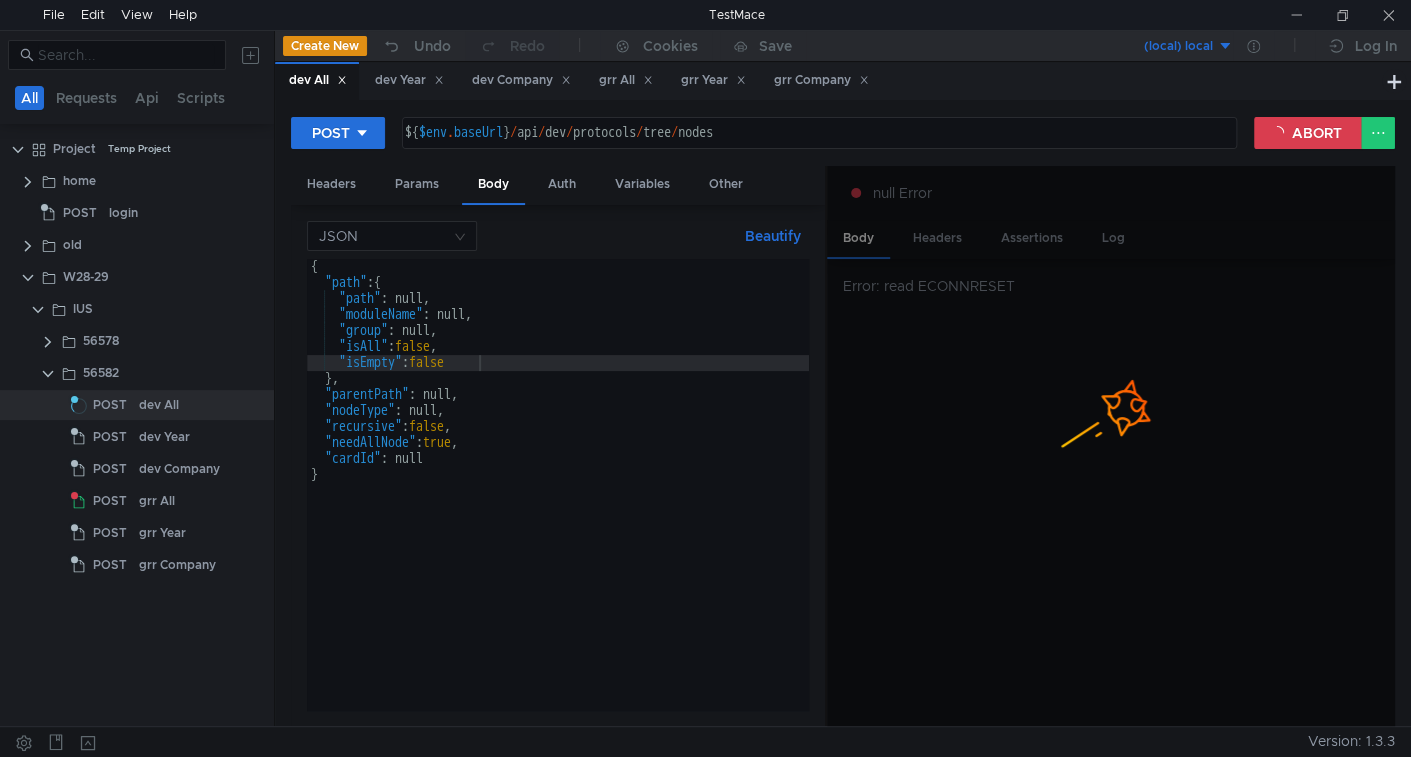 scroll, scrollTop: 0, scrollLeft: 0, axis: both 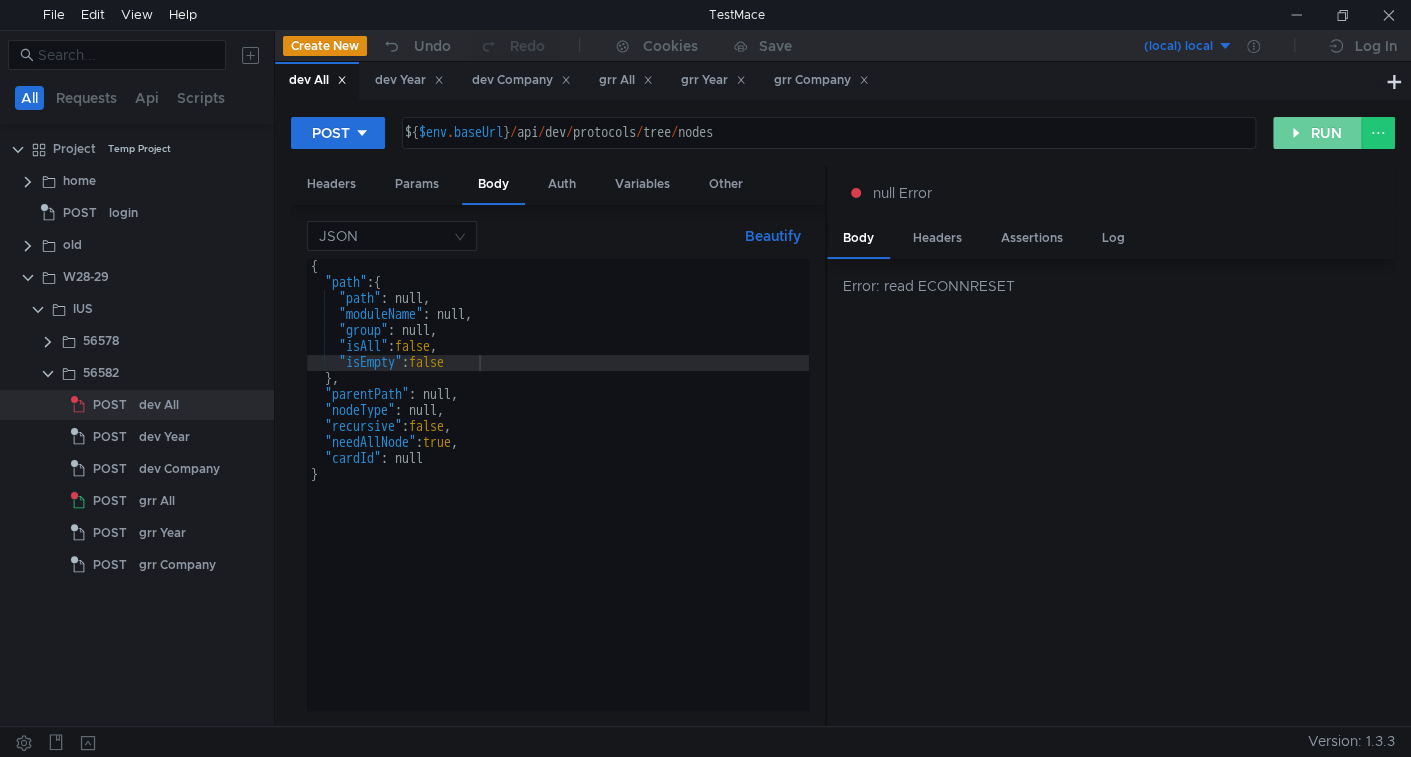 click on "RUN" at bounding box center [1317, 133] 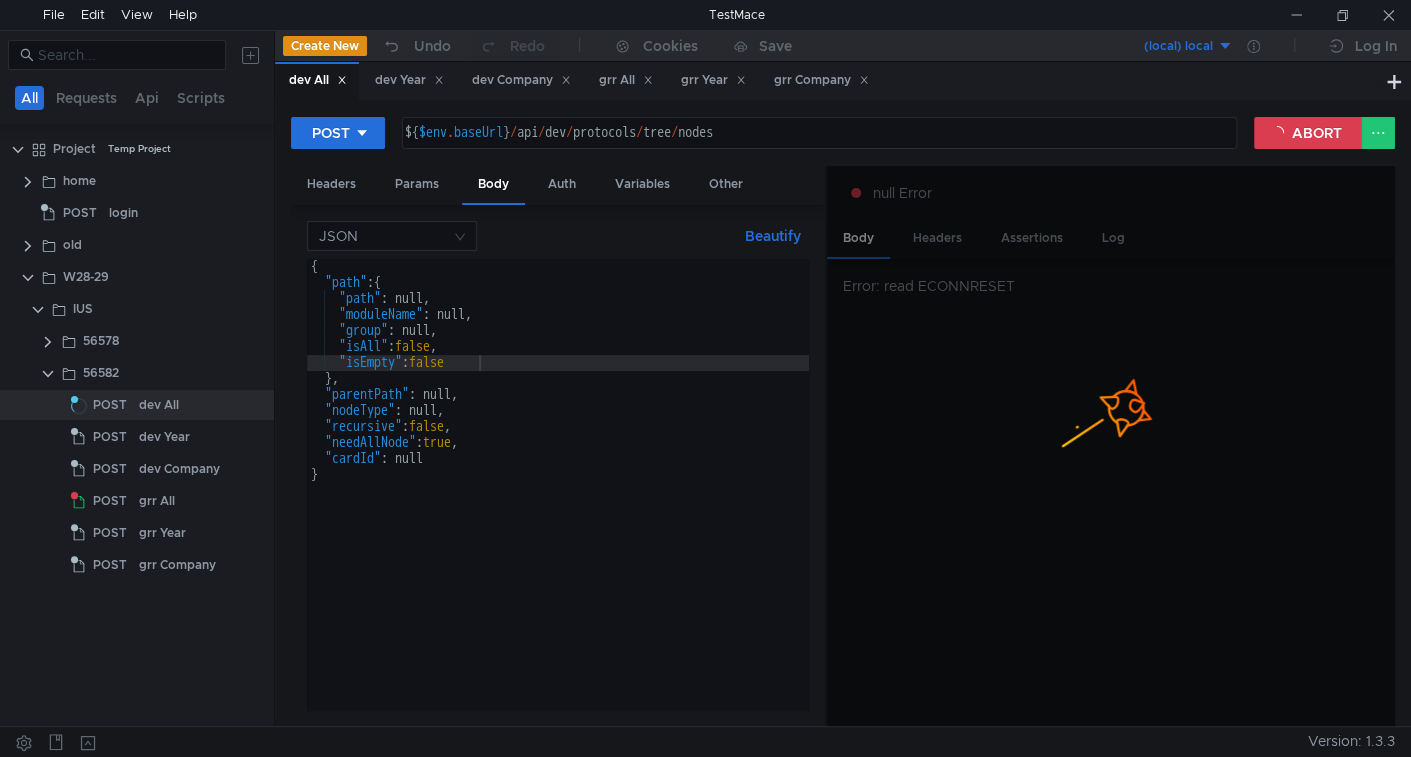 scroll, scrollTop: 0, scrollLeft: 0, axis: both 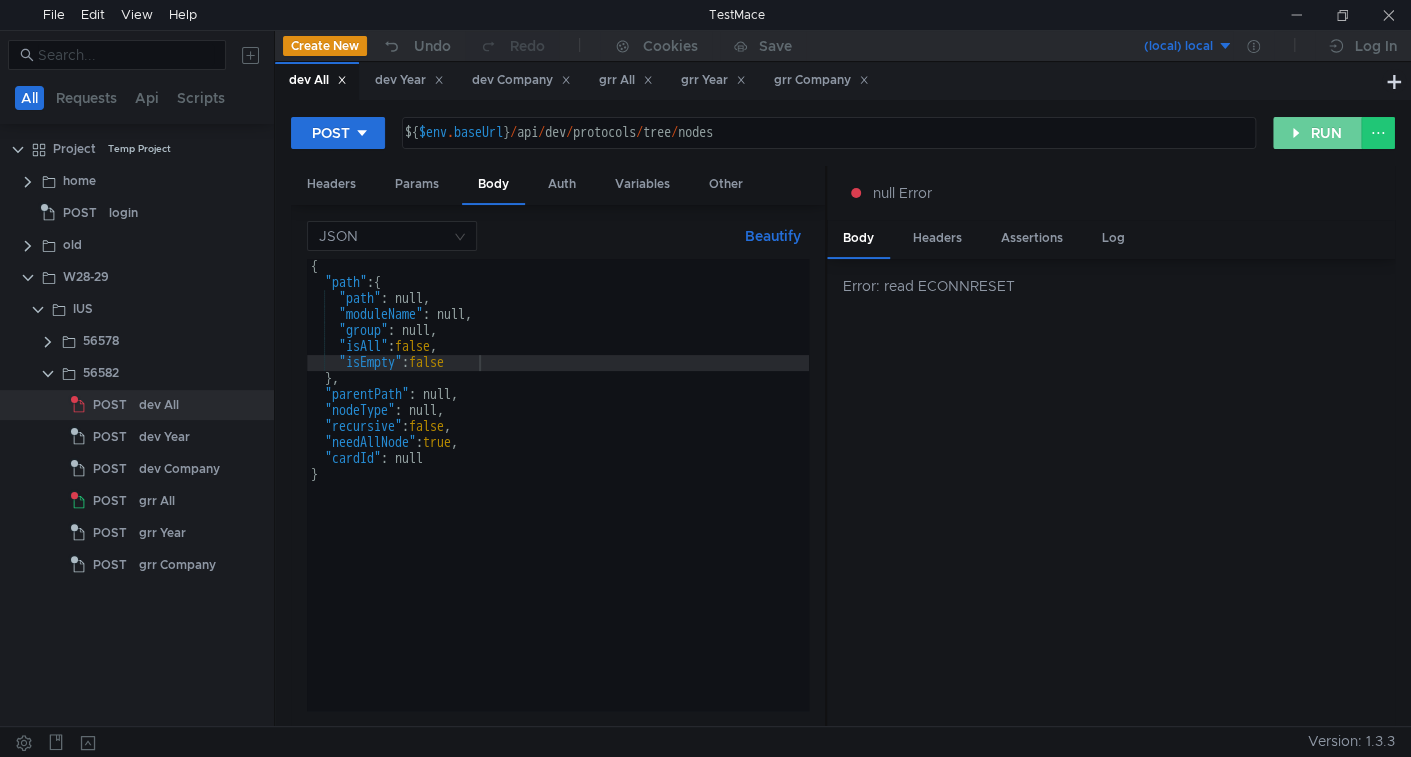 click on "RUN" at bounding box center (1317, 133) 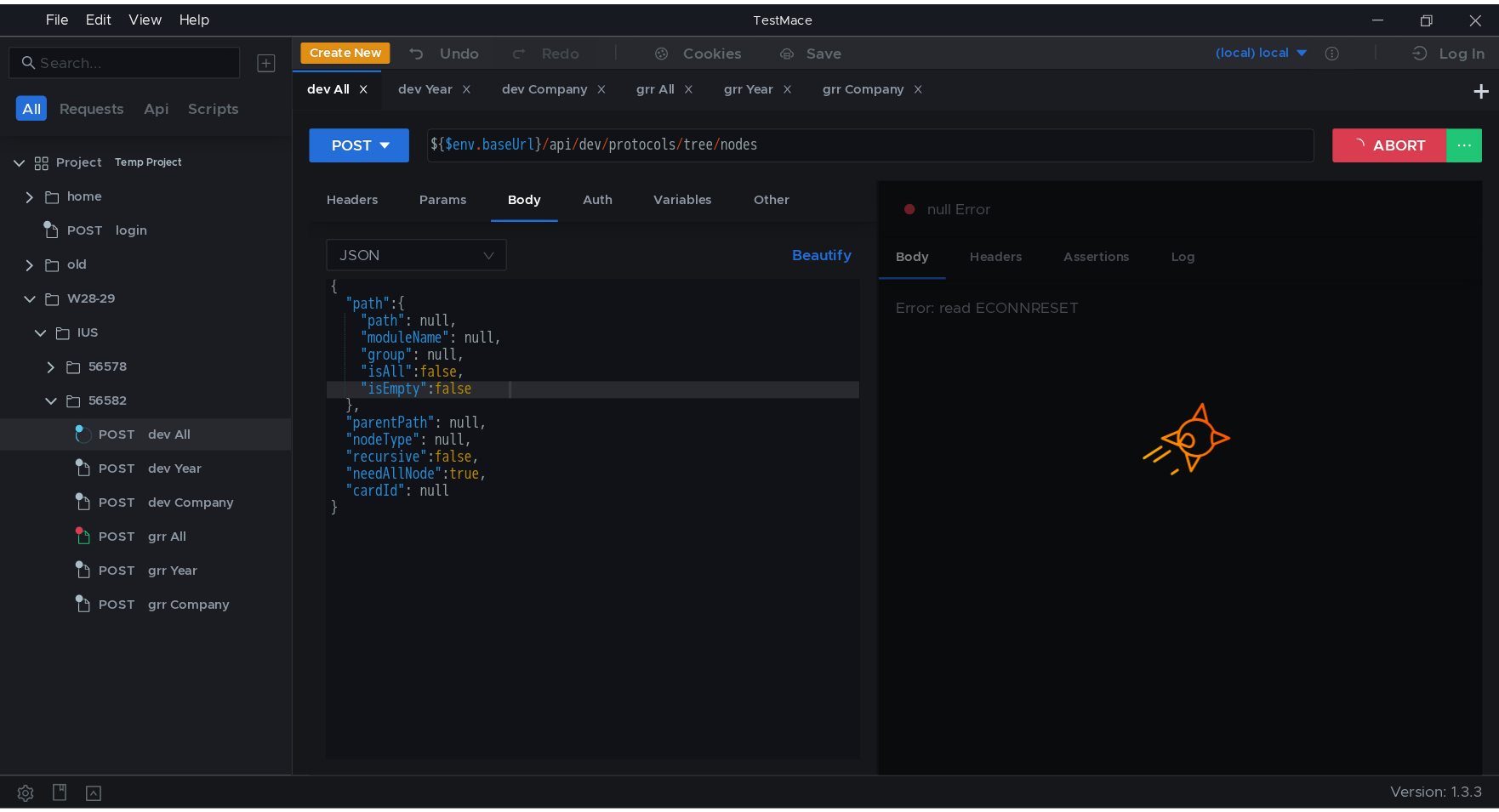 scroll, scrollTop: 0, scrollLeft: 0, axis: both 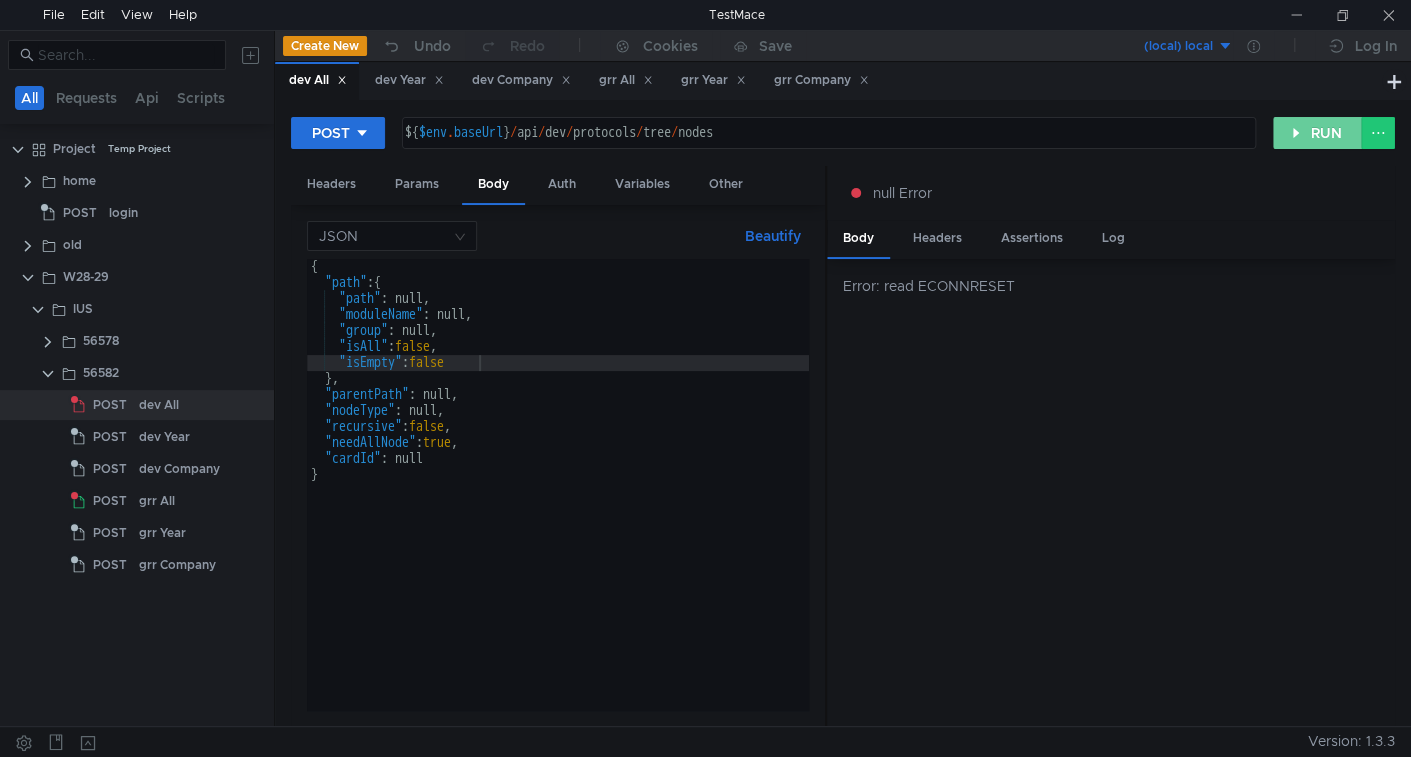click on "RUN" at bounding box center (1317, 133) 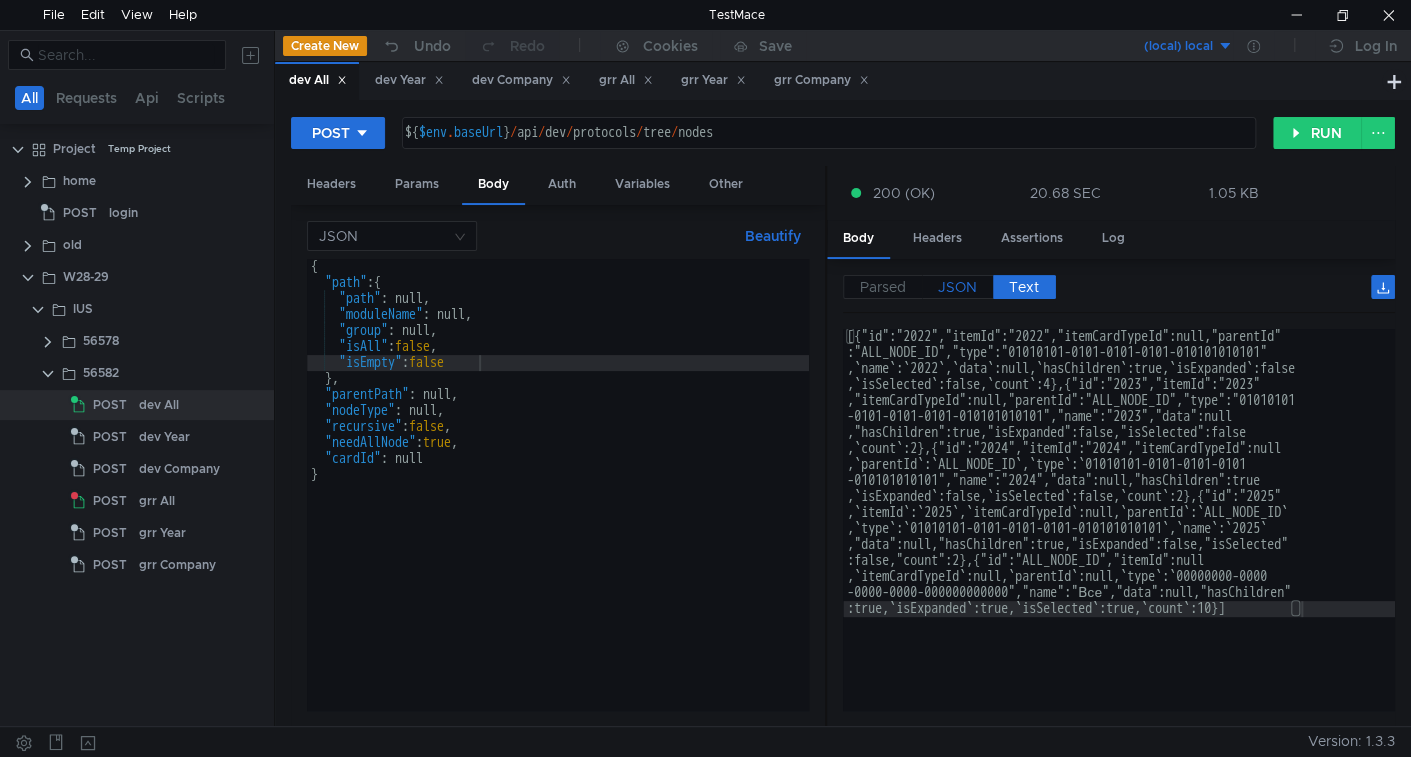 click on "JSON" at bounding box center [883, 287] 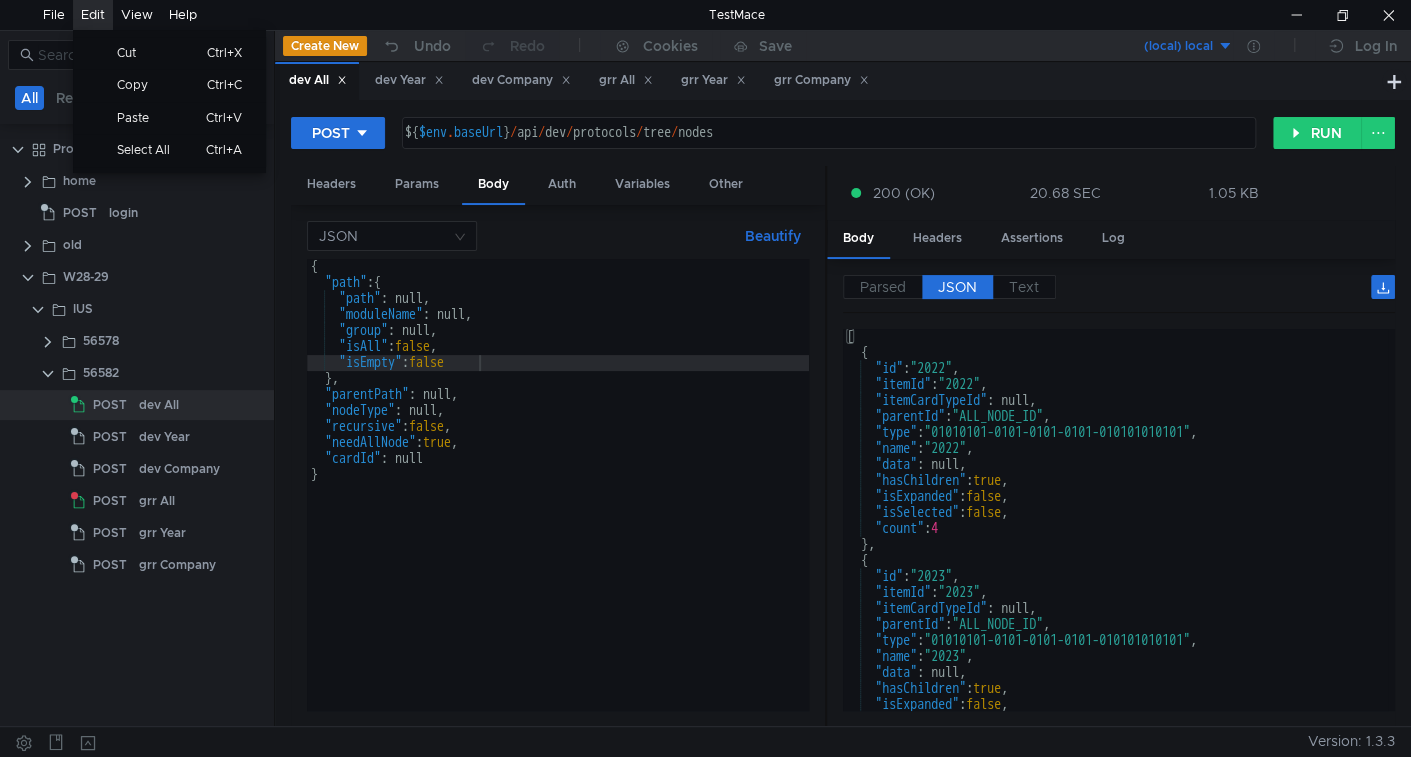 click on "Edit Cut Ctrl+X Copy Ctrl+C Paste Ctrl+V Select All Ctrl+A" at bounding box center (93, 15) 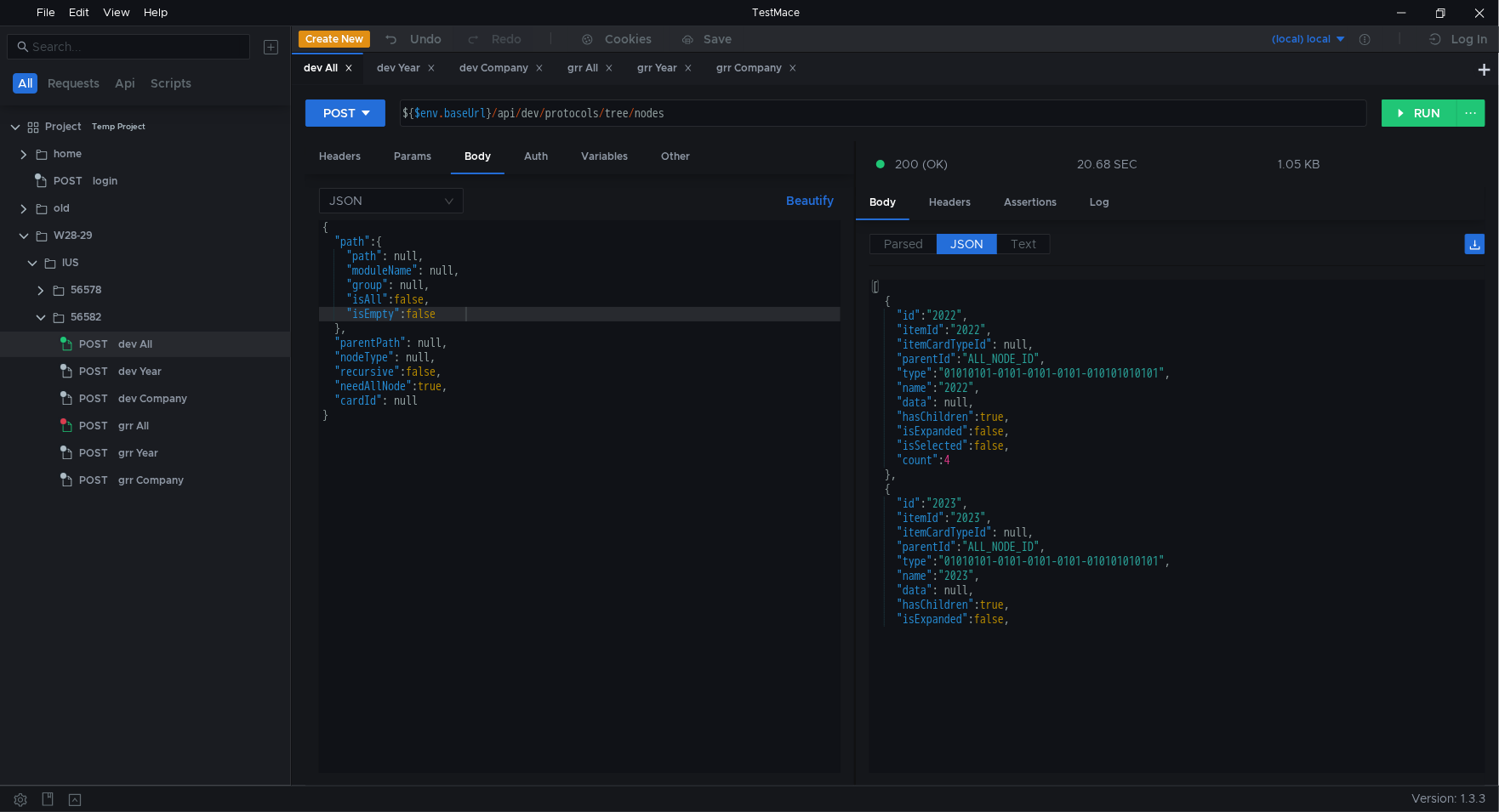 drag, startPoint x: 1000, startPoint y: 274, endPoint x: 853, endPoint y: 282, distance: 147.21753 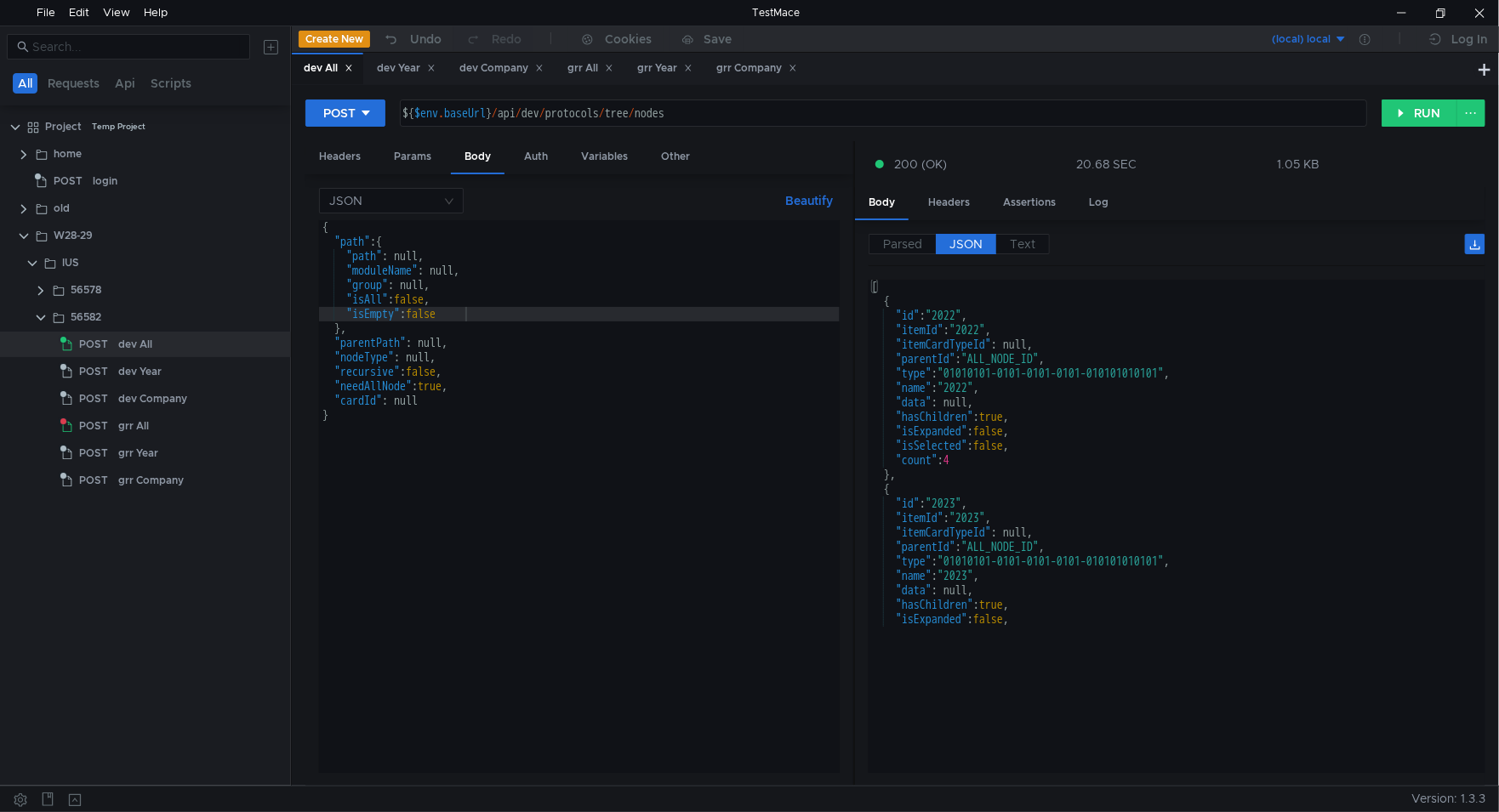click on "[    {       "id" :  "2022" ,       "itemId" :  "2022" ,       "itemCardTypeId" : null,       "parentId" :  "ALL_NODE_ID" ,       "type" :  "01010101-0101-0101-0101-010101010101" ,       "name" :  "2022" ,       "data" : null,       "hasChildren" :  true ,       "isExpanded" :  false ,       "isSelected" :  false ,       "count" :  4    } ,    {       "id" :  "2023" ,       "itemId" :  "2023" ,       "itemCardTypeId" : null,       "parentId" :  "ALL_NODE_ID" ,       "type" :  "01010101-0101-0101-0101-010101010101" ,       "name" :  "2023" ,       "data" : null,       "hasChildren" :  true ,       "isExpanded" :  false ," at bounding box center (1174, 457) 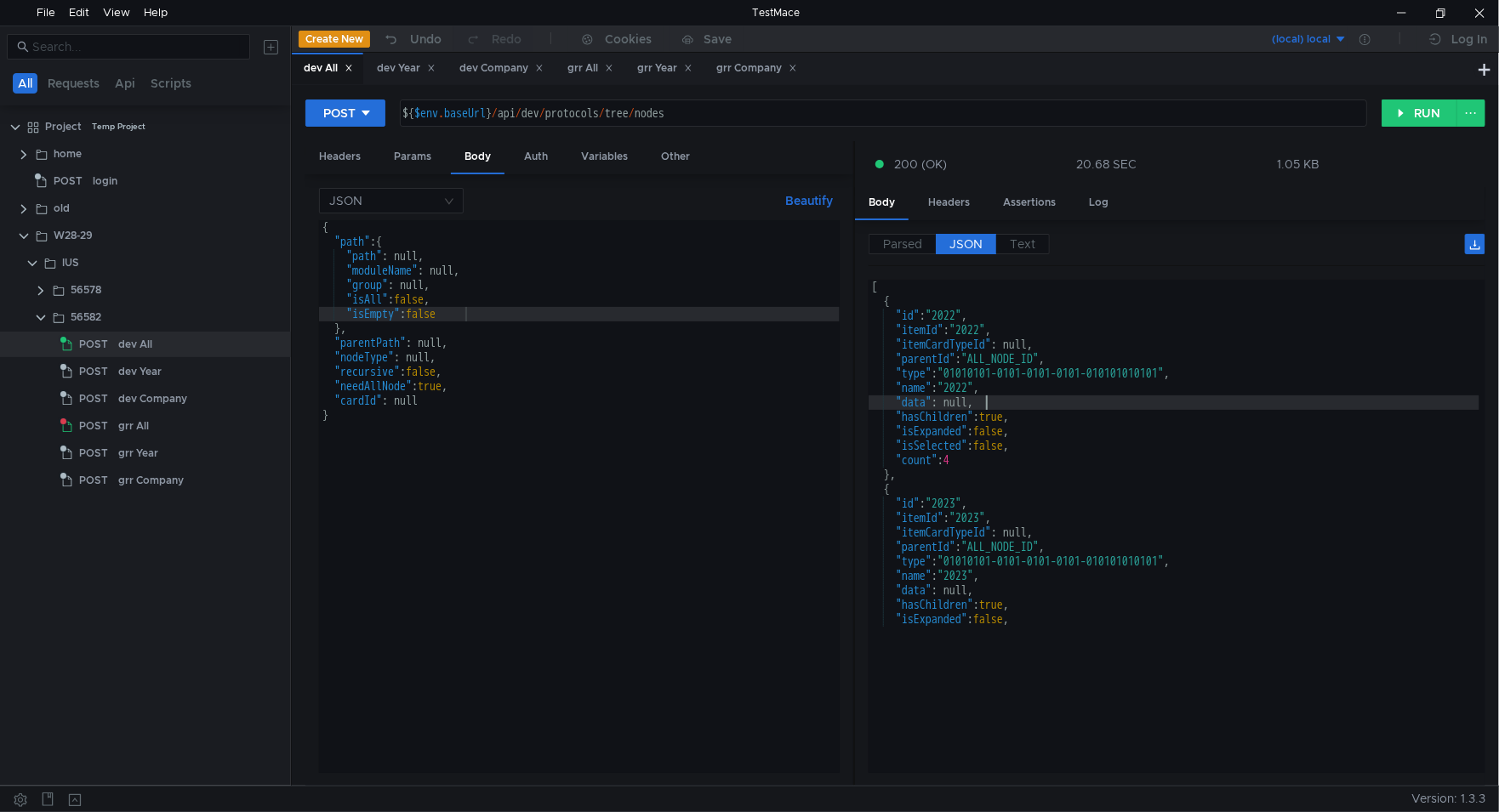 click on "[    {       "id" :  "2022" ,       "itemId" :  "2022" ,       "itemCardTypeId" : null,       "parentId" :  "ALL_NODE_ID" ,       "type" :  "01010101-0101-0101-0101-010101010101" ,       "name" :  "2022" ,       "data" : null,       "hasChildren" :  true ,       "isExpanded" :  false ,       "isSelected" :  false ,       "count" :  4    } ,    {       "id" :  "2023" ,       "itemId" :  "2023" ,       "itemCardTypeId" : null,       "parentId" :  "ALL_NODE_ID" ,       "type" :  "01010101-0101-0101-0101-010101010101" ,       "name" :  "2023" ,       "data" : null,       "hasChildren" :  true ,       "isExpanded" :  false ," at bounding box center (1174, 457) 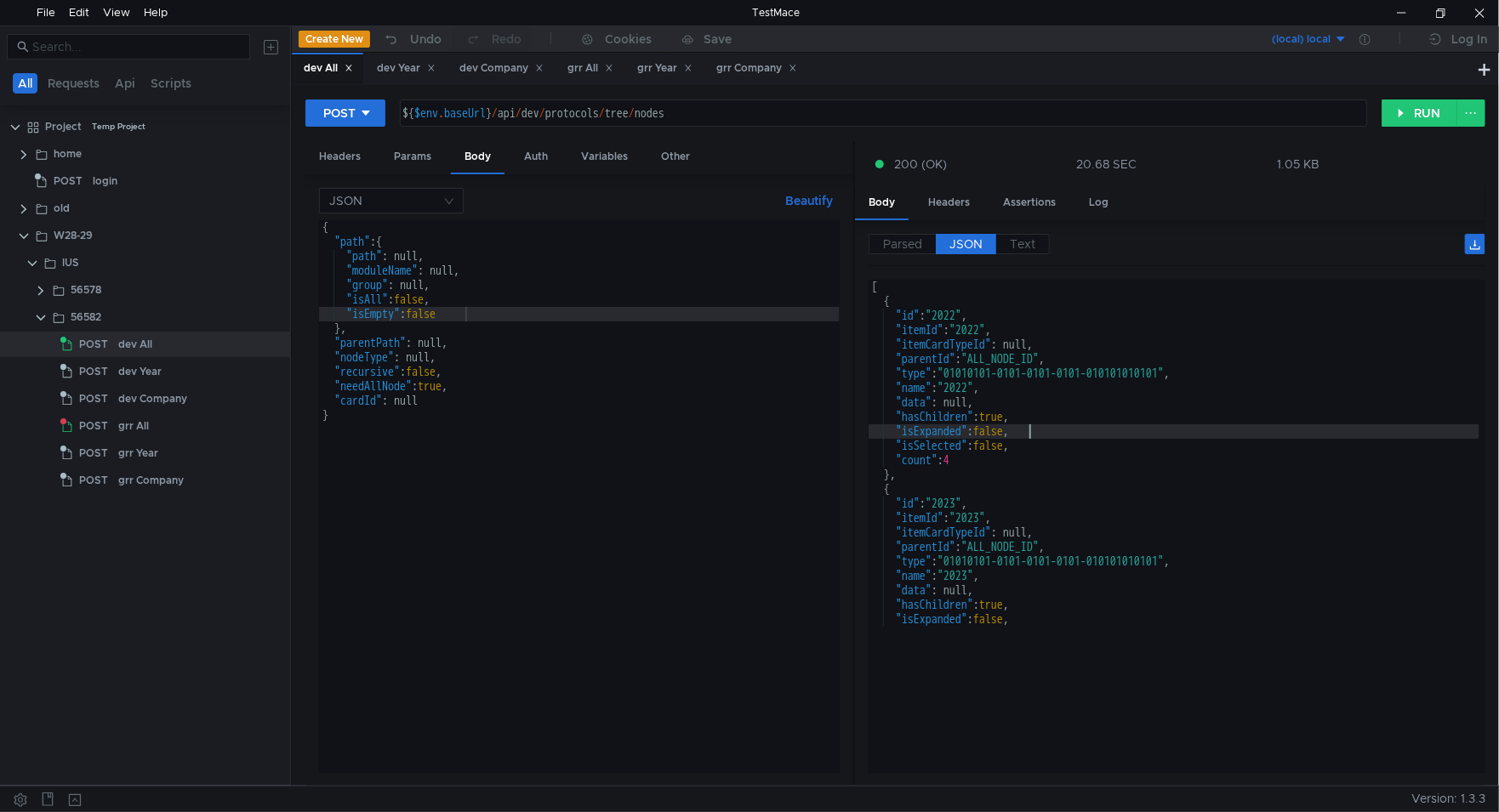 click on "[    {       "id" :  "2022" ,       "itemId" :  "2022" ,       "itemCardTypeId" : null,       "parentId" :  "ALL_NODE_ID" ,       "type" :  "01010101-0101-0101-0101-010101010101" ,       "name" :  "2022" ,       "data" : null,       "hasChildren" :  true ,       "isExpanded" :  false ,       "isSelected" :  false ,       "count" :  4    } ,    {       "id" :  "2023" ,       "itemId" :  "2023" ,       "itemCardTypeId" : null,       "parentId" :  "ALL_NODE_ID" ,       "type" :  "01010101-0101-0101-0101-010101010101" ,       "name" :  "2023" ,       "data" : null,       "hasChildren" :  true ,       "isExpanded" :  false ," at bounding box center [1174, 457] 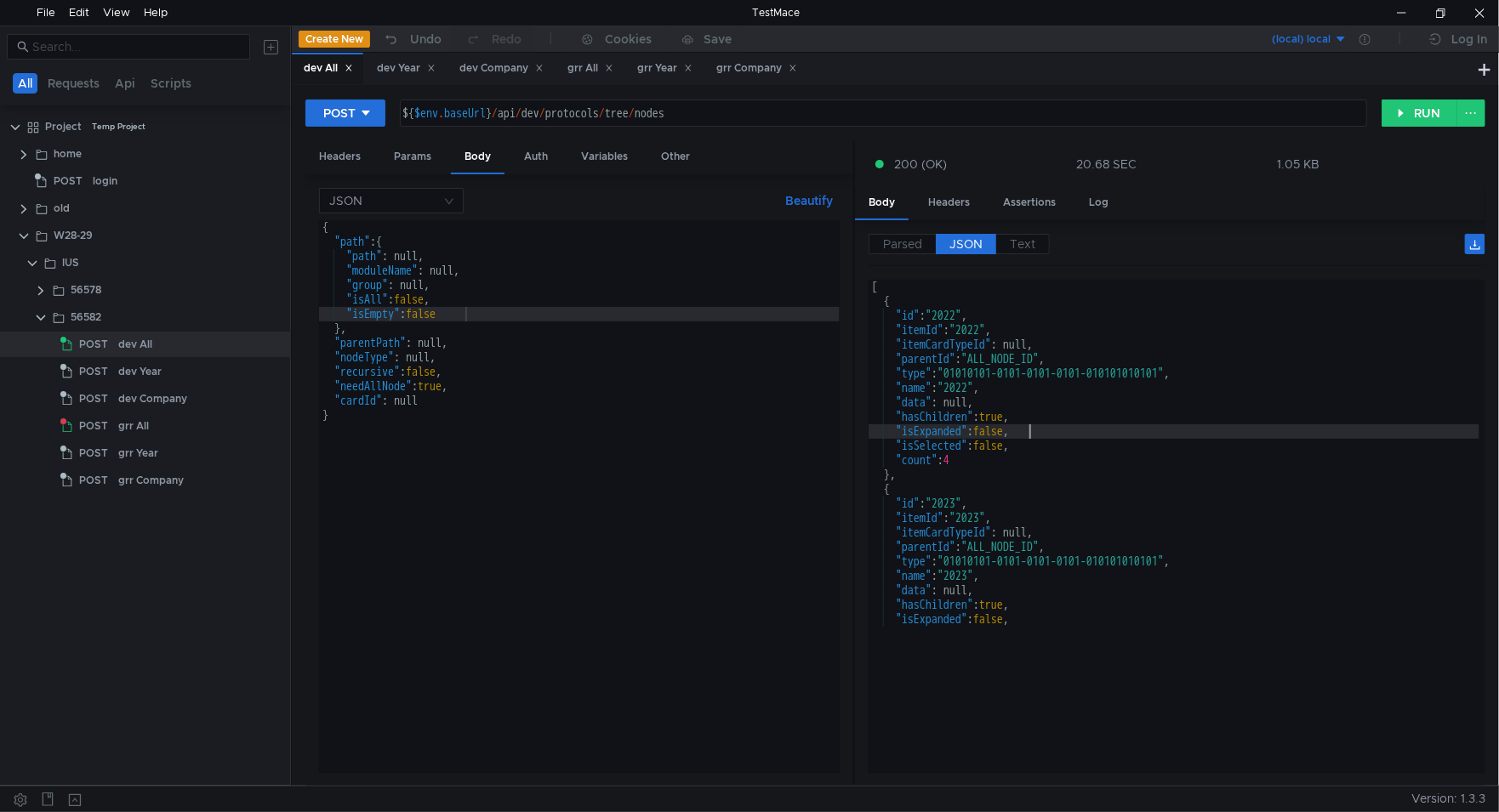 click on "[    {       "id" :  "2022" ,       "itemId" :  "2022" ,       "itemCardTypeId" : null,       "parentId" :  "ALL_NODE_ID" ,       "type" :  "01010101-0101-0101-0101-010101010101" ,       "name" :  "2022" ,       "data" : null,       "hasChildren" :  true ,       "isExpanded" :  false ,       "isSelected" :  false ,       "count" :  4    } ,    {       "id" :  "2023" ,       "itemId" :  "2023" ,       "itemCardTypeId" : null,       "parentId" :  "ALL_NODE_ID" ,       "type" :  "01010101-0101-0101-0101-010101010101" ,       "name" :  "2023" ,       "data" : null,       "hasChildren" :  true ,       "isExpanded" :  false ," at bounding box center [1174, 457] 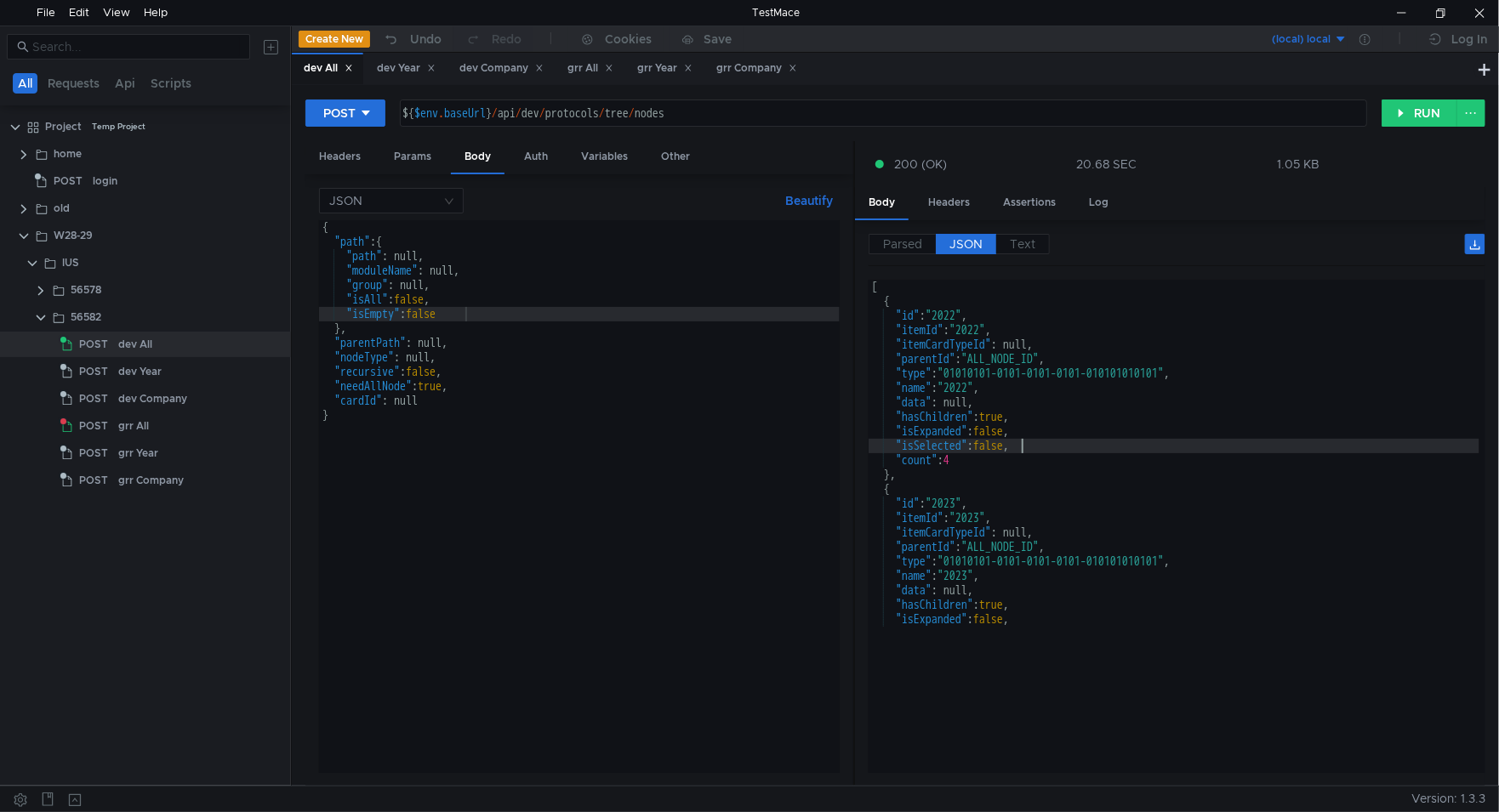 click on "[    {       "id" :  "2022" ,       "itemId" :  "2022" ,       "itemCardTypeId" : null,       "parentId" :  "ALL_NODE_ID" ,       "type" :  "01010101-0101-0101-0101-010101010101" ,       "name" :  "2022" ,       "data" : null,       "hasChildren" :  true ,       "isExpanded" :  false ,       "isSelected" :  false ,       "count" :  4    } ,    {       "id" :  "2023" ,       "itemId" :  "2023" ,       "itemCardTypeId" : null,       "parentId" :  "ALL_NODE_ID" ,       "type" :  "01010101-0101-0101-0101-010101010101" ,       "name" :  "2023" ,       "data" : null,       "hasChildren" :  true ,       "isExpanded" :  false ," at bounding box center (1174, 457) 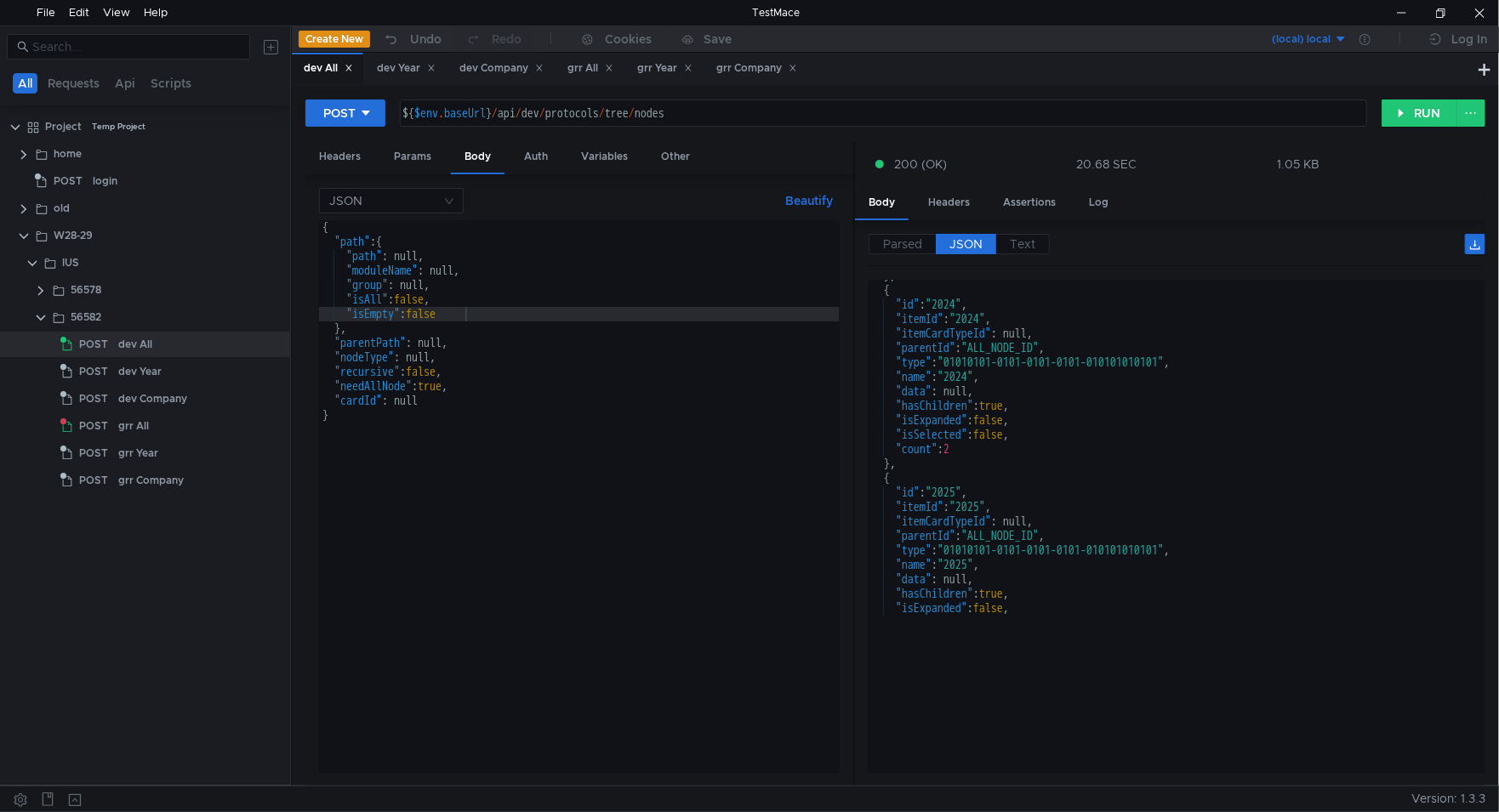 scroll, scrollTop: 474, scrollLeft: 0, axis: vertical 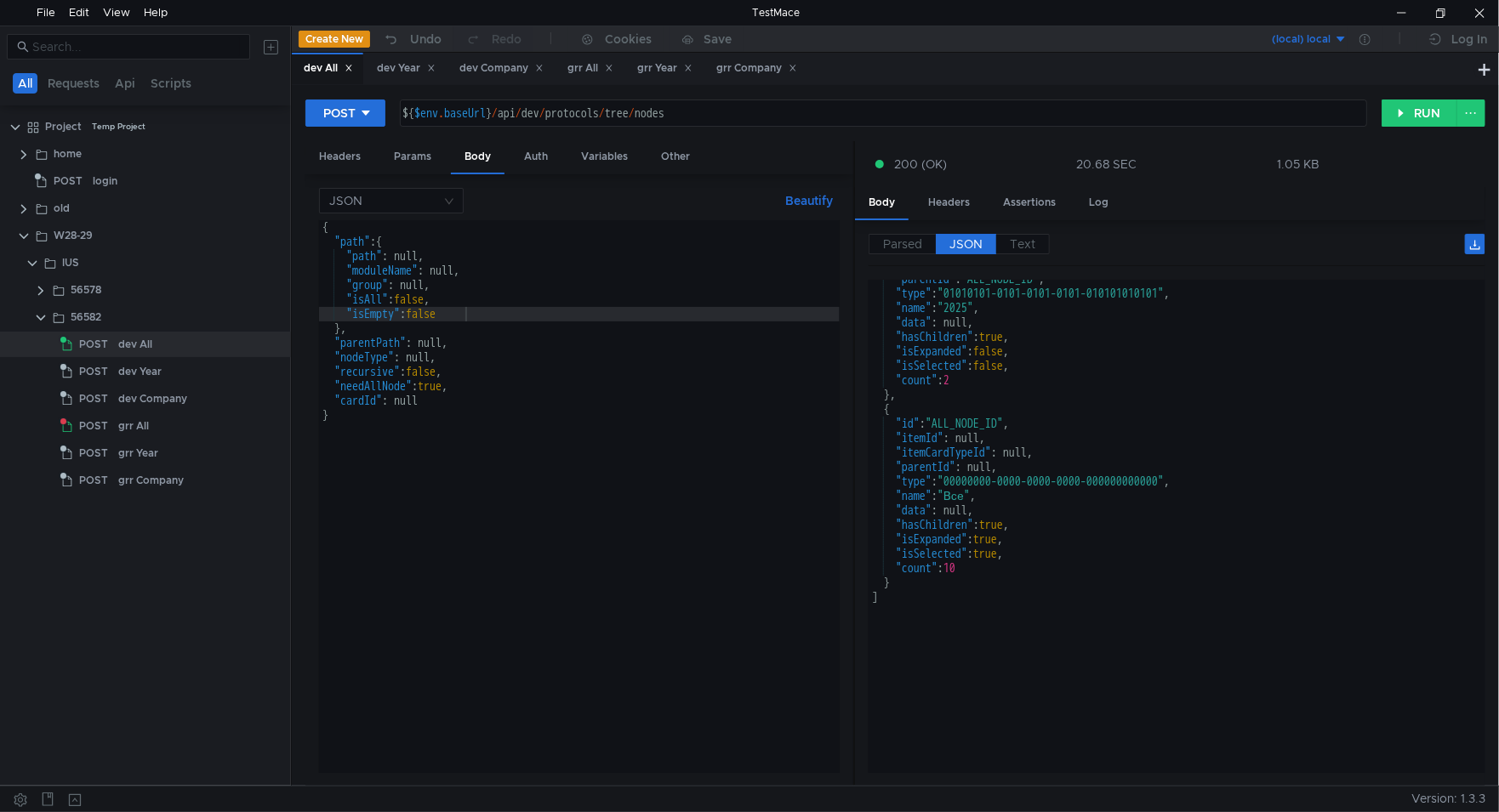 click on "{    "path" :  {       "path" : null,       "moduleName" : null,       "group" : null,       "isAll" :  false ,       "isEmpty" :  false    } ,    "parentPath" : null,    "nodeType" : null,    "recursive" :  false ,    "needAllNode" :  true ,    "cardId" : null }" at bounding box center (579, 511) 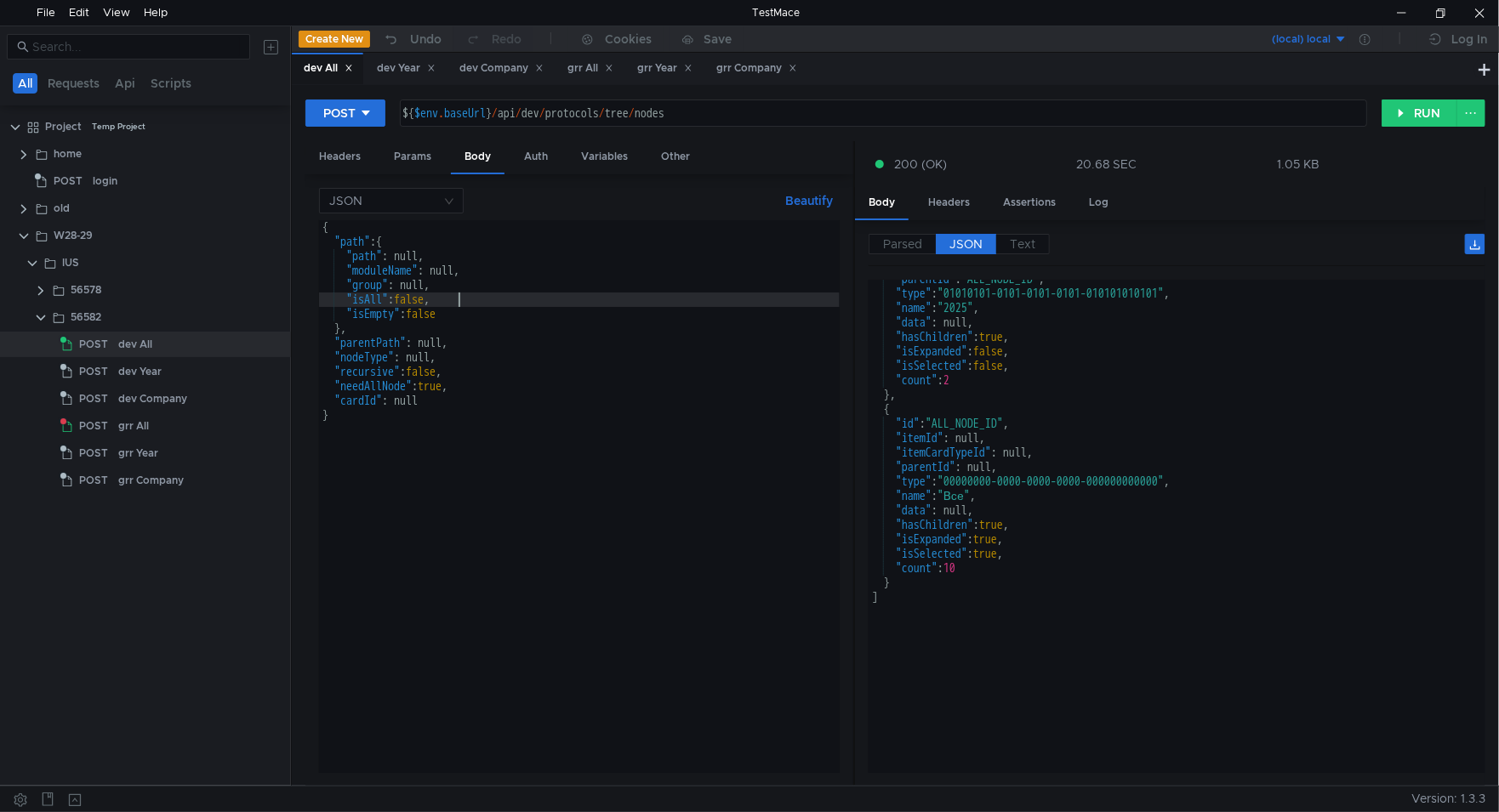 click on "{    "path" :  {       "path" : null,       "moduleName" : null,       "group" : null,       "isAll" :  false ,       "isEmpty" :  false    } ,    "parentPath" : null,    "nodeType" : null,    "recursive" :  false ,    "needAllNode" :  true ,    "cardId" : null }" at bounding box center (579, 511) 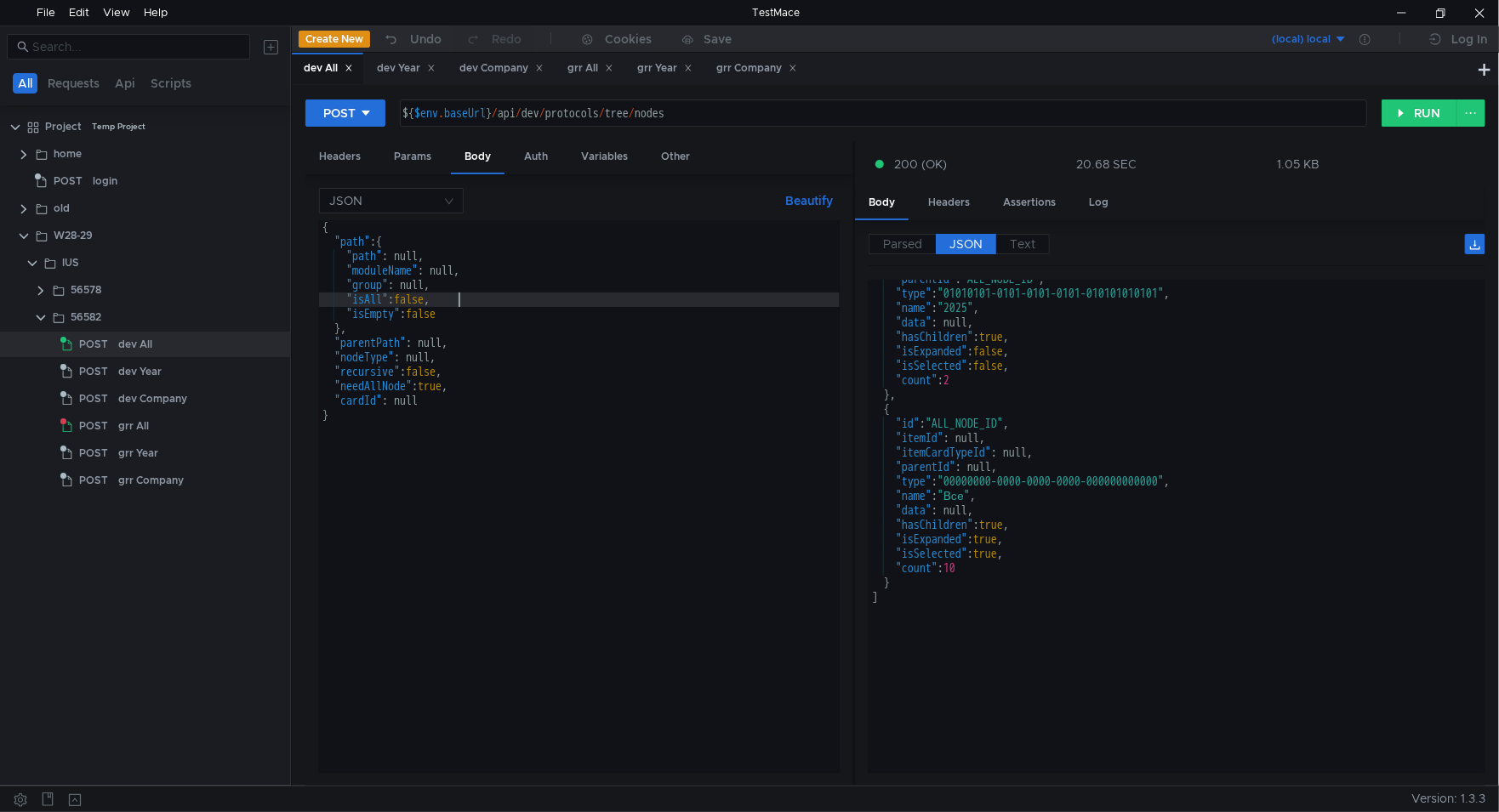 scroll, scrollTop: 0, scrollLeft: 0, axis: both 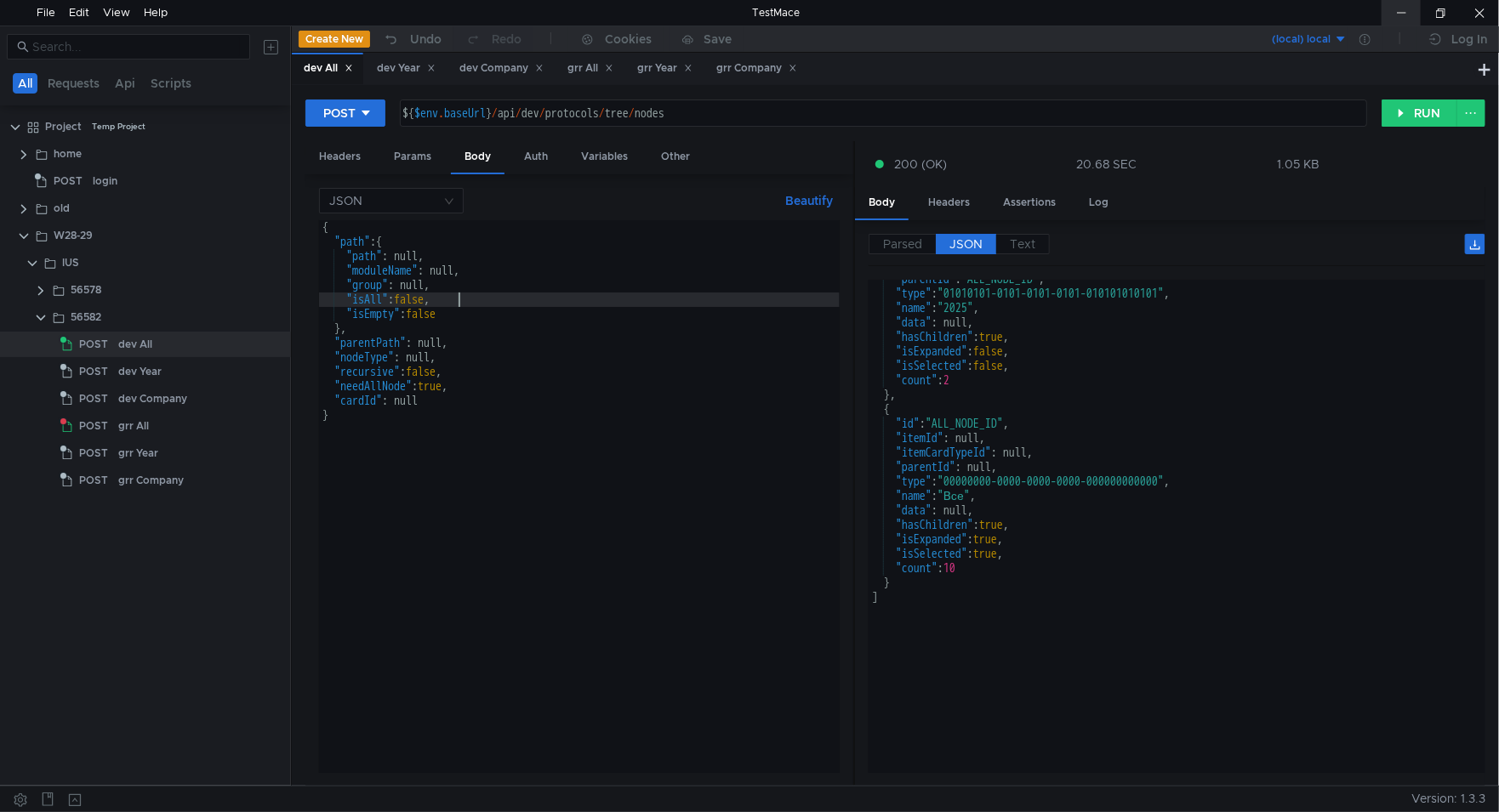 click at bounding box center [1401, 13] 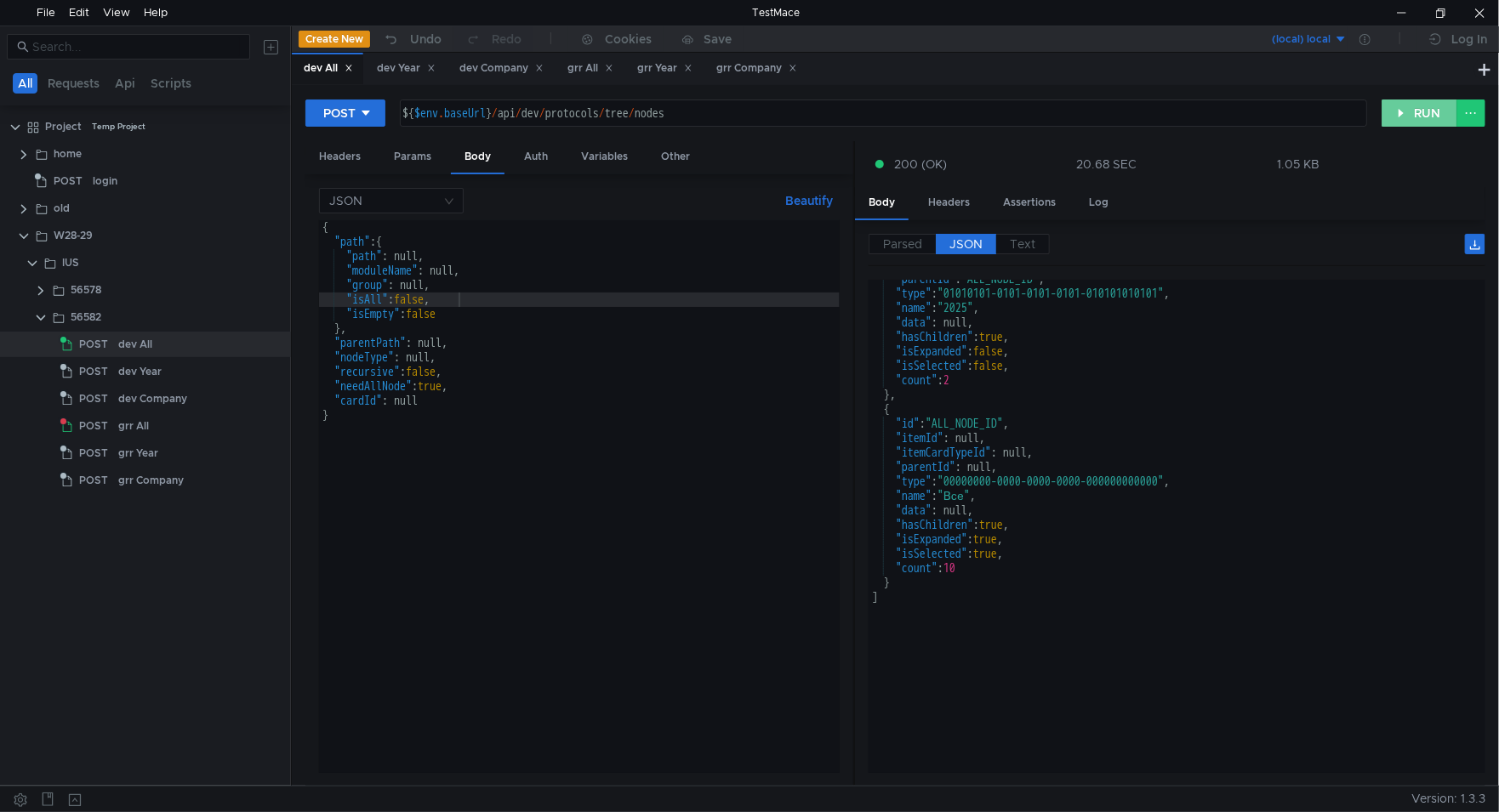 click on "RUN" at bounding box center (1419, 113) 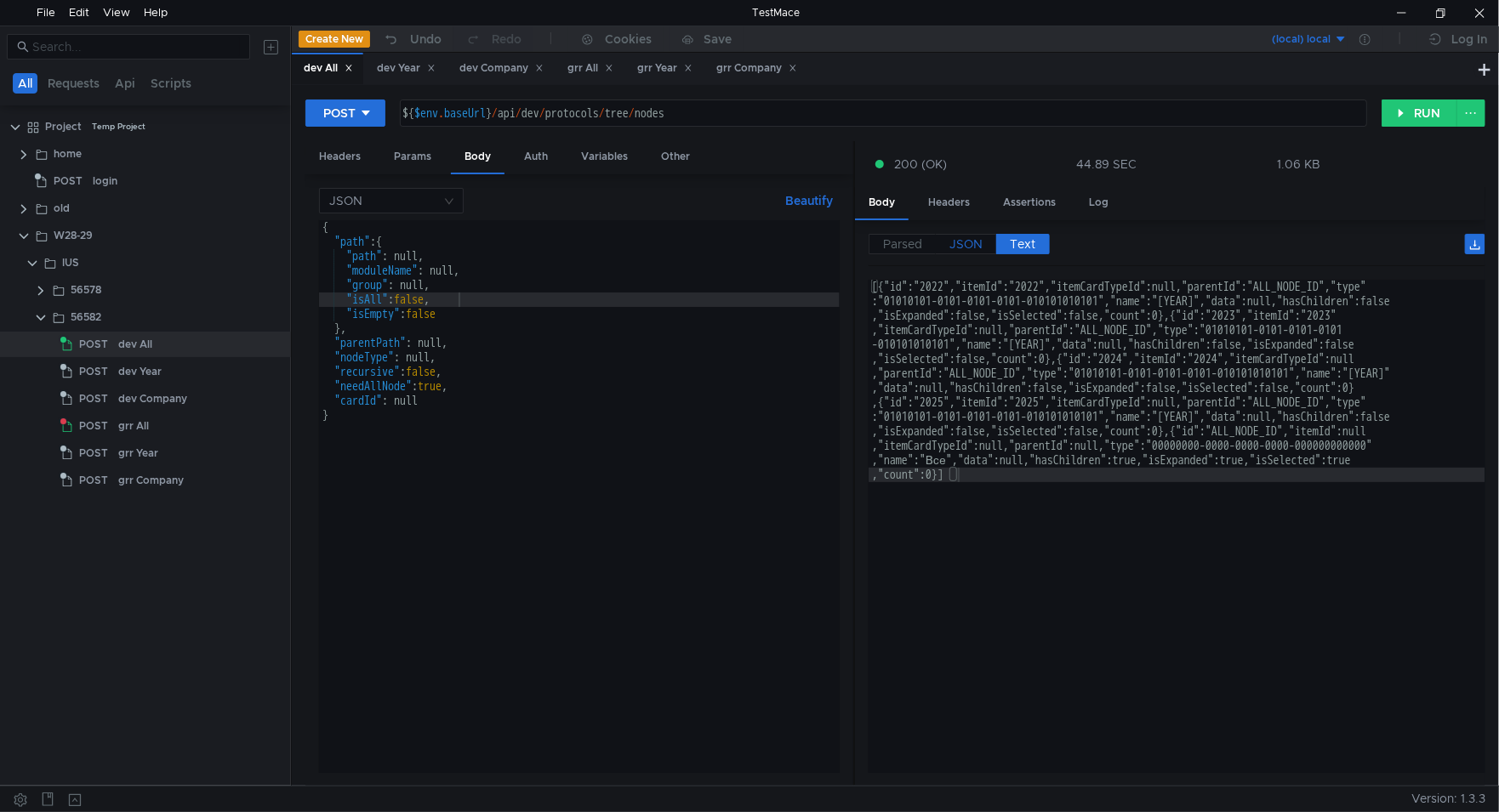 click on "JSON" at bounding box center (903, 244) 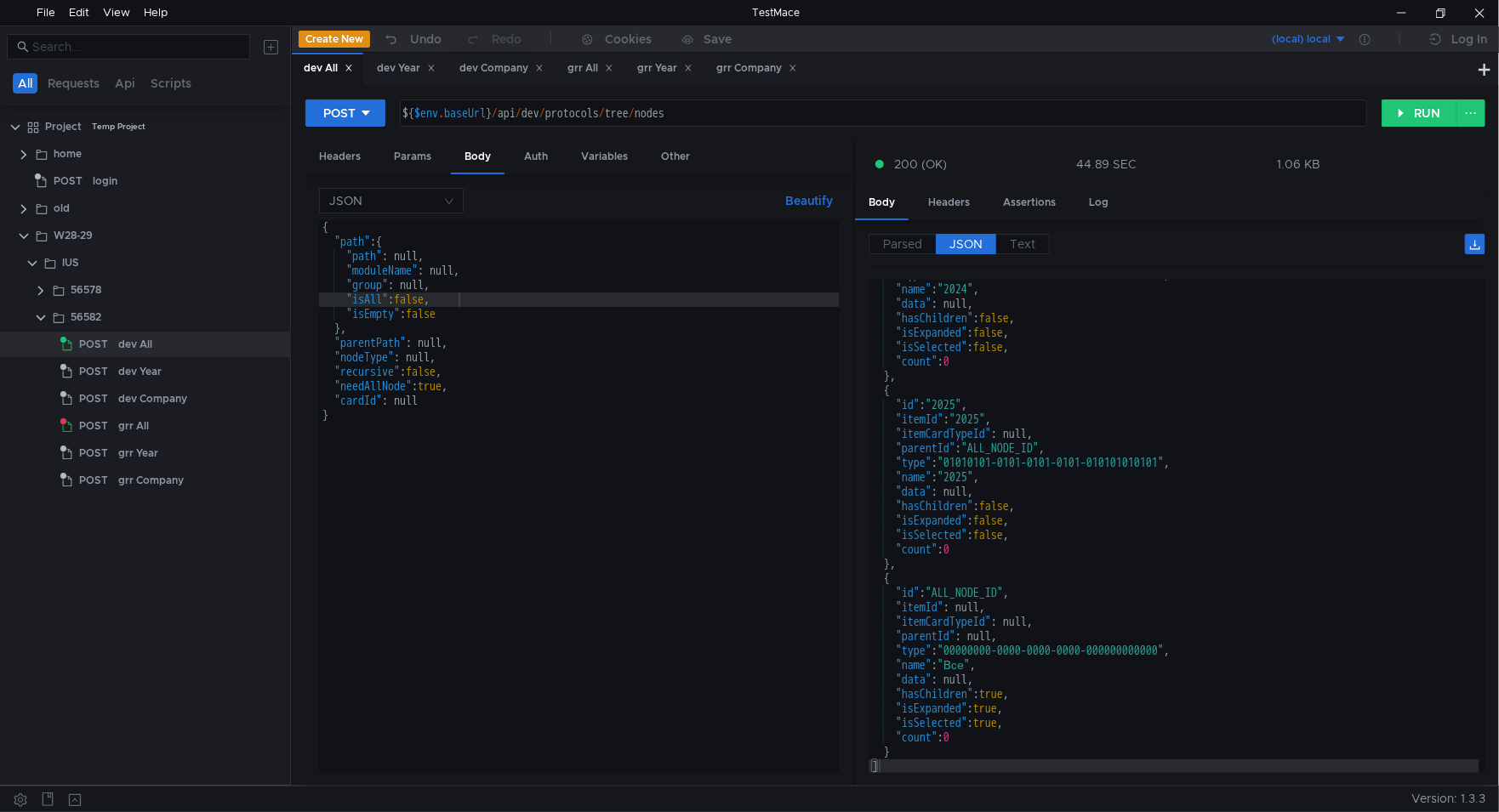 scroll, scrollTop: 474, scrollLeft: 0, axis: vertical 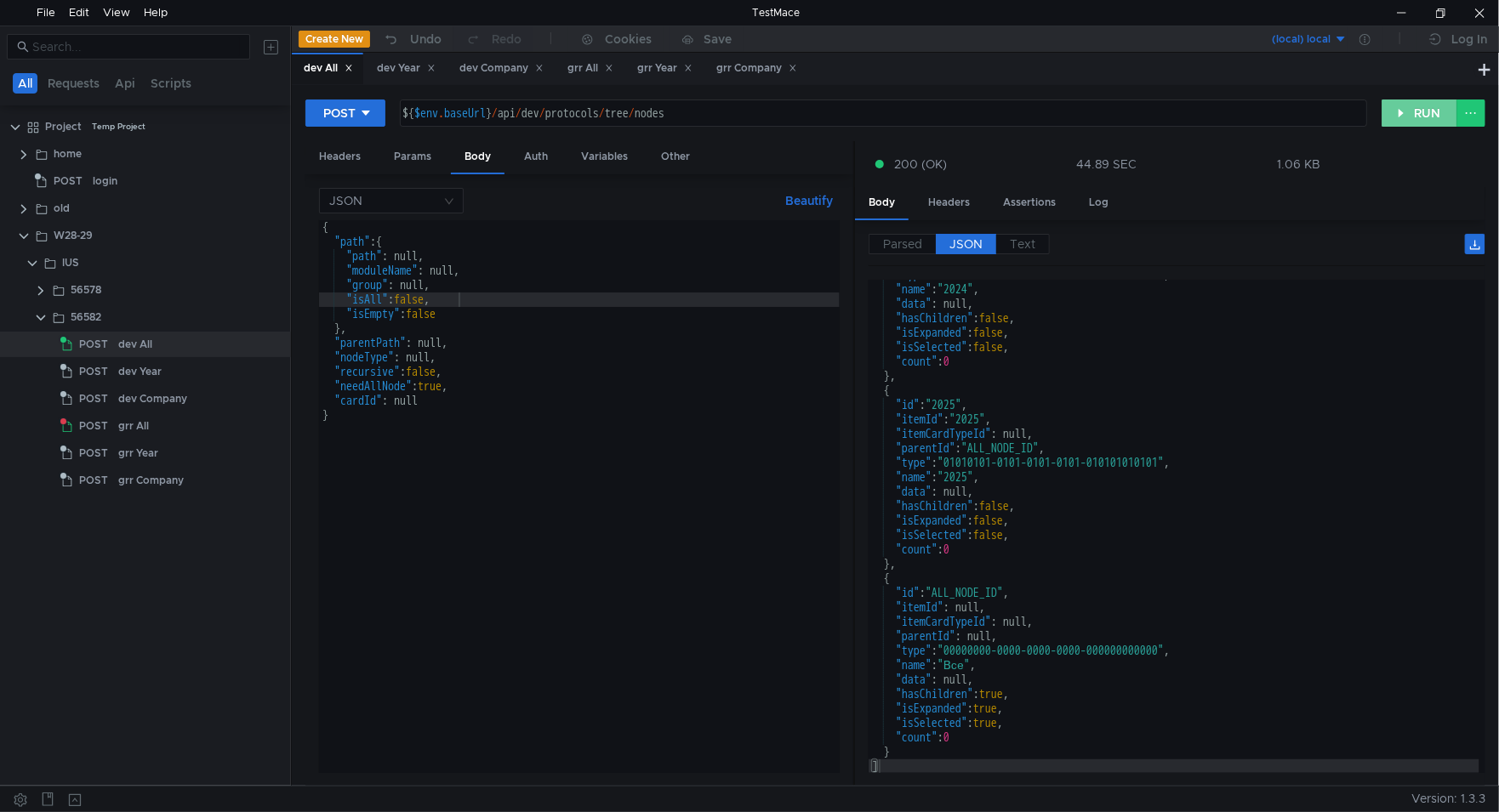 click on "RUN" at bounding box center (1419, 113) 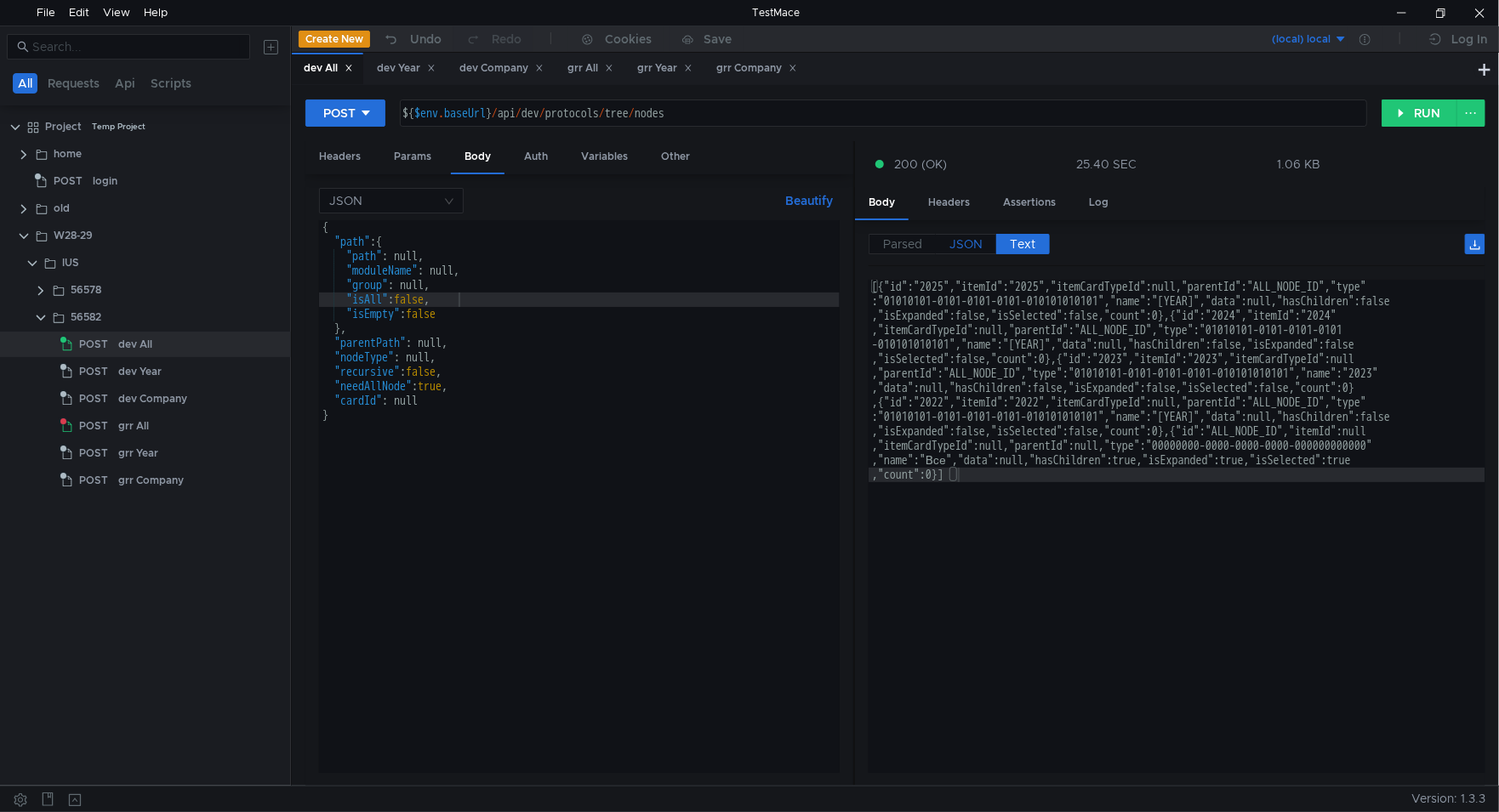 click on "JSON" at bounding box center (903, 244) 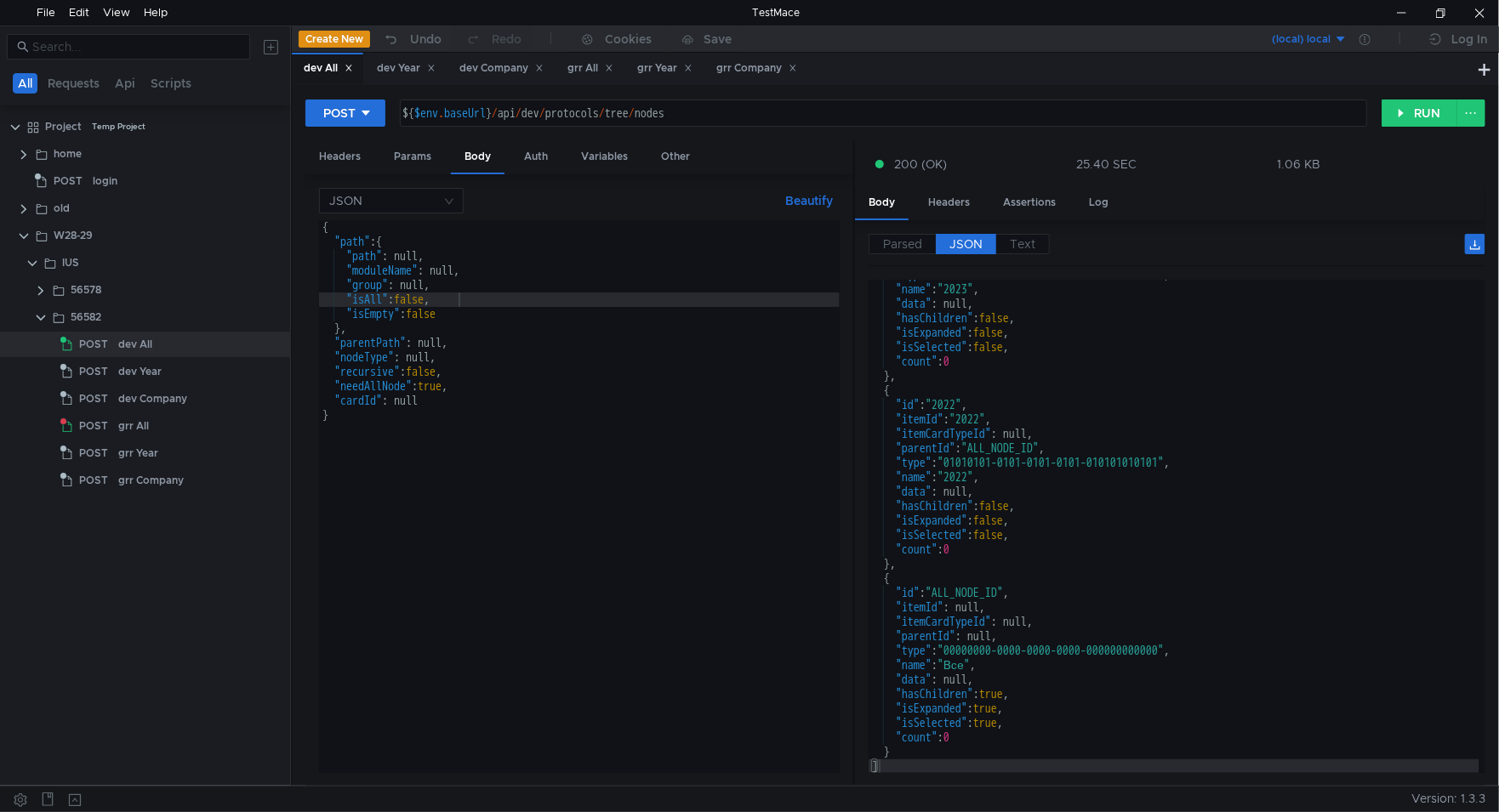 scroll, scrollTop: 474, scrollLeft: 0, axis: vertical 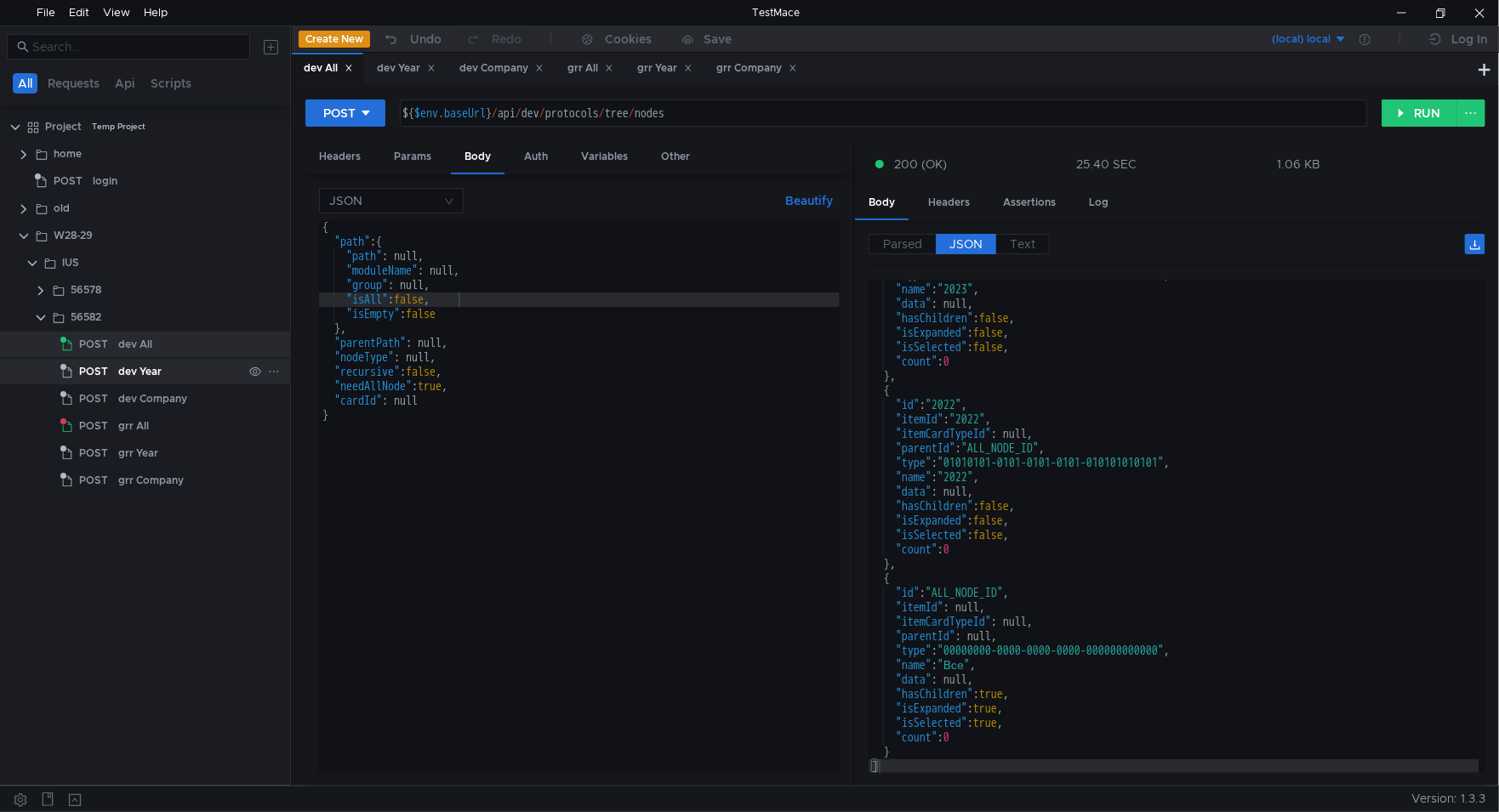 click on "dev Year" at bounding box center [180, 344] 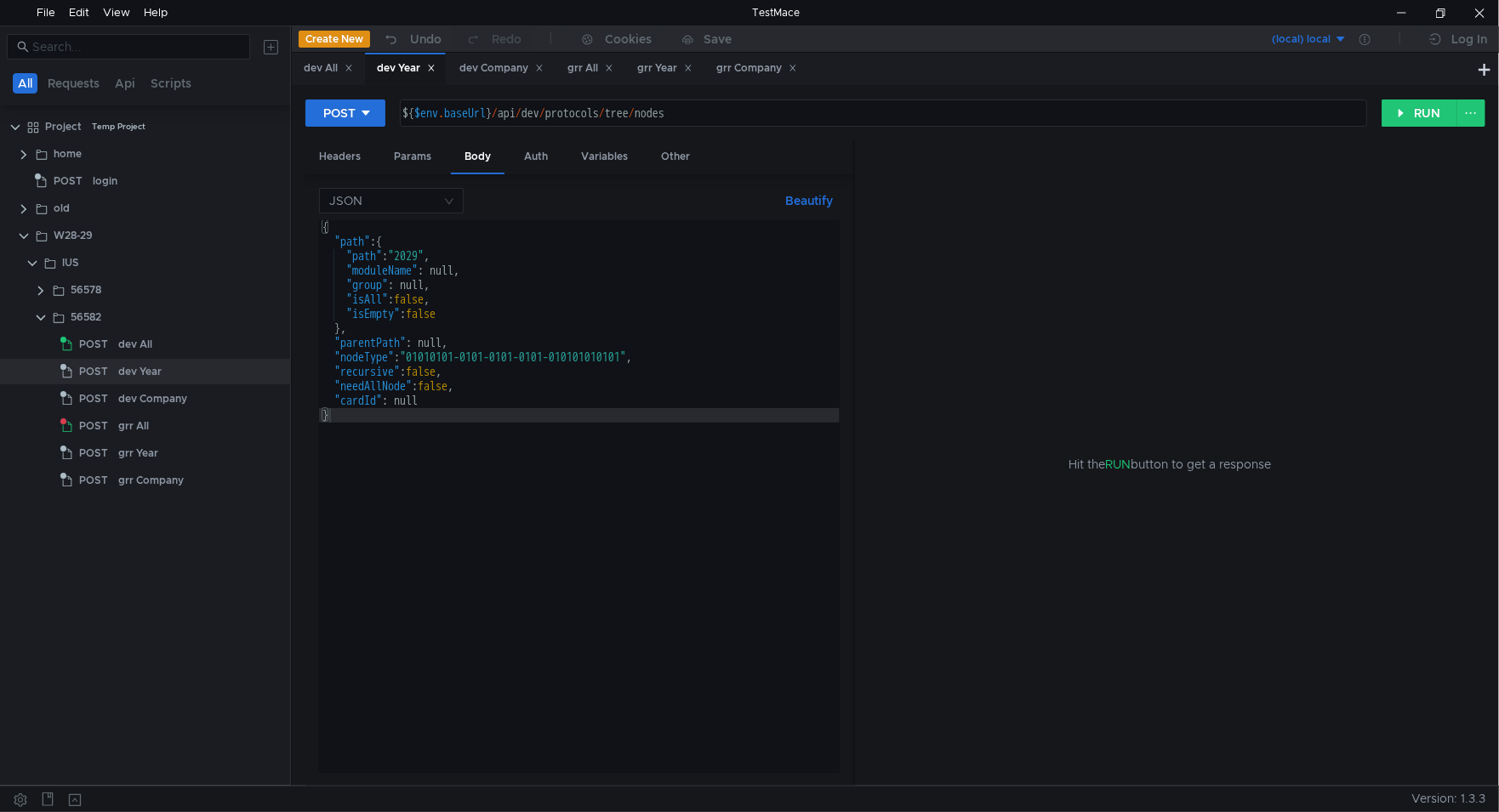 click on "{    "path" :  {       "path" :  "2029" ,       "moduleName" : null,       "group" : null,       "isAll" :  false ,       "isEmpty" :  false    } ,    "parentPath" : null,    "nodeType" :  "01010101-0101-0101-0101-010101010101" ,    "recursive" :  false ,    "needAllNode" :  false ,    "cardId" : null }" at bounding box center (579, 511) 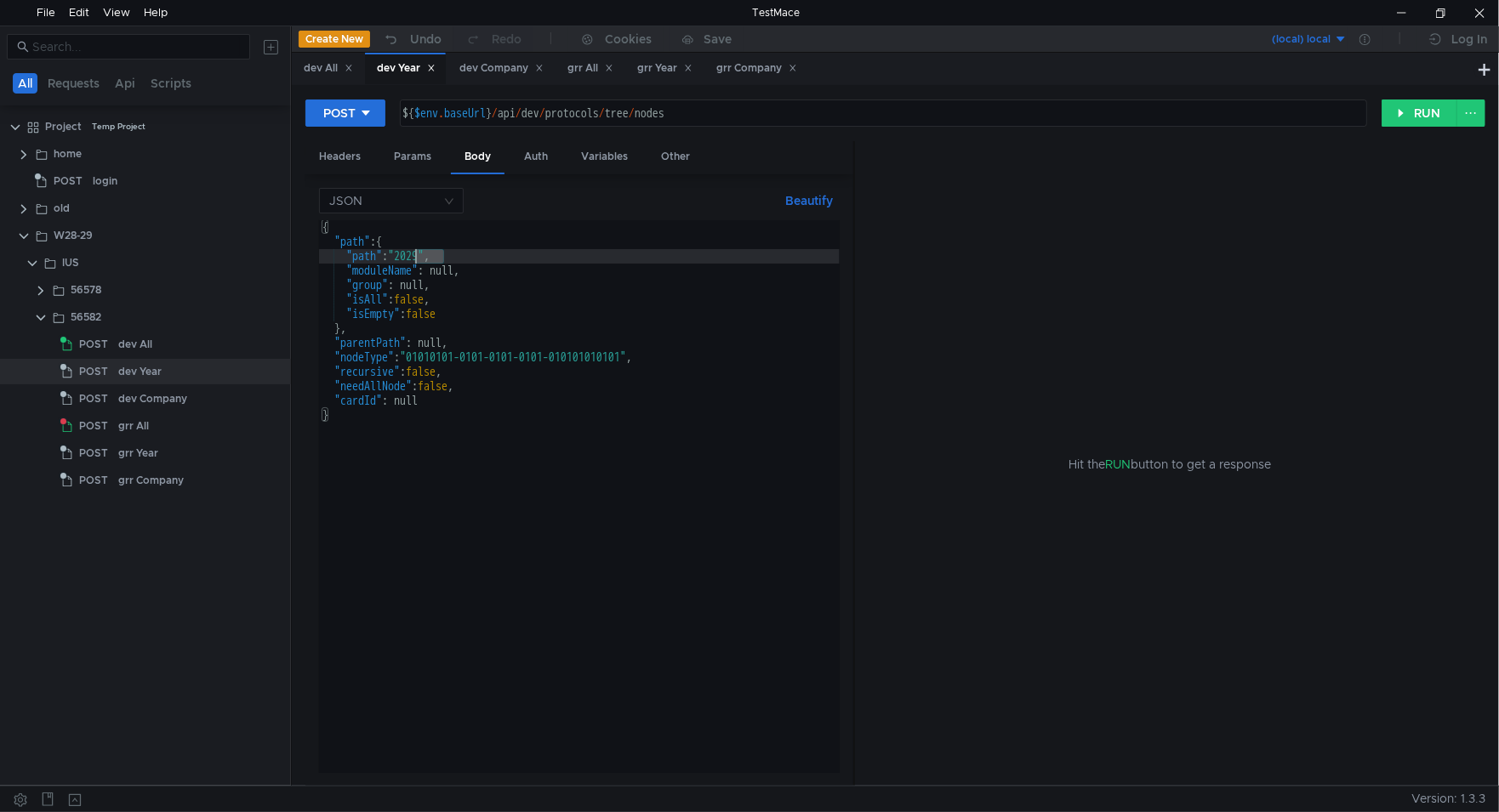 click on "{    "path" :  {       "path" :  "2029" ,       "moduleName" : null,       "group" : null,       "isAll" :  false ,       "isEmpty" :  false    } ,    "parentPath" : null,    "nodeType" :  "01010101-0101-0101-0101-010101010101" ,    "recursive" :  false ,    "needAllNode" :  false ,    "cardId" : null }" at bounding box center [579, 511] 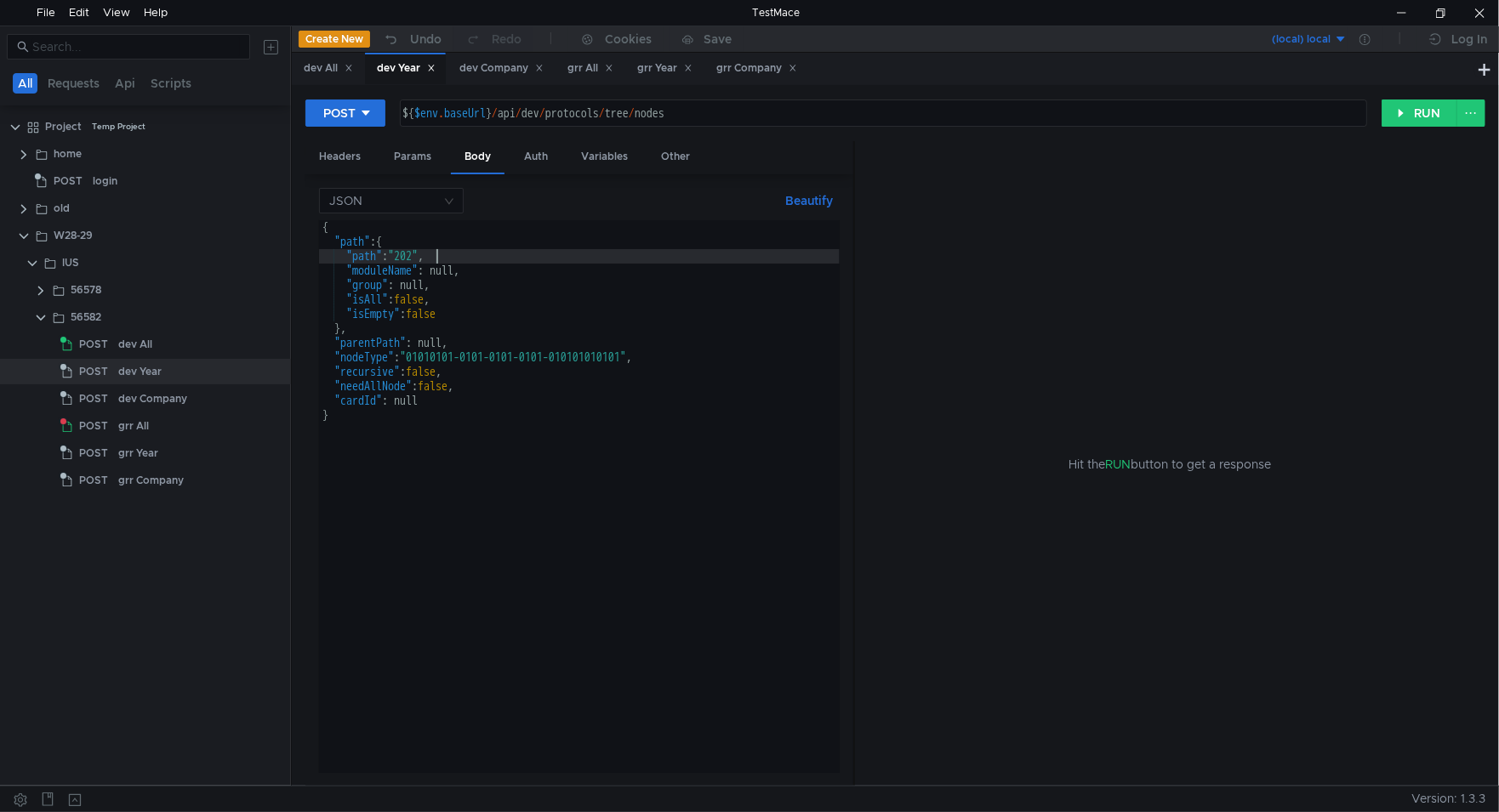 scroll, scrollTop: 0, scrollLeft: 8, axis: horizontal 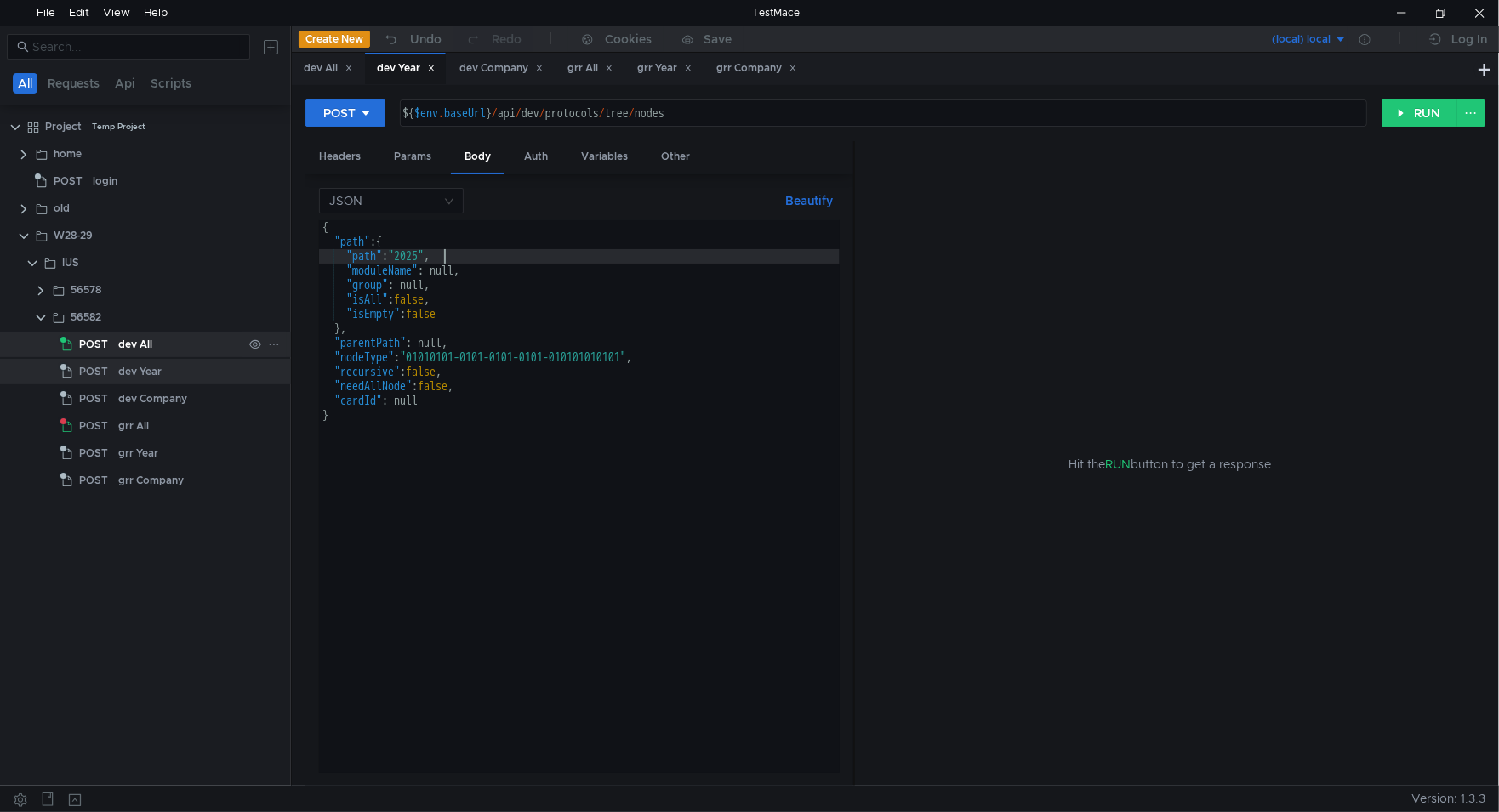 type on ""path": "2025"," 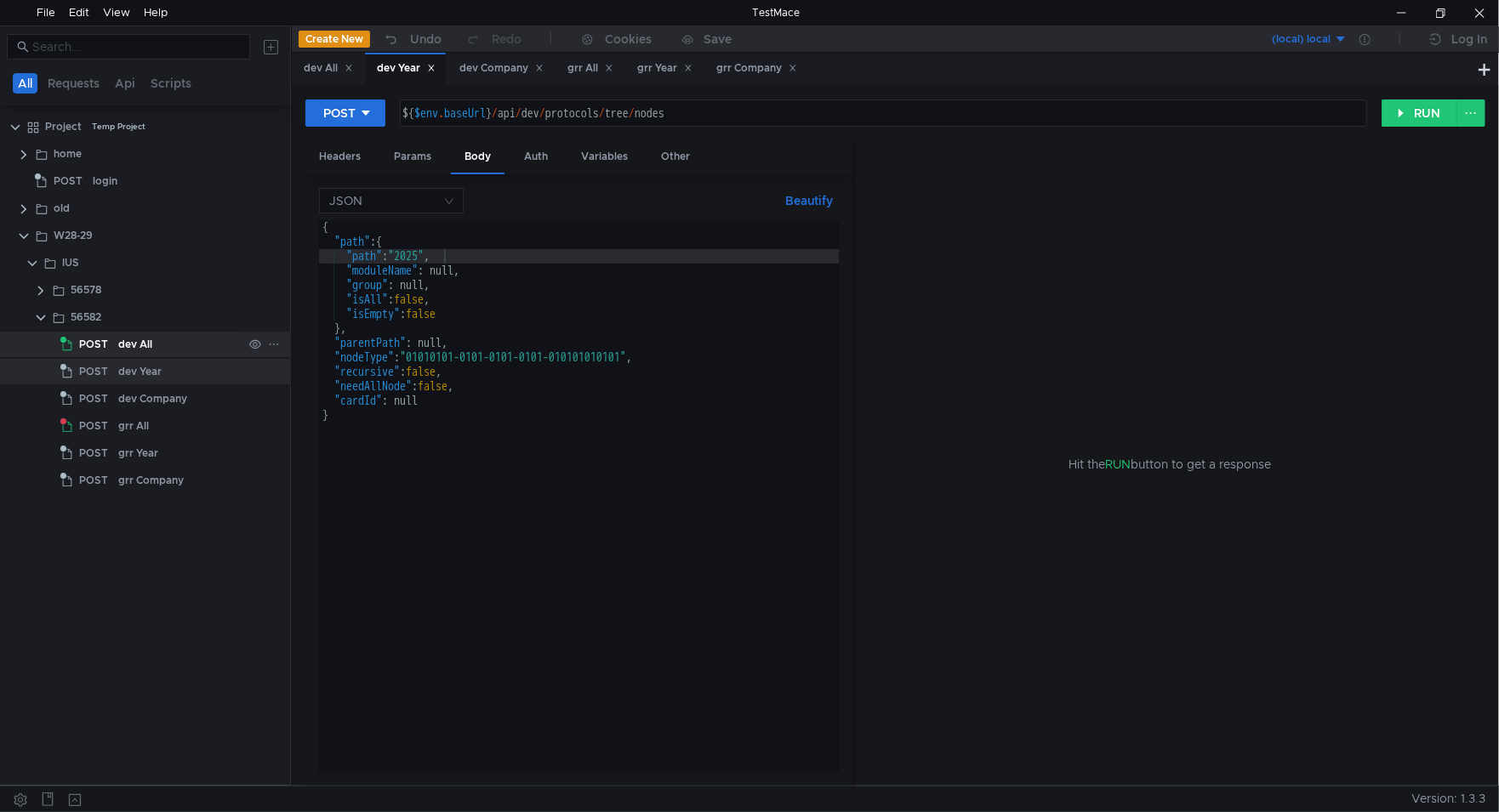 click on "dev All" at bounding box center (135, 344) 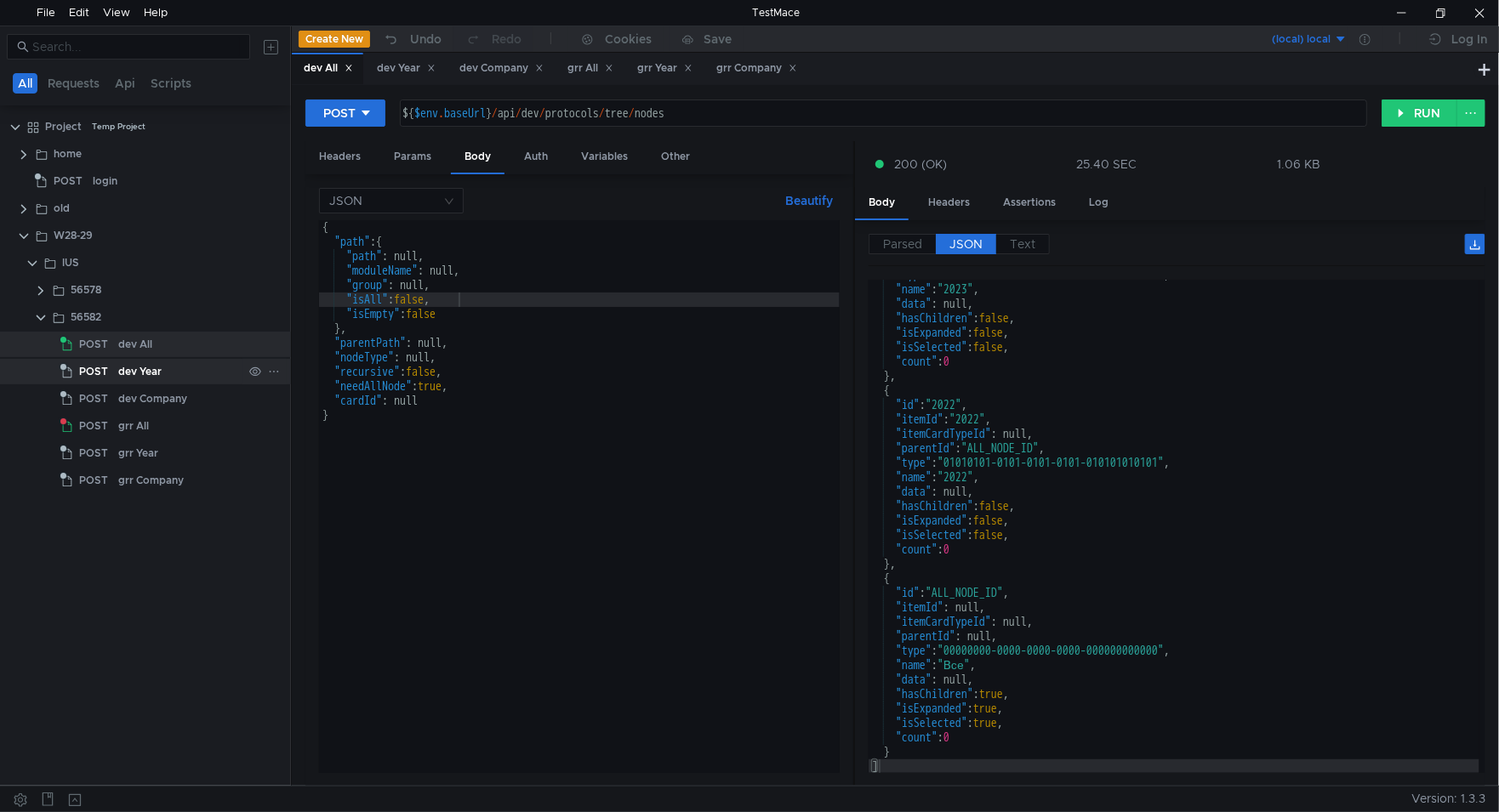click on "dev Year" at bounding box center (135, 344) 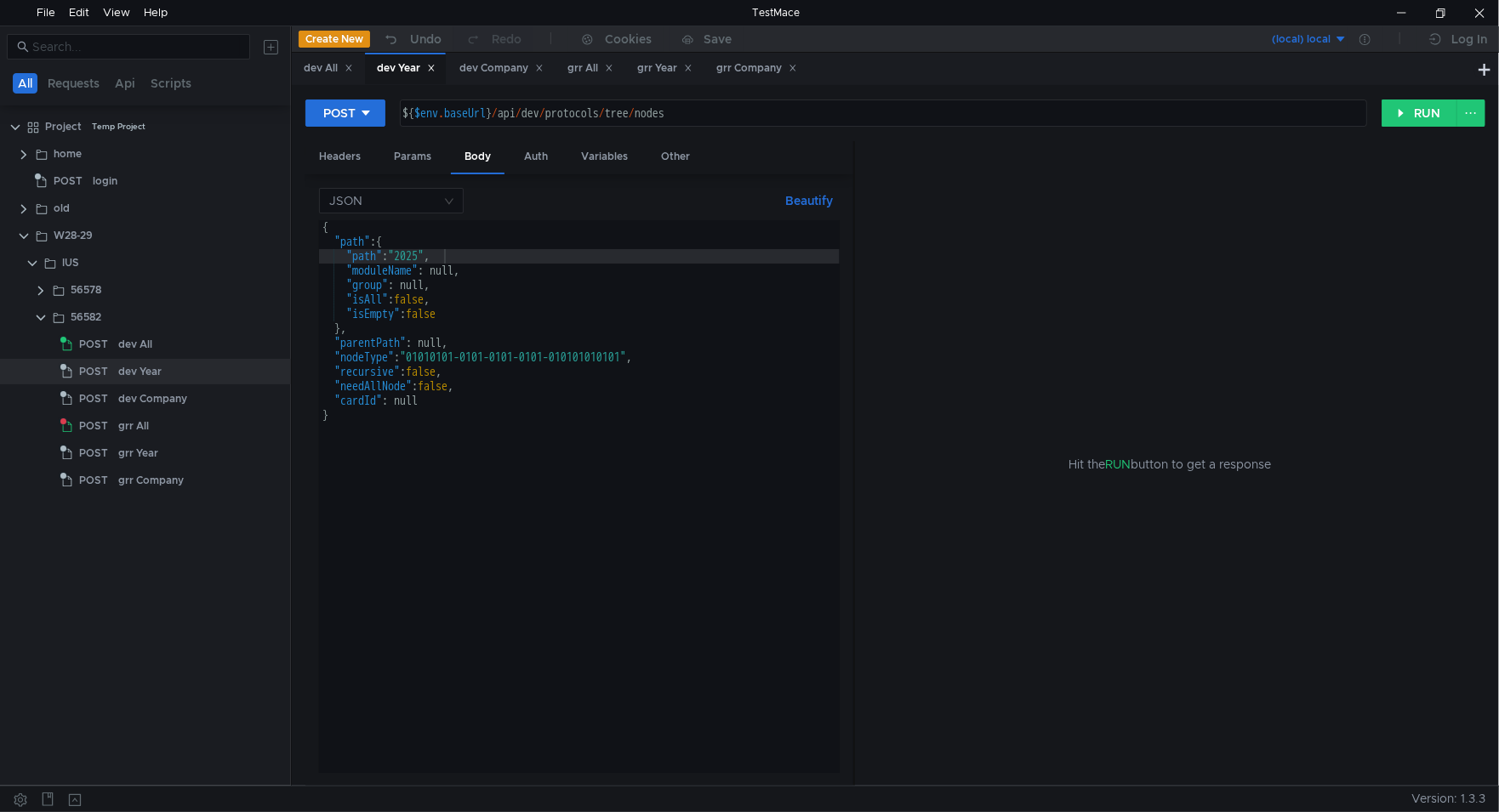 click on "{    "path" :  {       "path" :  "2025" ,       "moduleName" : null,       "group" : null,       "isAll" :  false ,       "isEmpty" :  false    } ,    "parentPath" : null,    "nodeType" :  "01010101-0101-0101-0101-010101010101" ,    "recursive" :  false ,    "needAllNode" :  false ,    "cardId" : null }" at bounding box center (579, 511) 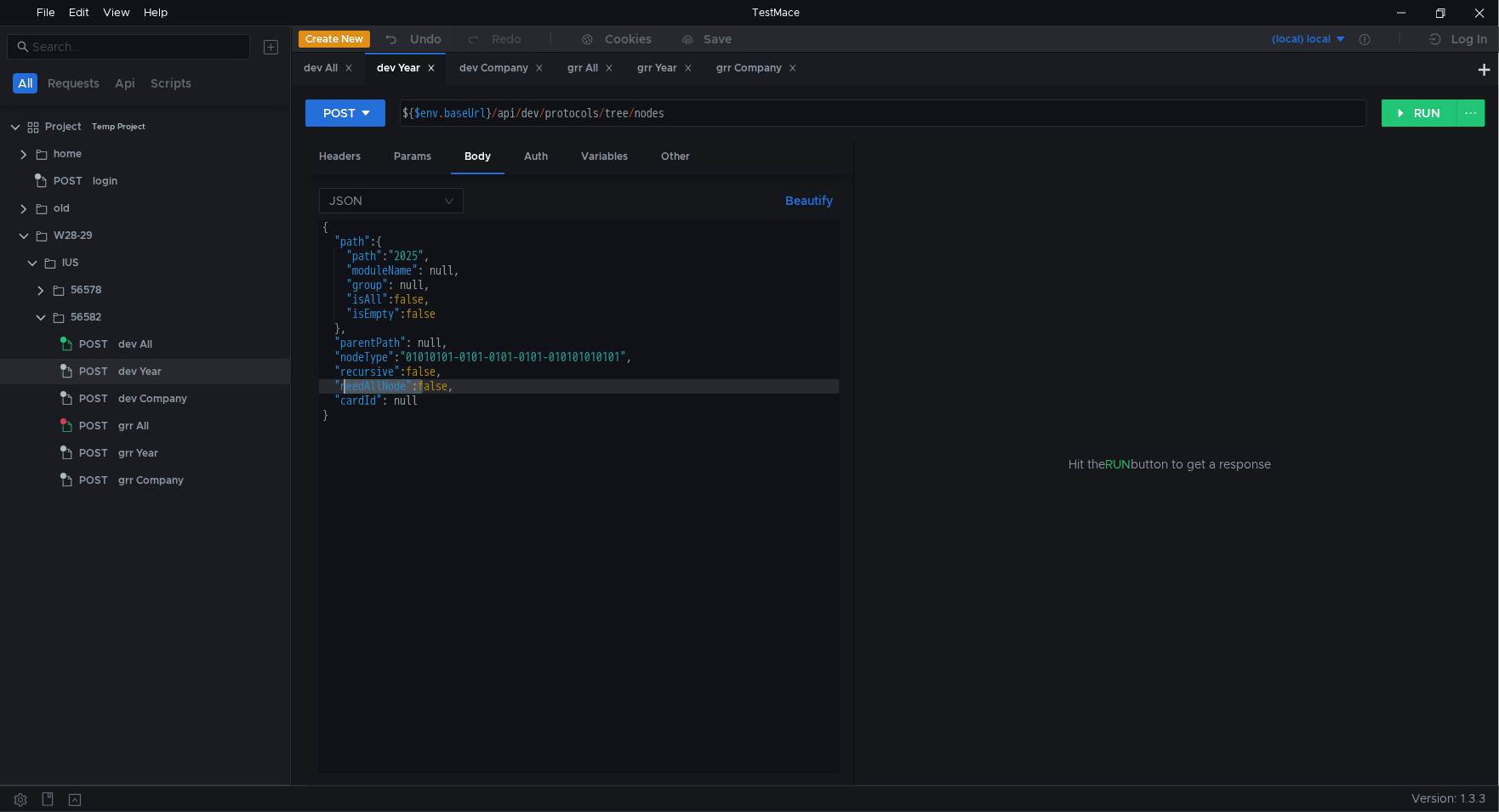click on "{    "path" :  {       "path" :  "2025" ,       "moduleName" : null,       "group" : null,       "isAll" :  false ,       "isEmpty" :  false    } ,    "parentPath" : null,    "nodeType" :  "01010101-0101-0101-0101-010101010101" ,    "recursive" :  false ,    "needAllNode" :  false ,    "cardId" : null }" at bounding box center (579, 511) 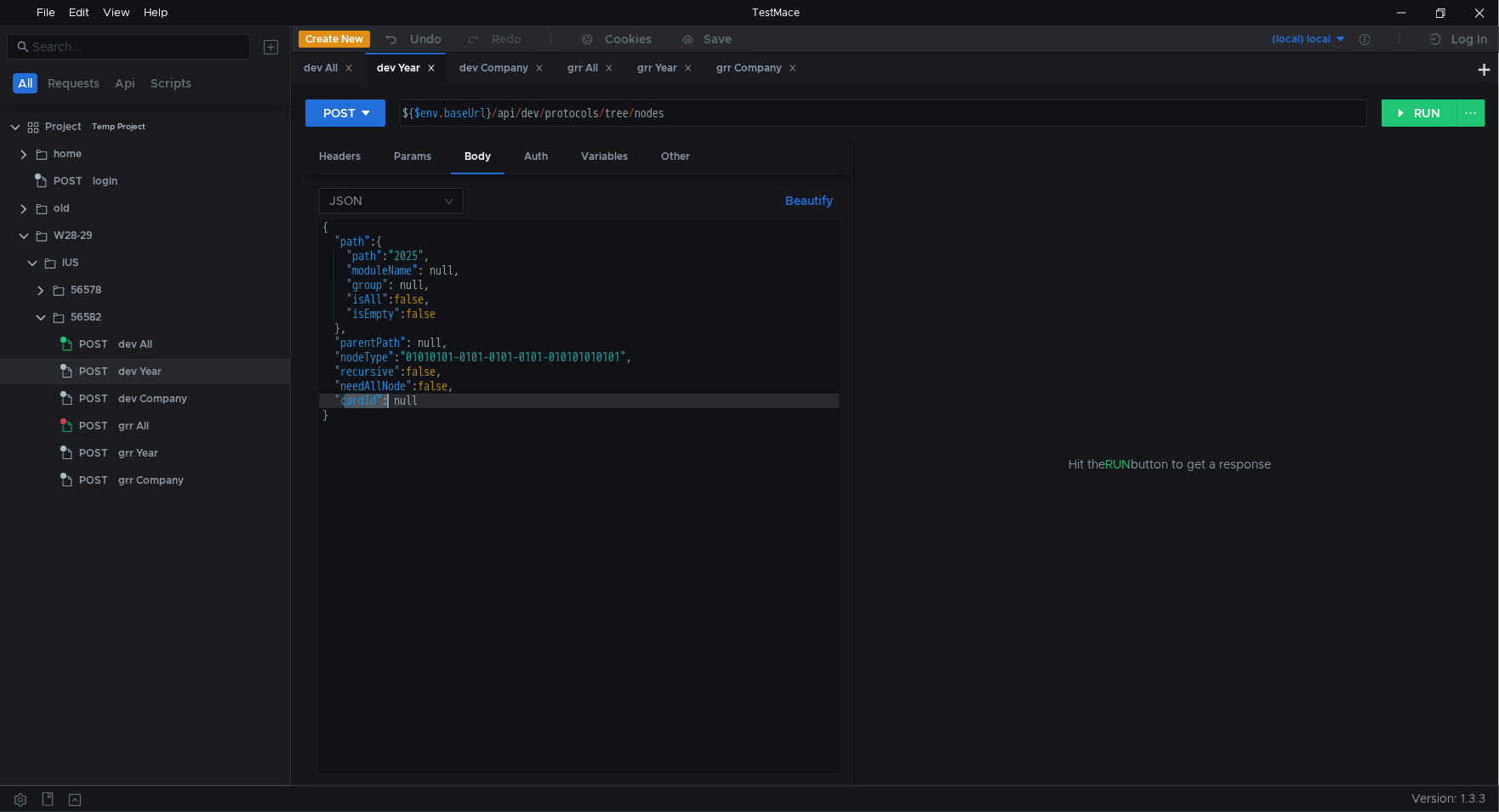 click on "{    "path" :  {       "path" :  "2025" ,       "moduleName" : null,       "group" : null,       "isAll" :  false ,       "isEmpty" :  false    } ,    "parentPath" : null,    "nodeType" :  "01010101-0101-0101-0101-010101010101" ,    "recursive" :  false ,    "needAllNode" :  false ,    "cardId" : null }" at bounding box center (579, 511) 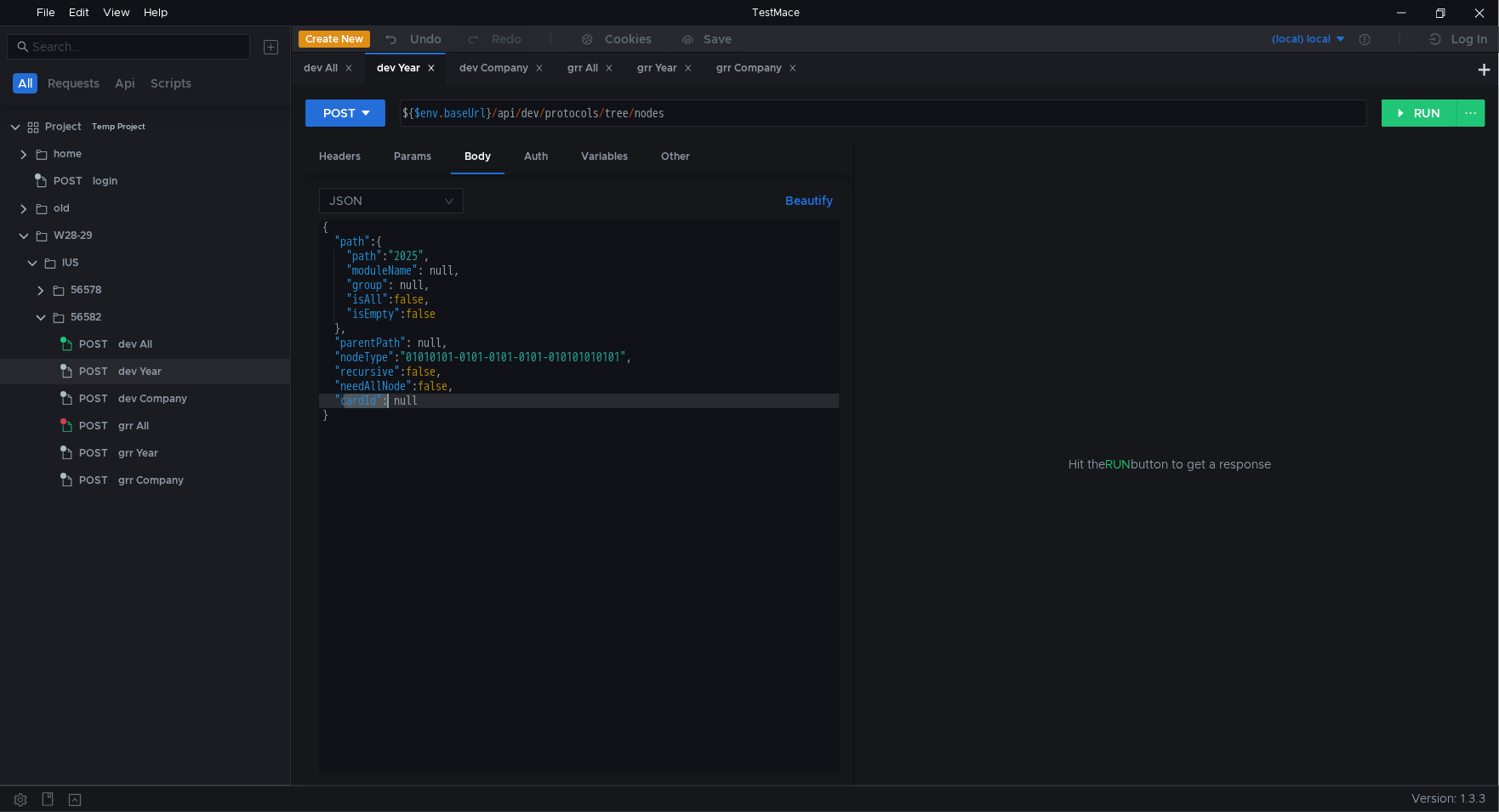 click on "{    "path" :  {       "path" :  "2025" ,       "moduleName" : null,       "group" : null,       "isAll" :  false ,       "isEmpty" :  false    } ,    "parentPath" : null,    "nodeType" :  "01010101-0101-0101-0101-010101010101" ,    "recursive" :  false ,    "needAllNode" :  false ,    "cardId" : null }" at bounding box center [579, 511] 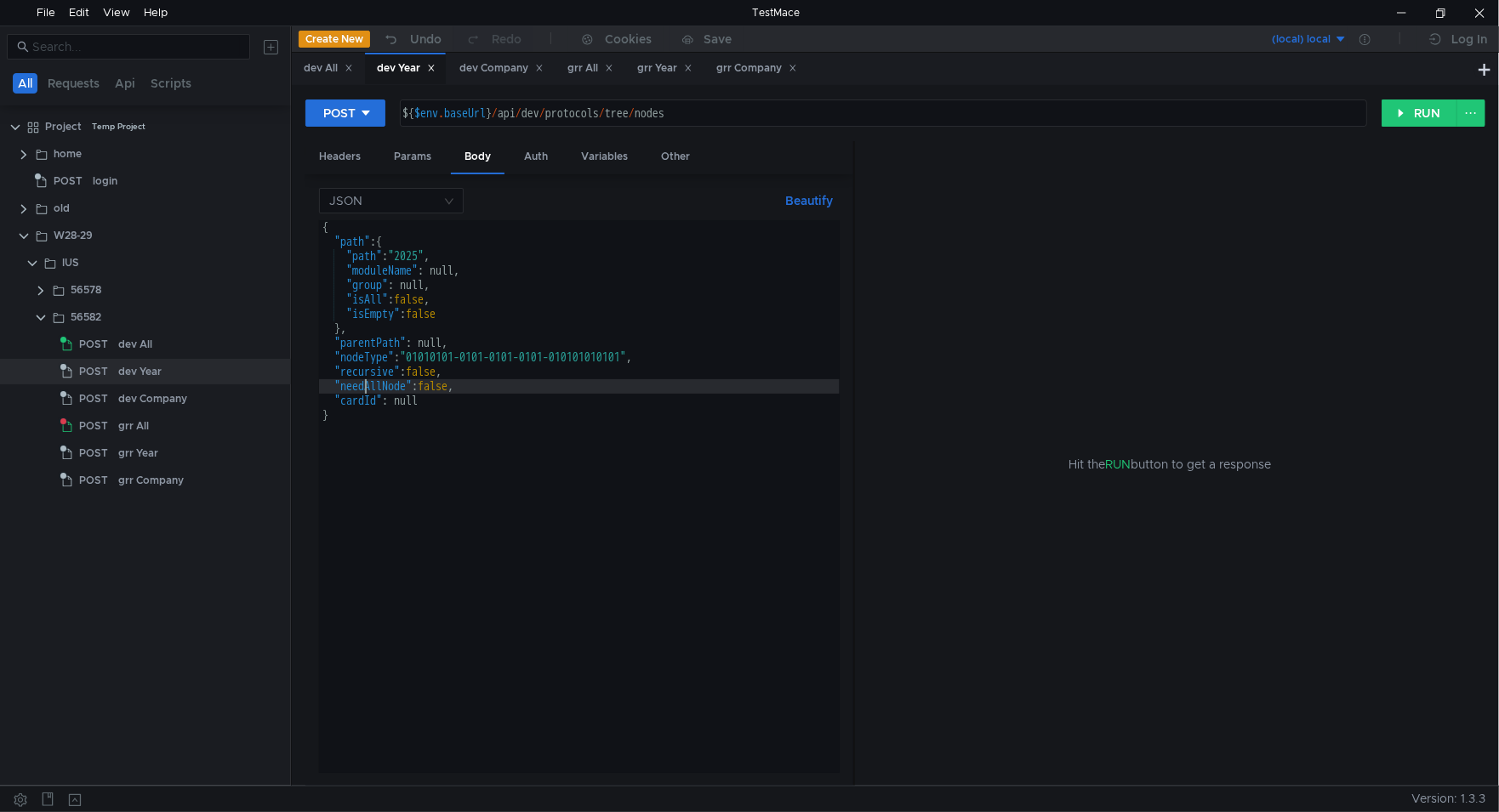 click on "{    "path" :  {       "path" :  "2025" ,       "moduleName" : null,       "group" : null,       "isAll" :  false ,       "isEmpty" :  false    } ,    "parentPath" : null,    "nodeType" :  "01010101-0101-0101-0101-010101010101" ,    "recursive" :  false ,    "needAllNode" :  false ,    "cardId" : null }" at bounding box center (579, 511) 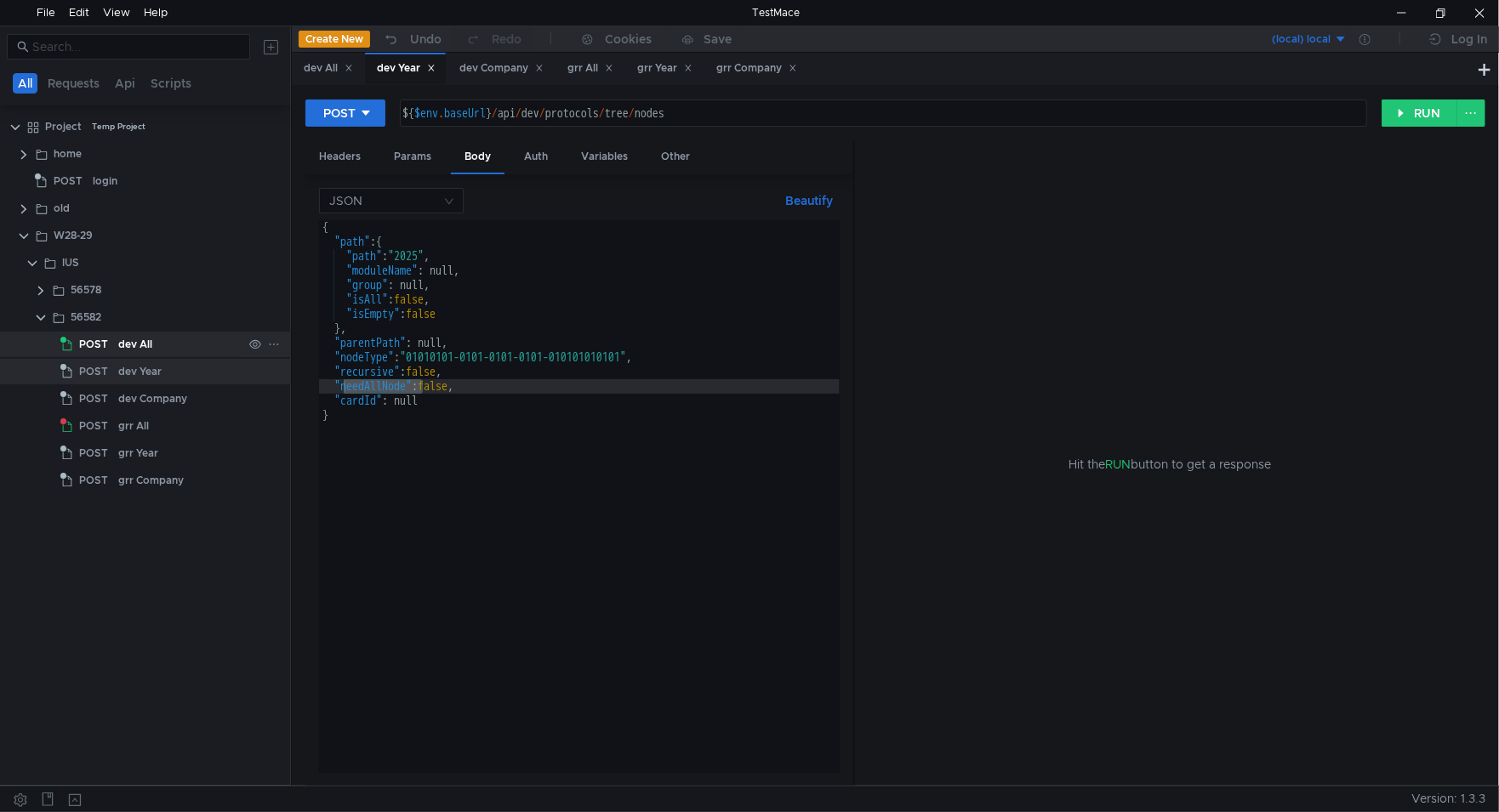 click on "dev All" at bounding box center (135, 344) 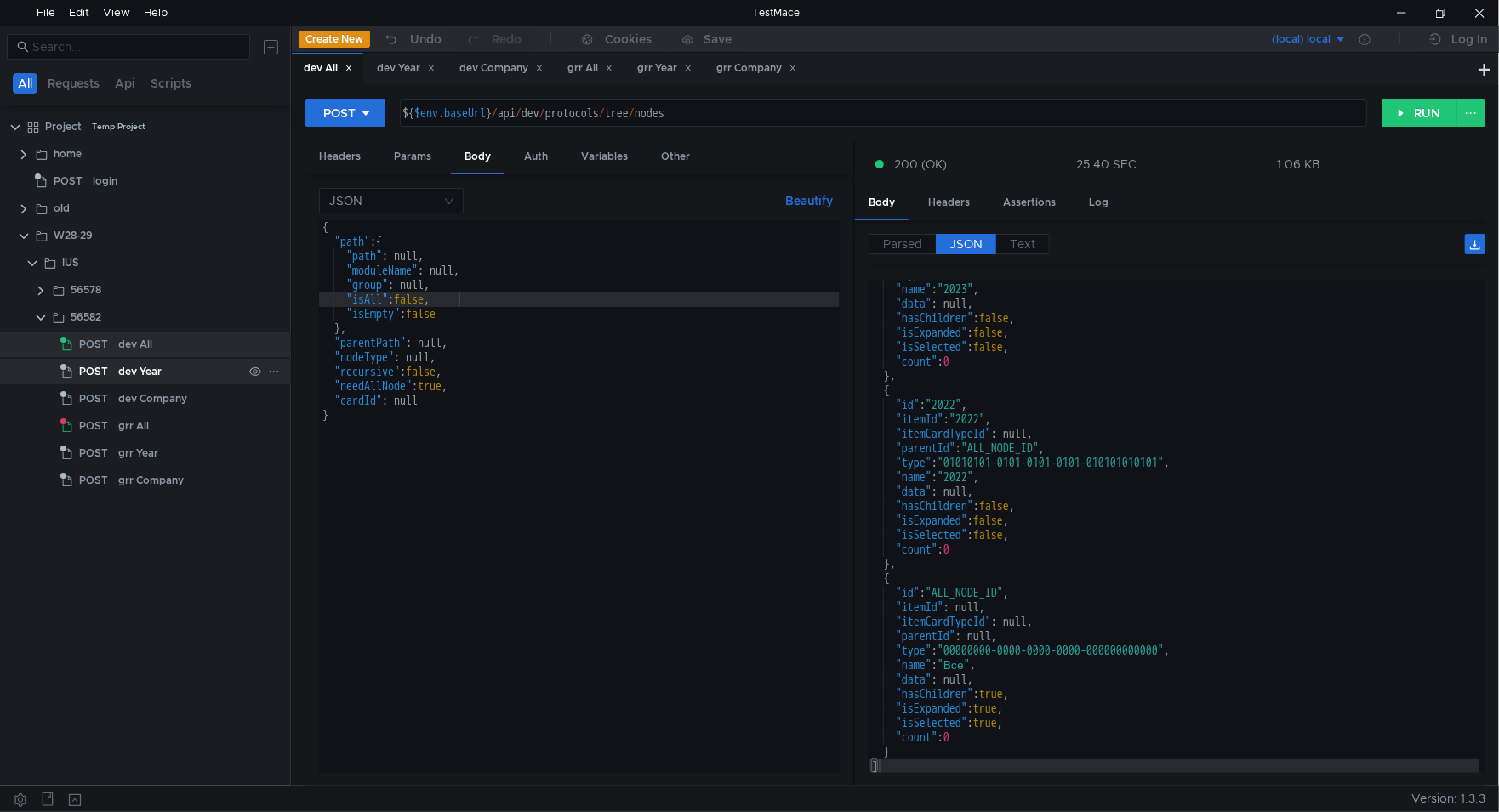 click on "dev Year" at bounding box center (135, 344) 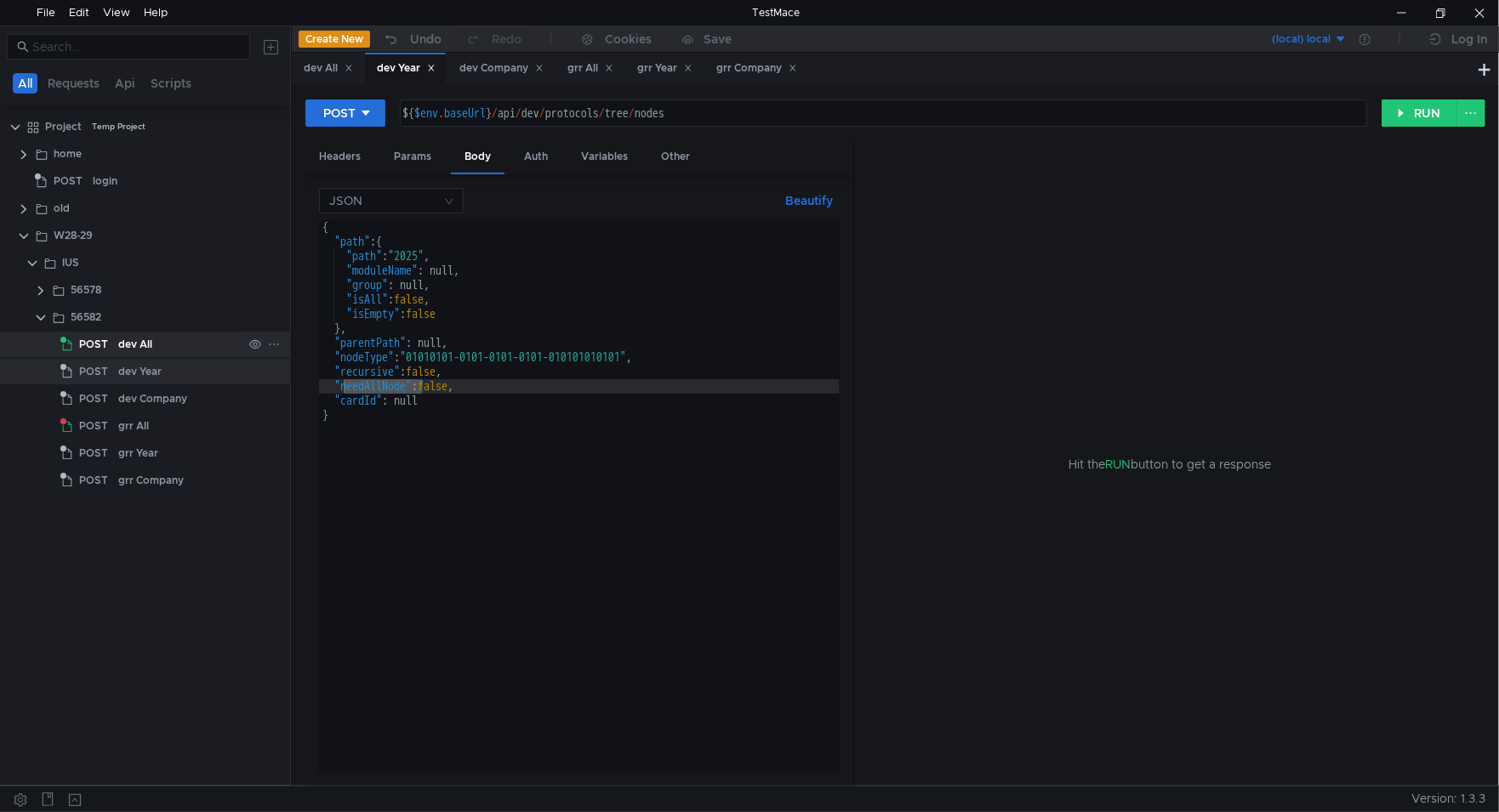 click on "dev All" at bounding box center [135, 344] 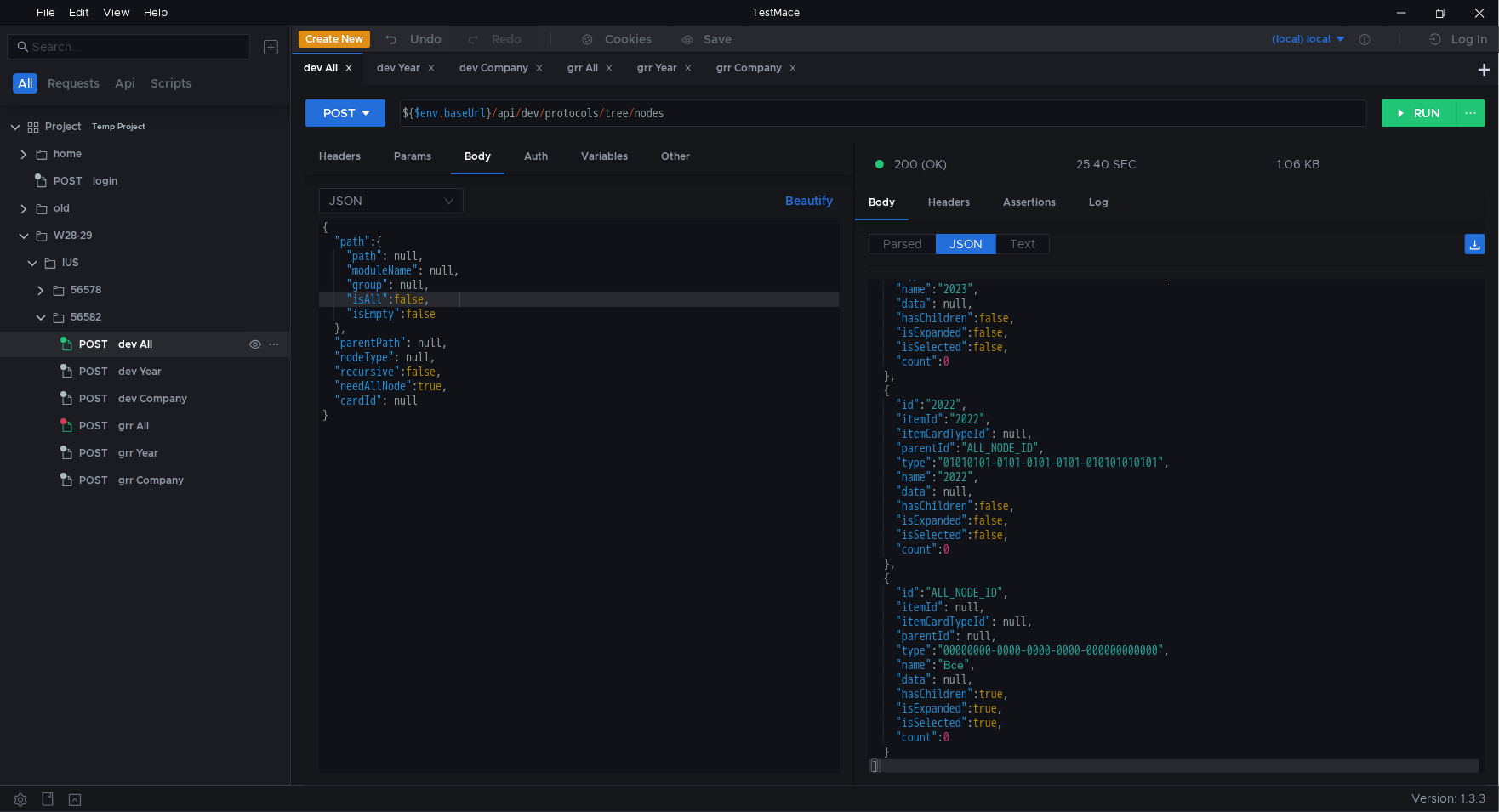 click on "dev All" at bounding box center (135, 344) 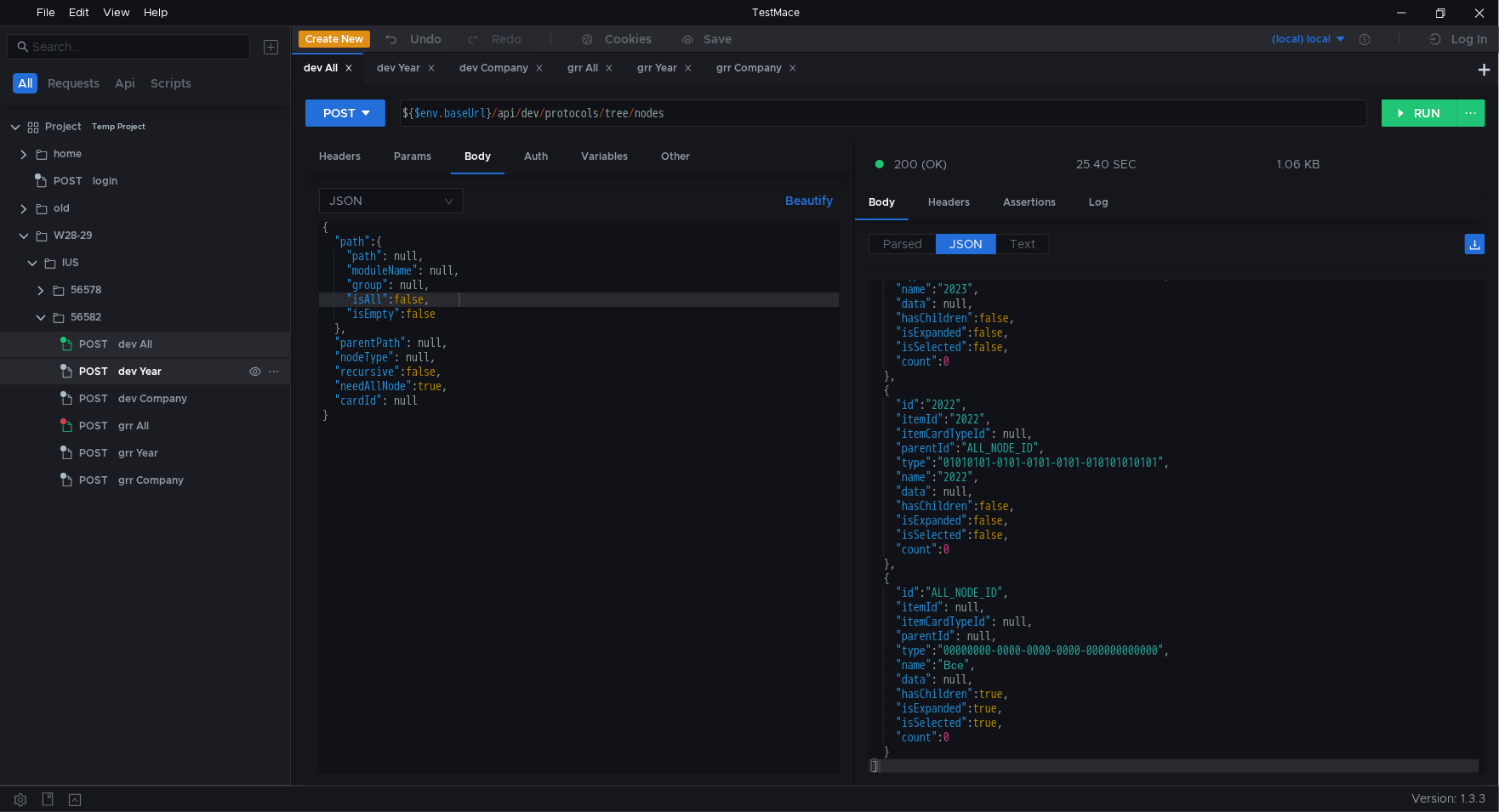 click on "dev Year" at bounding box center [135, 344] 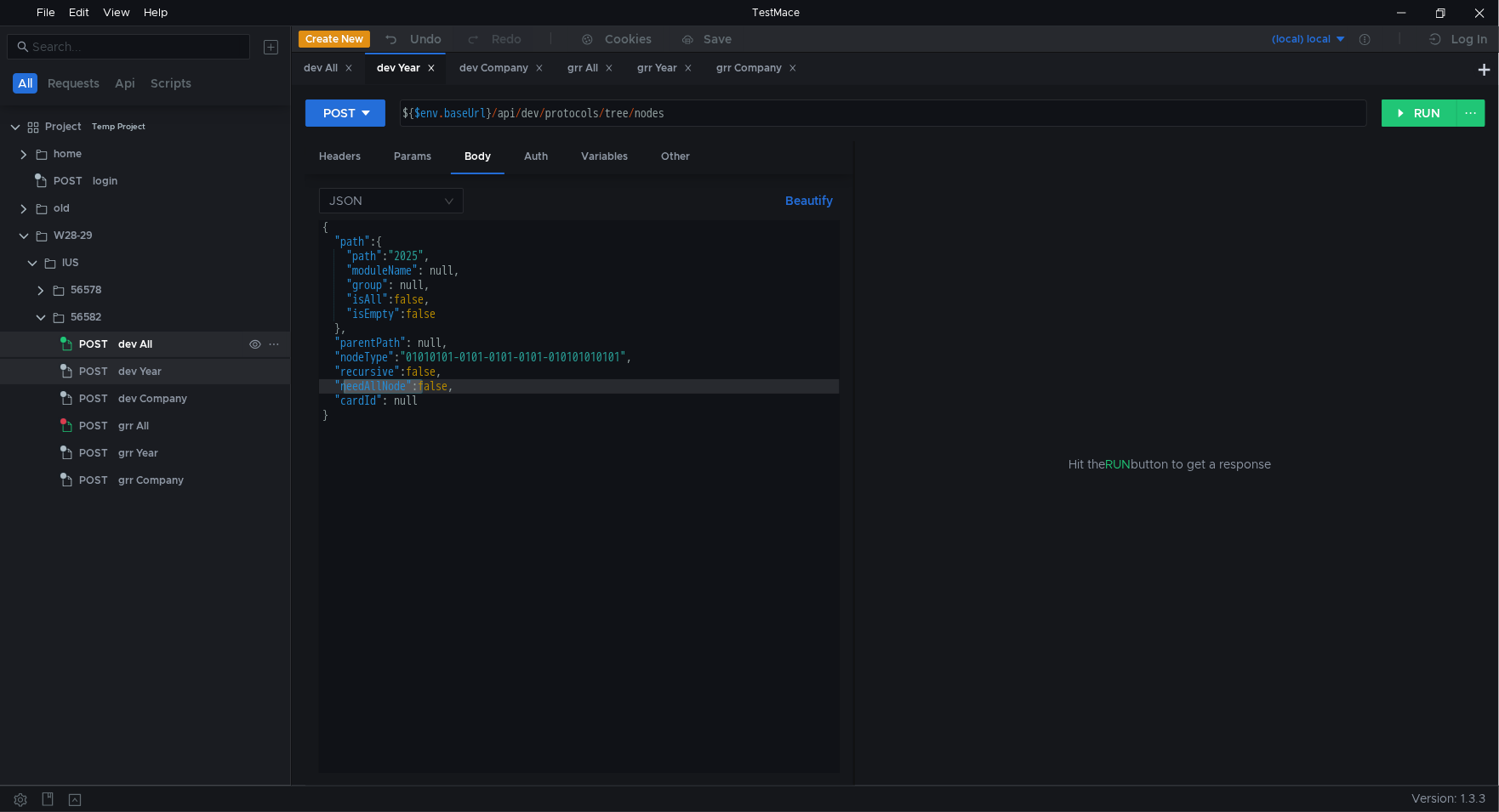 click on "dev All" at bounding box center (135, 344) 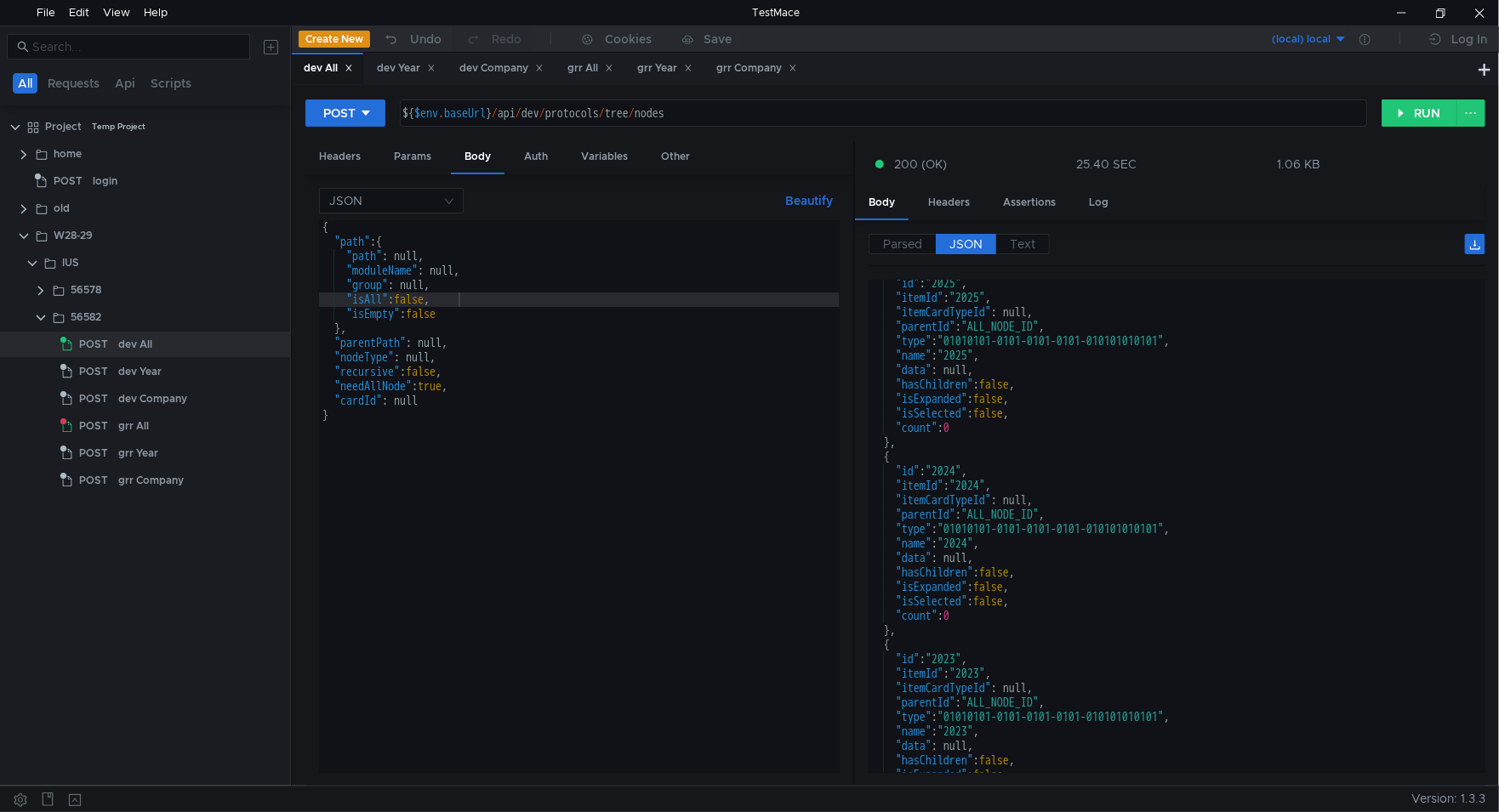 scroll, scrollTop: 0, scrollLeft: 0, axis: both 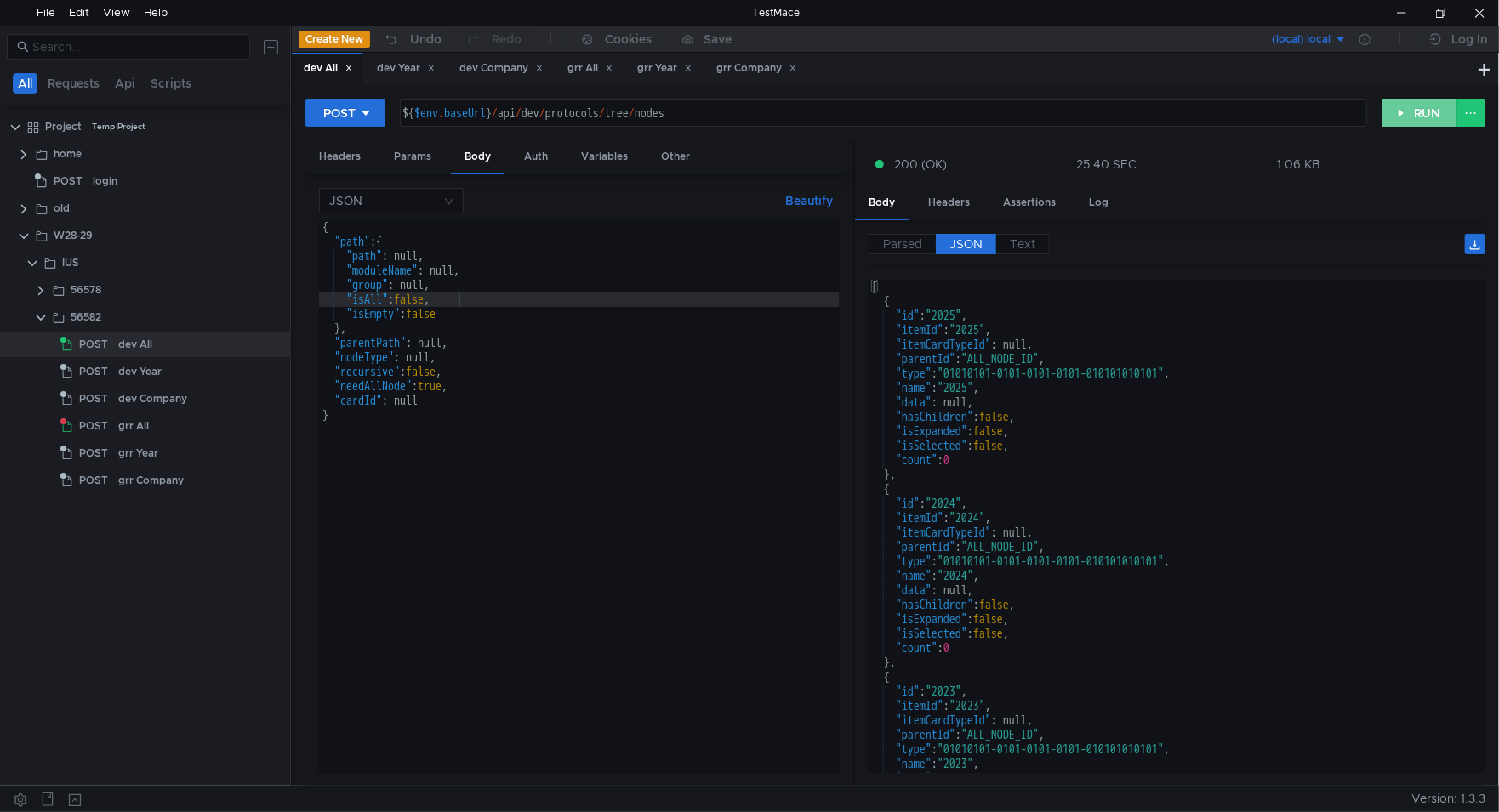 click on "RUN" at bounding box center (1419, 113) 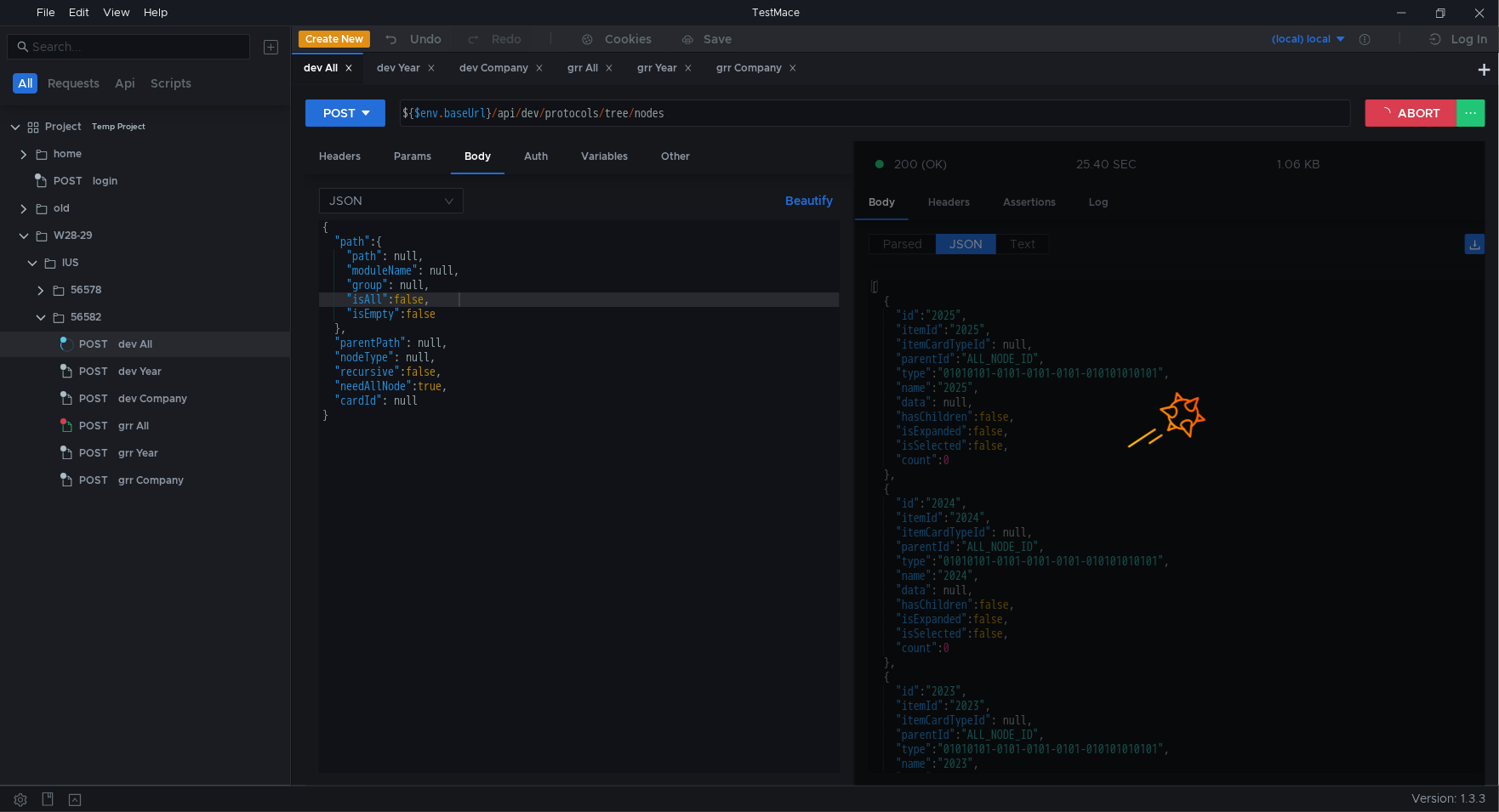 scroll, scrollTop: 0, scrollLeft: 0, axis: both 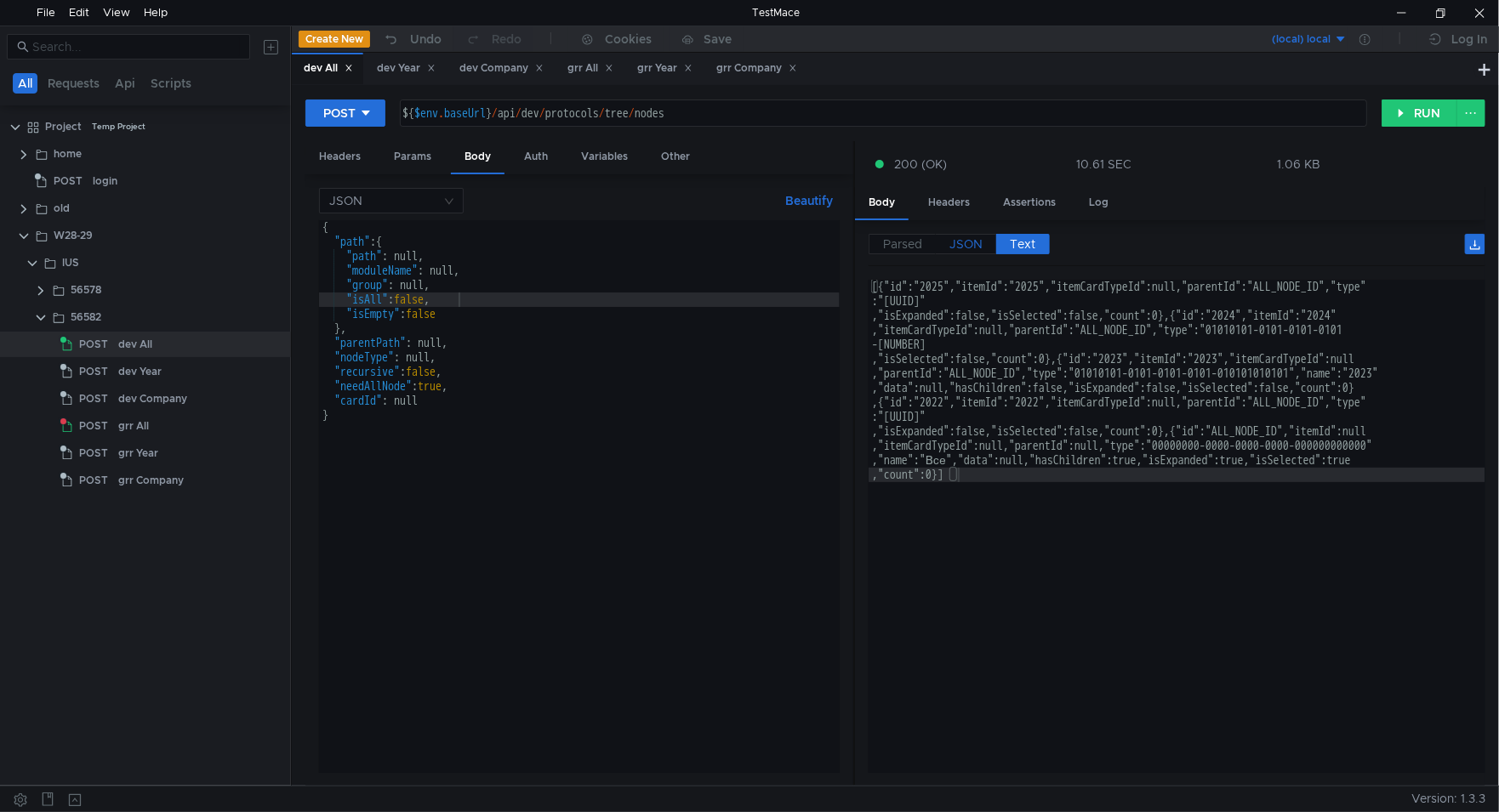 click on "Parsed JSON Text" at bounding box center [1177, 250] 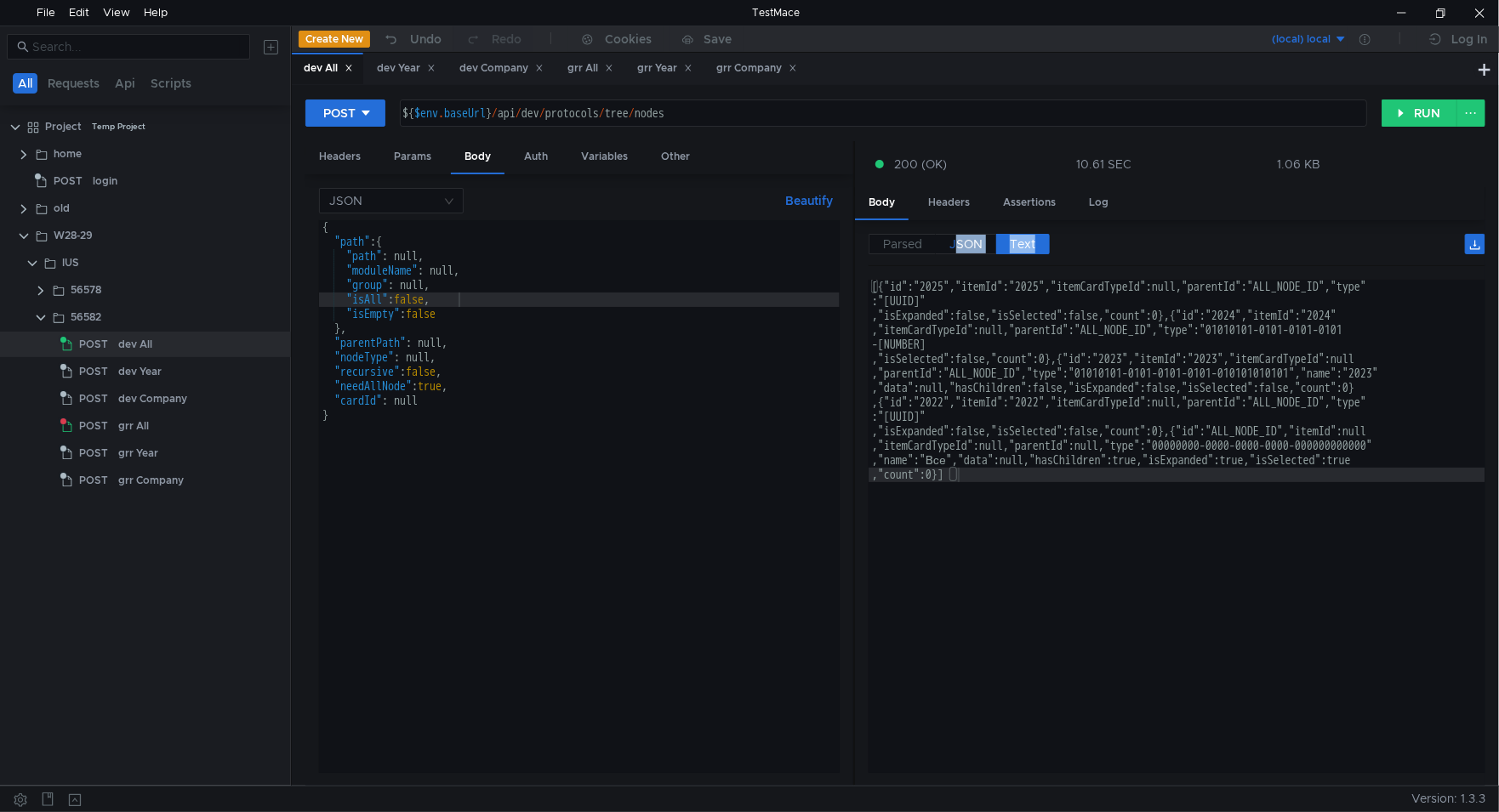 click on "JSON" at bounding box center [966, 244] 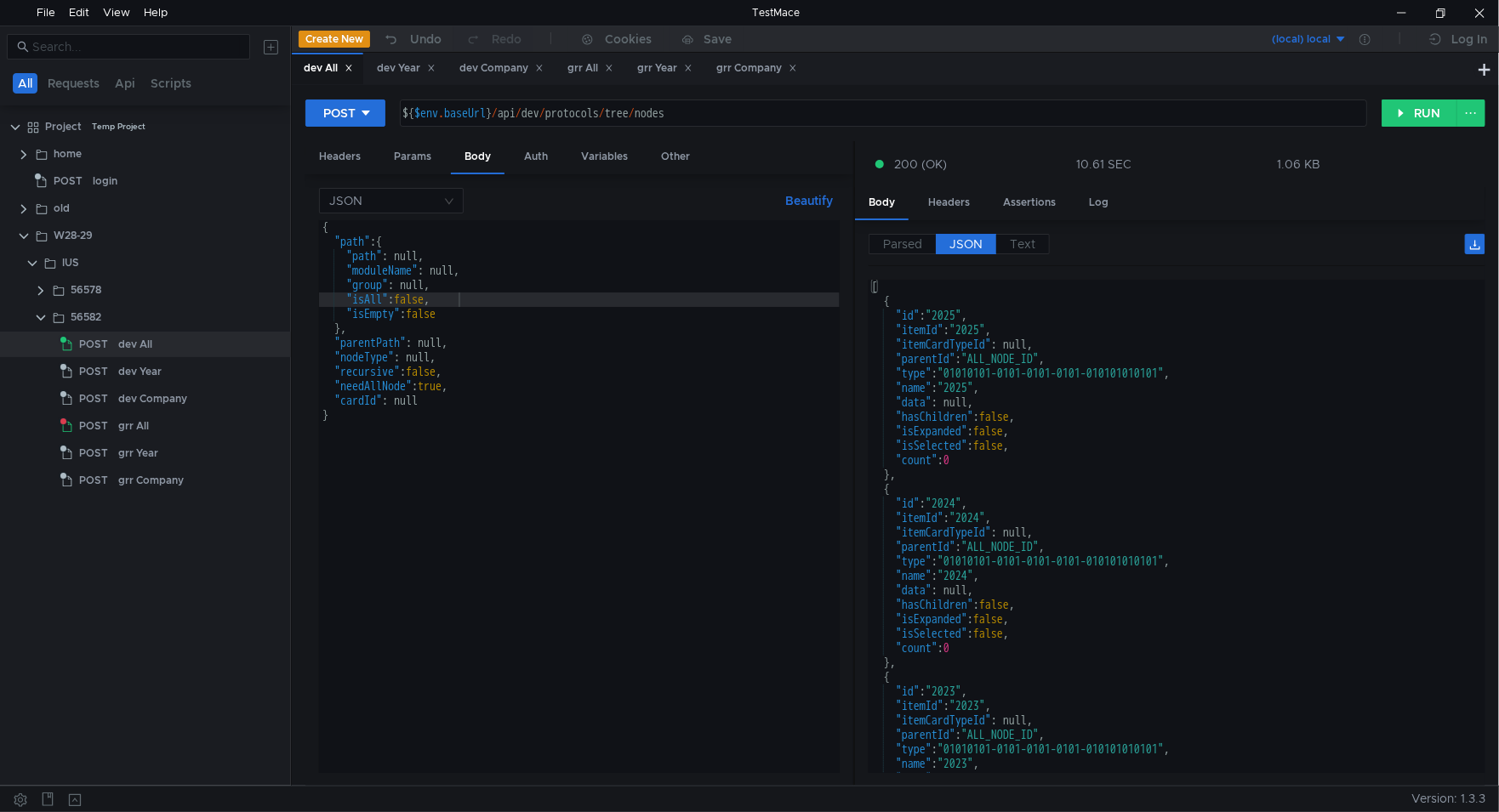 click on "JSON" at bounding box center [966, 244] 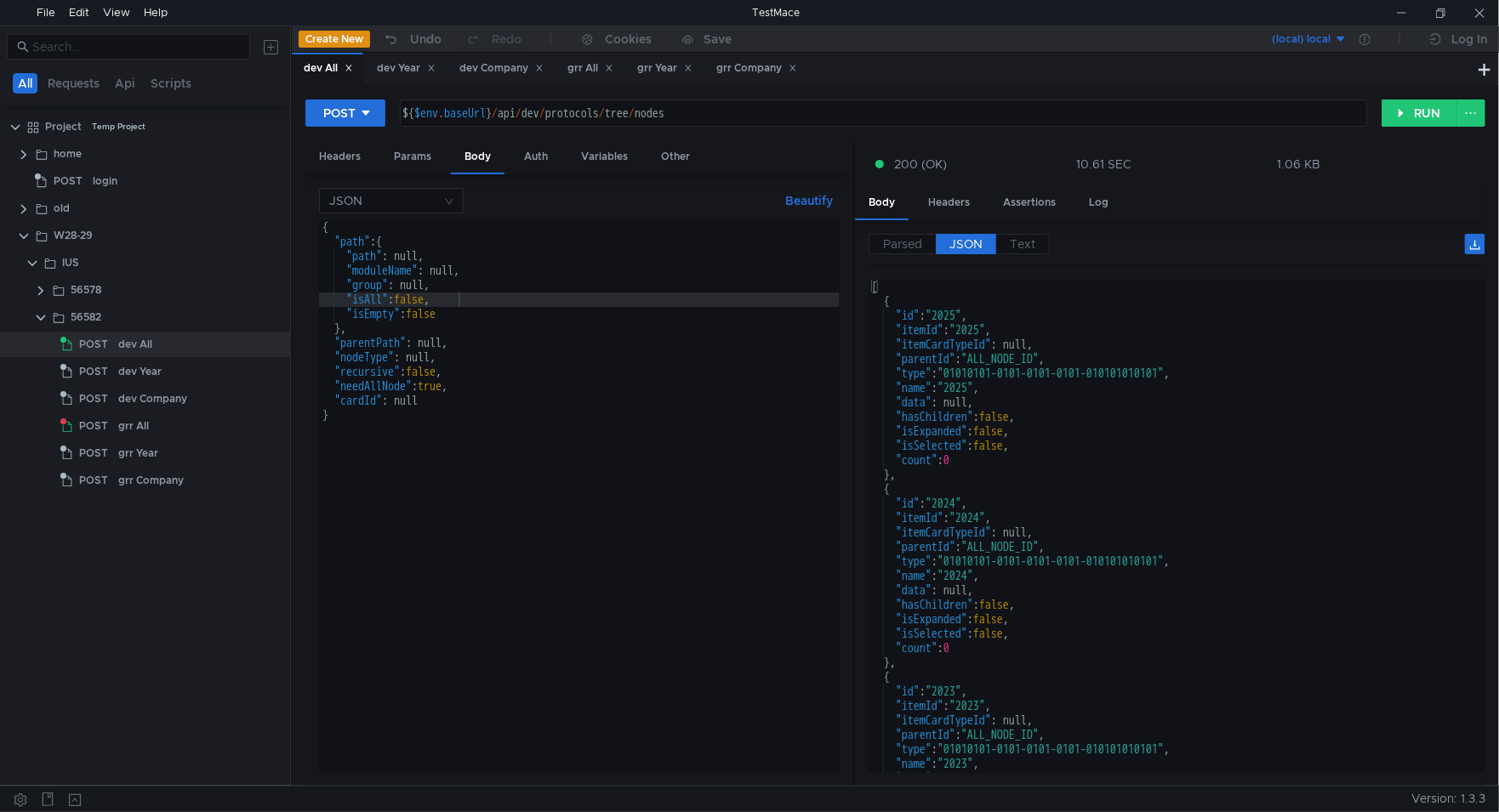scroll, scrollTop: 0, scrollLeft: 0, axis: both 